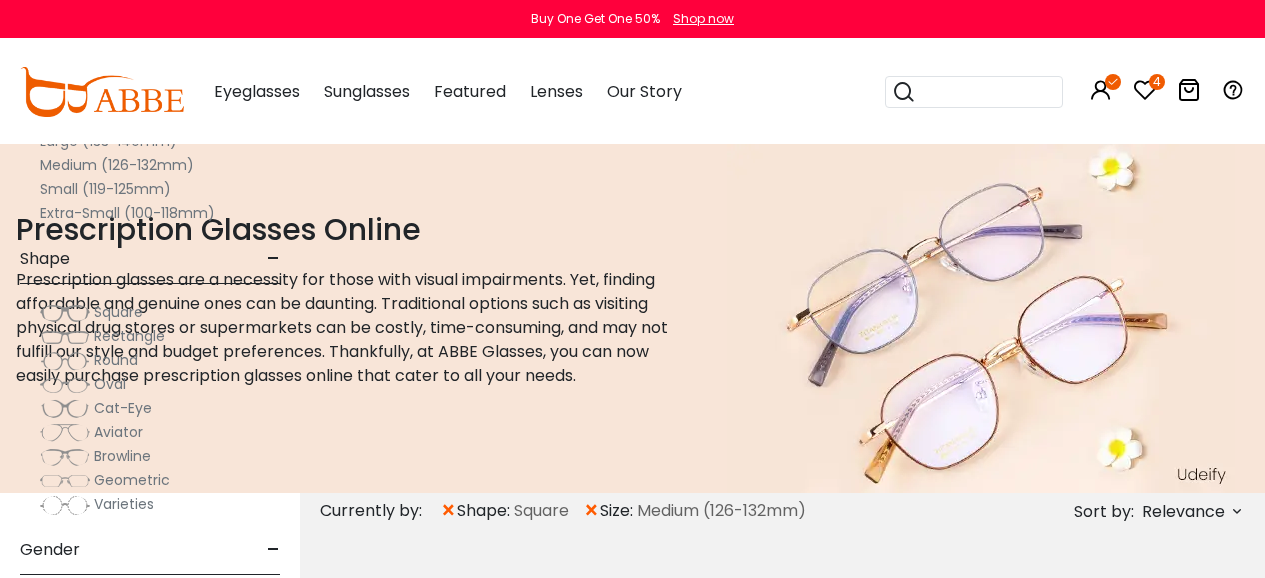 scroll, scrollTop: 7600, scrollLeft: 0, axis: vertical 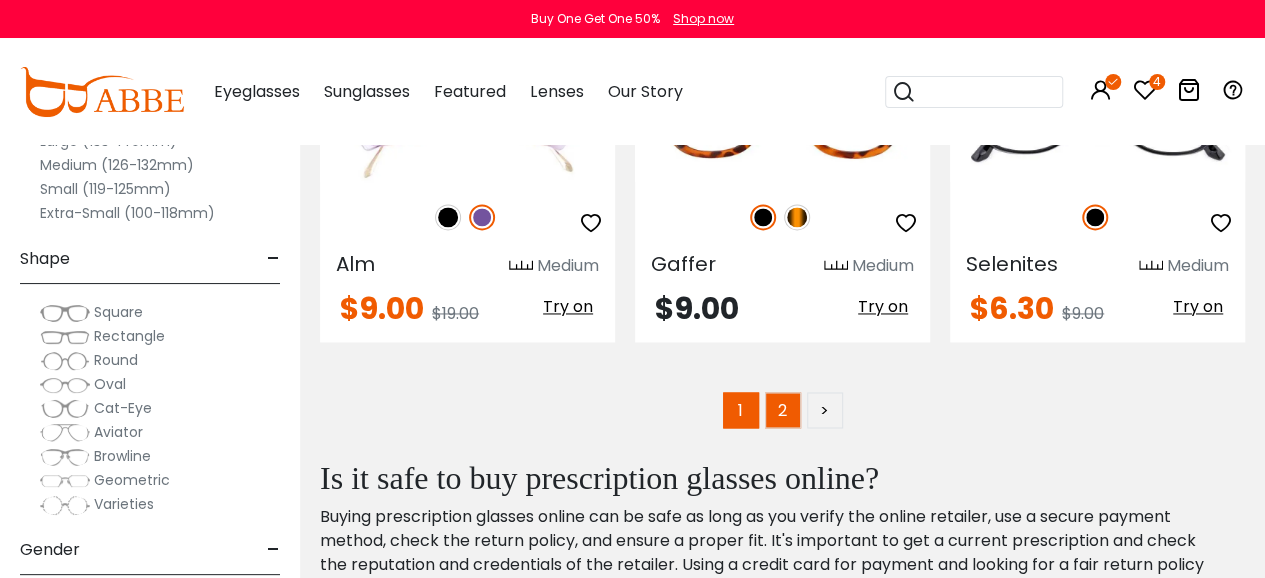 click on "2" at bounding box center (783, 410) 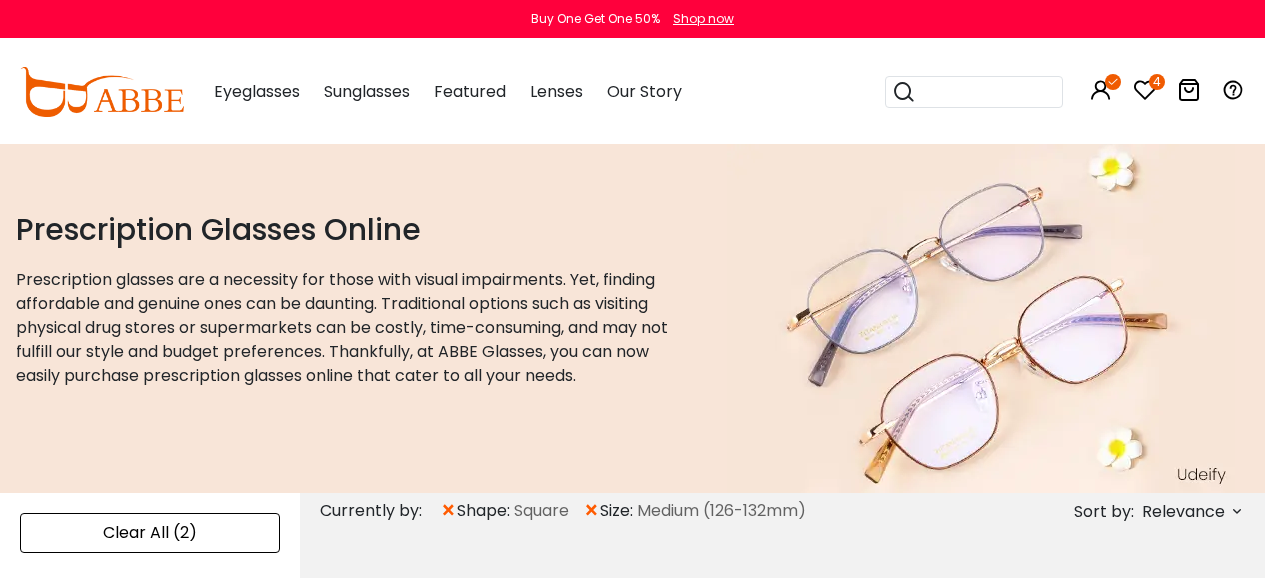 scroll, scrollTop: 0, scrollLeft: 0, axis: both 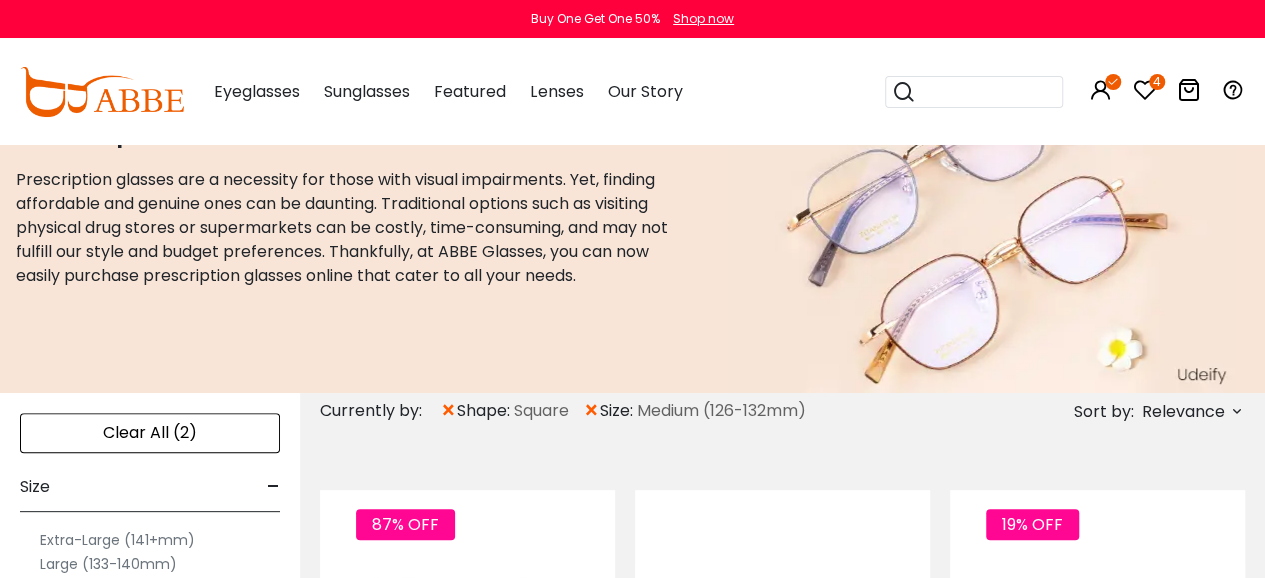 click at bounding box center (1145, 90) 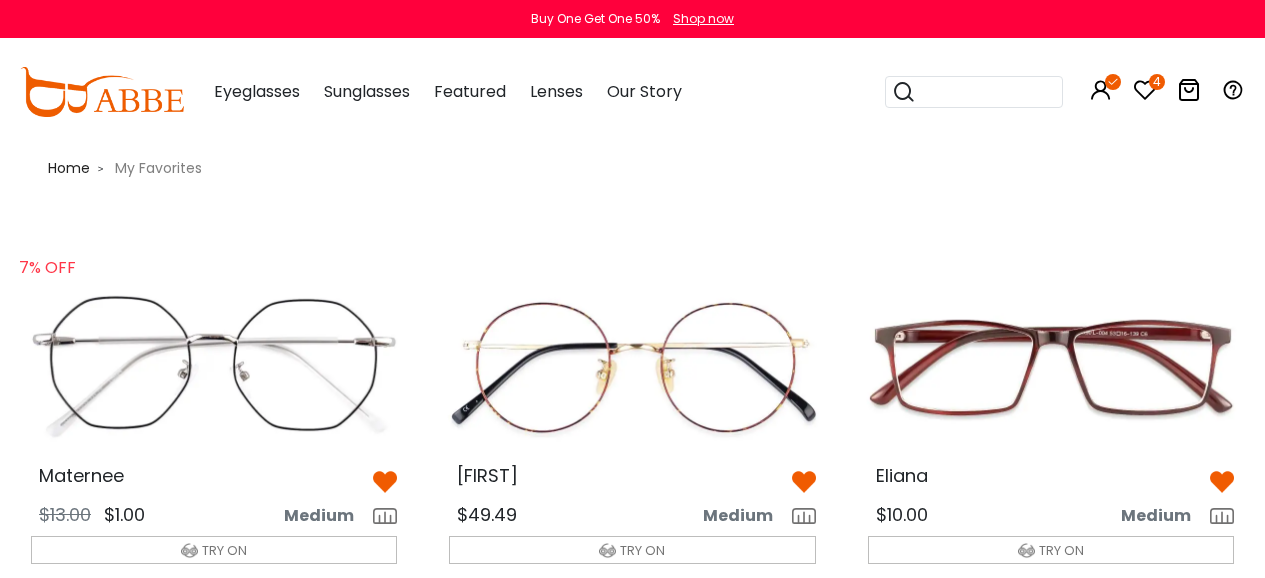 scroll, scrollTop: 0, scrollLeft: 0, axis: both 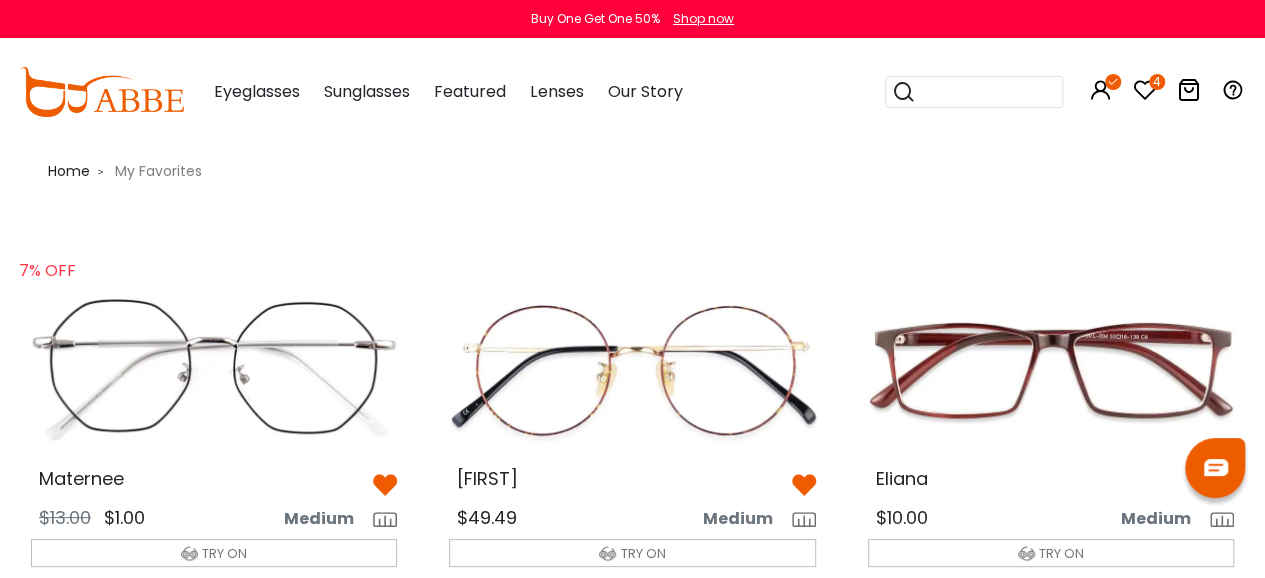 click at bounding box center (1051, 370) 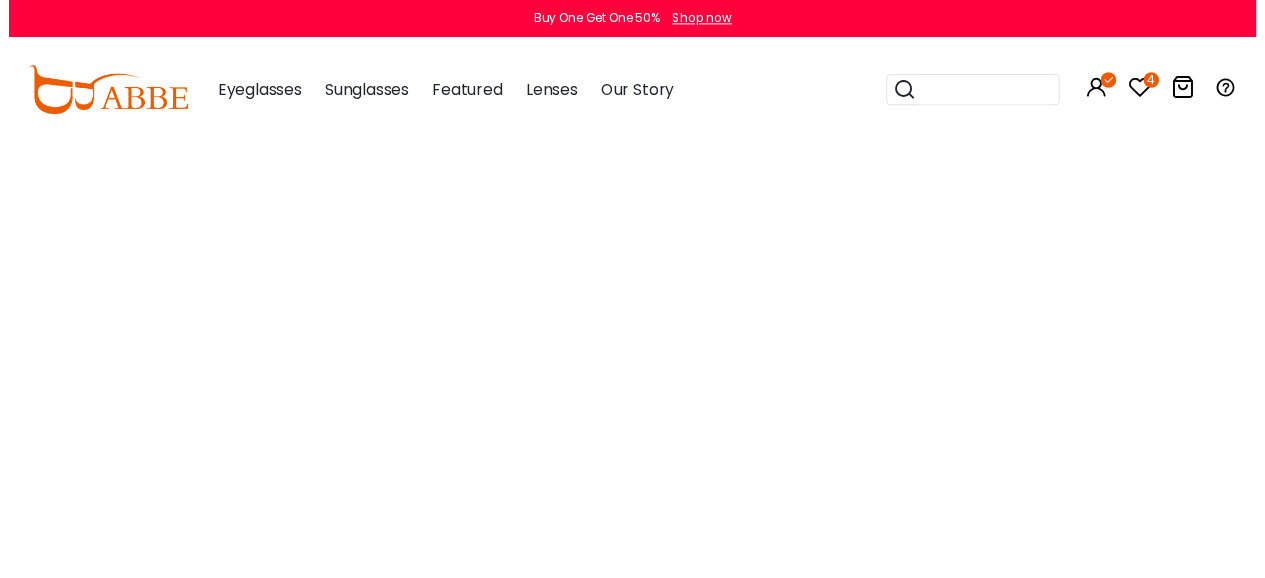 scroll, scrollTop: 0, scrollLeft: 0, axis: both 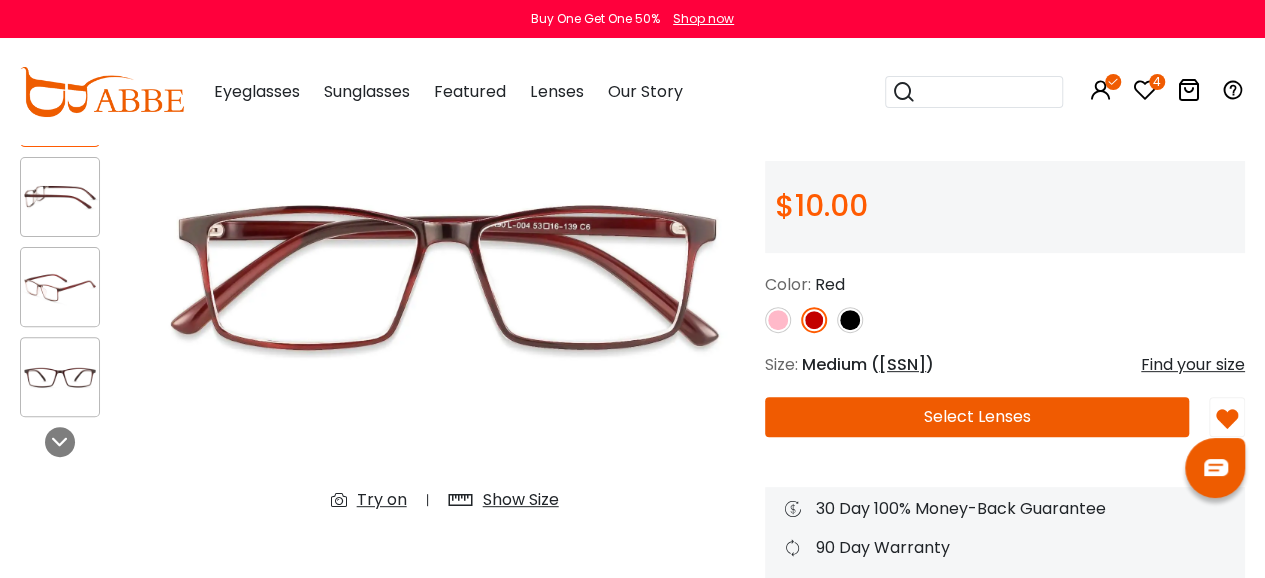 click on "Try on" at bounding box center [382, 500] 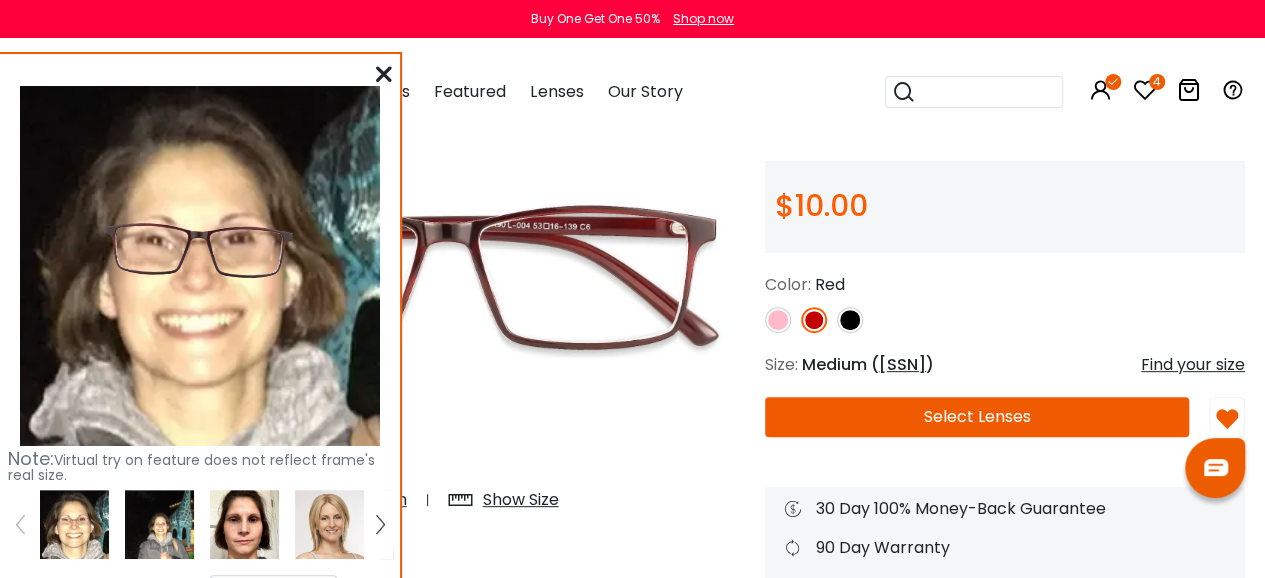 click at bounding box center [244, 524] 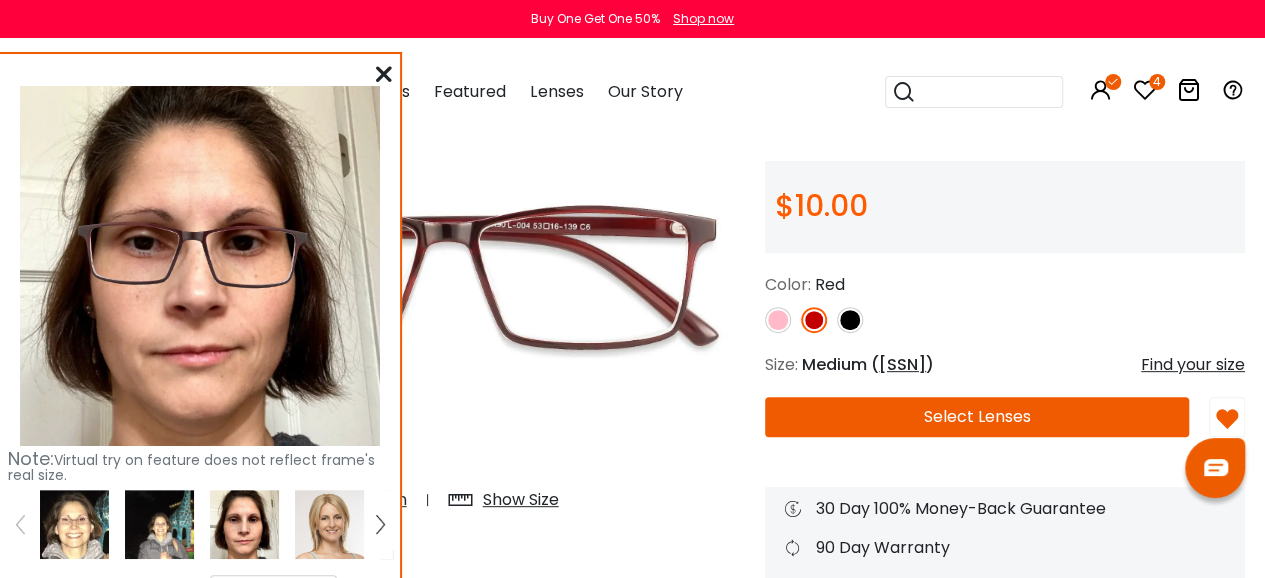 click at bounding box center (329, 524) 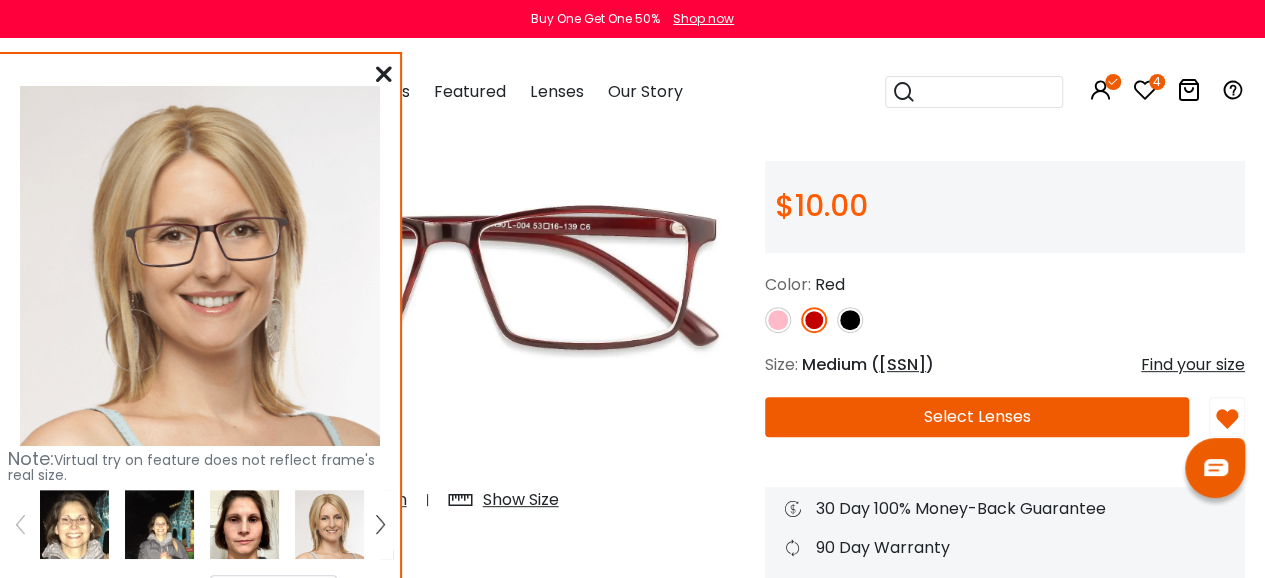 click at bounding box center [159, 524] 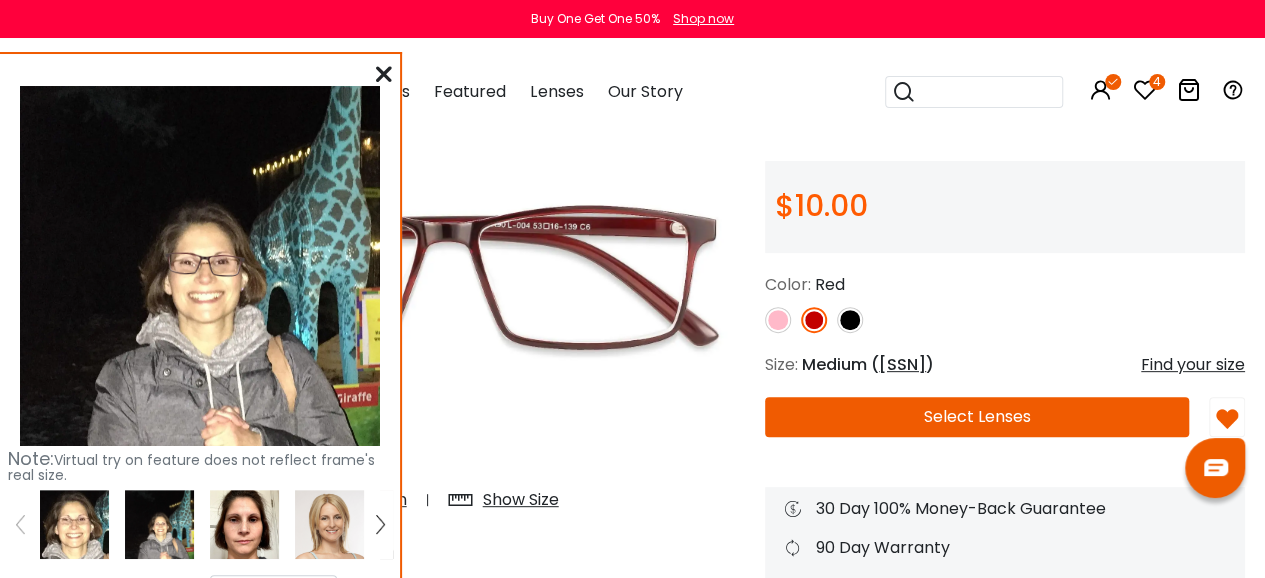 click at bounding box center [74, 524] 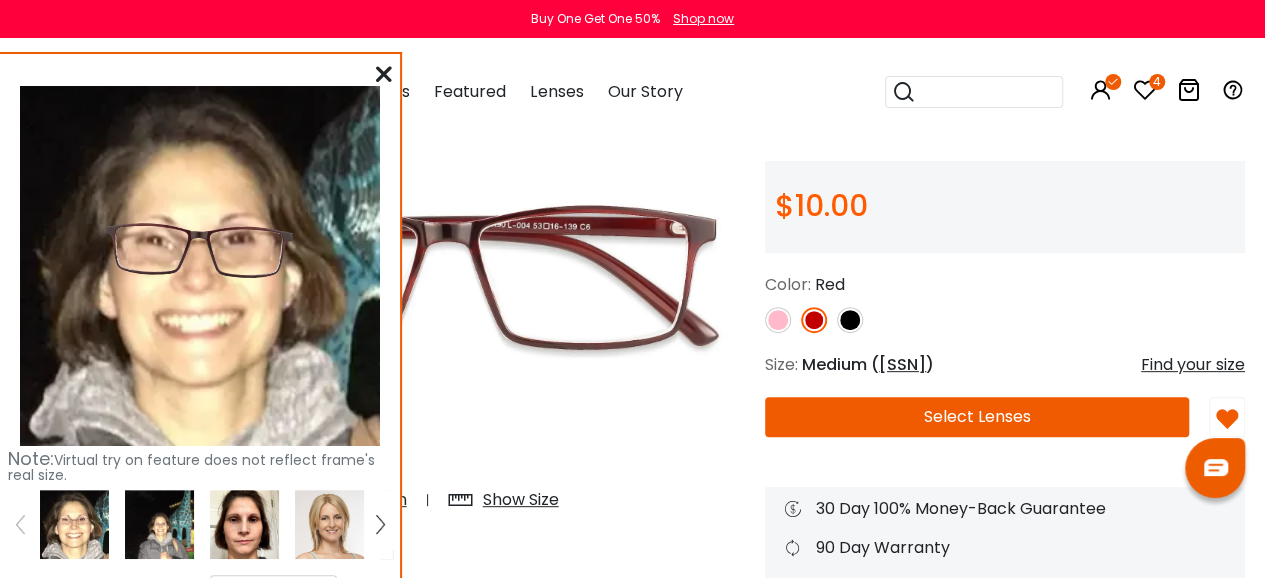 click at bounding box center (244, 524) 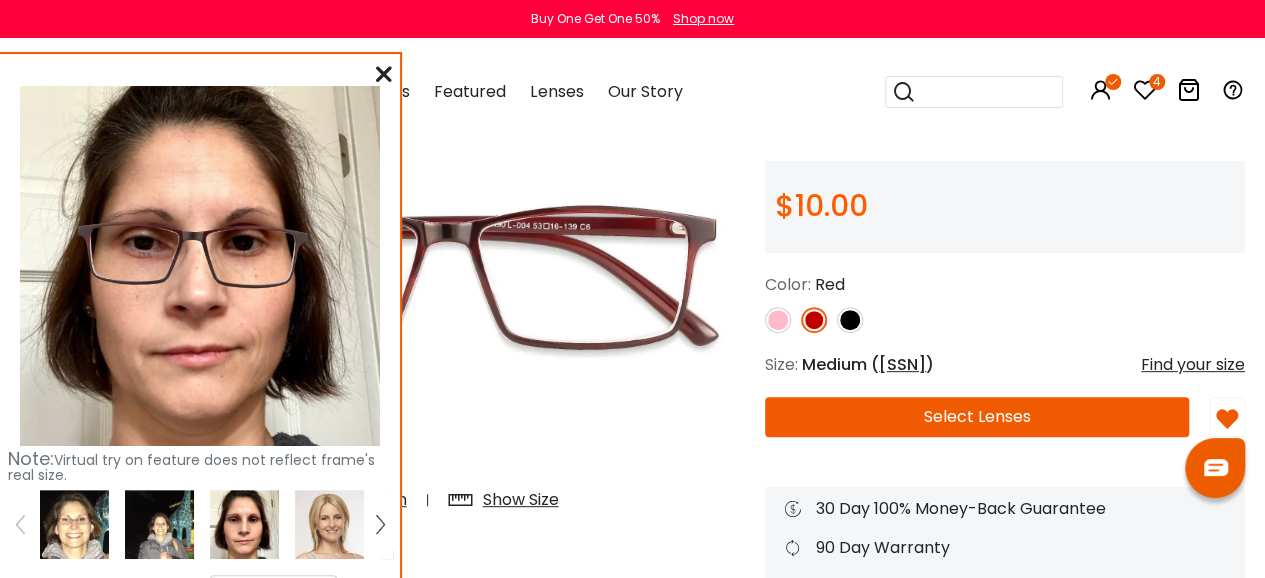 click at bounding box center [384, 74] 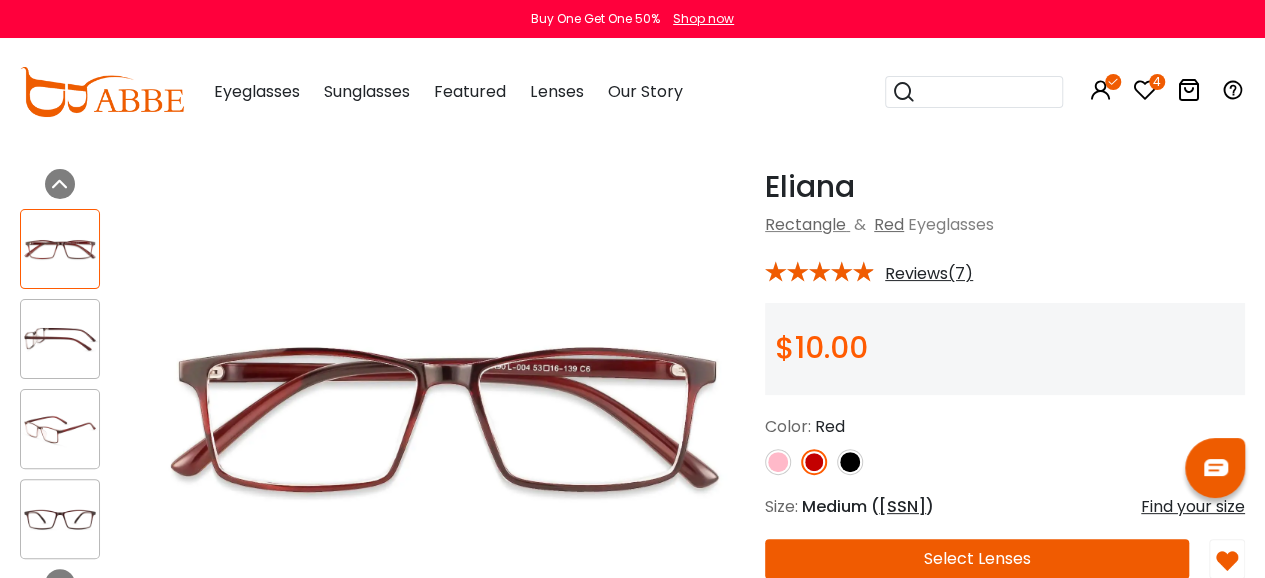 scroll, scrollTop: 0, scrollLeft: 0, axis: both 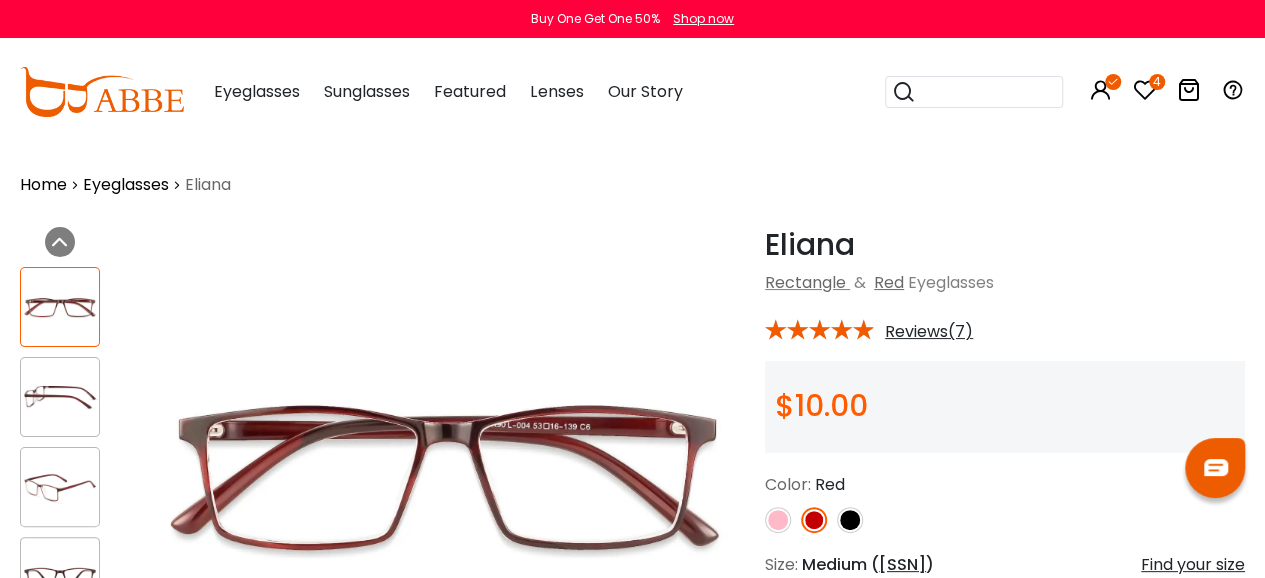 click at bounding box center (1145, 90) 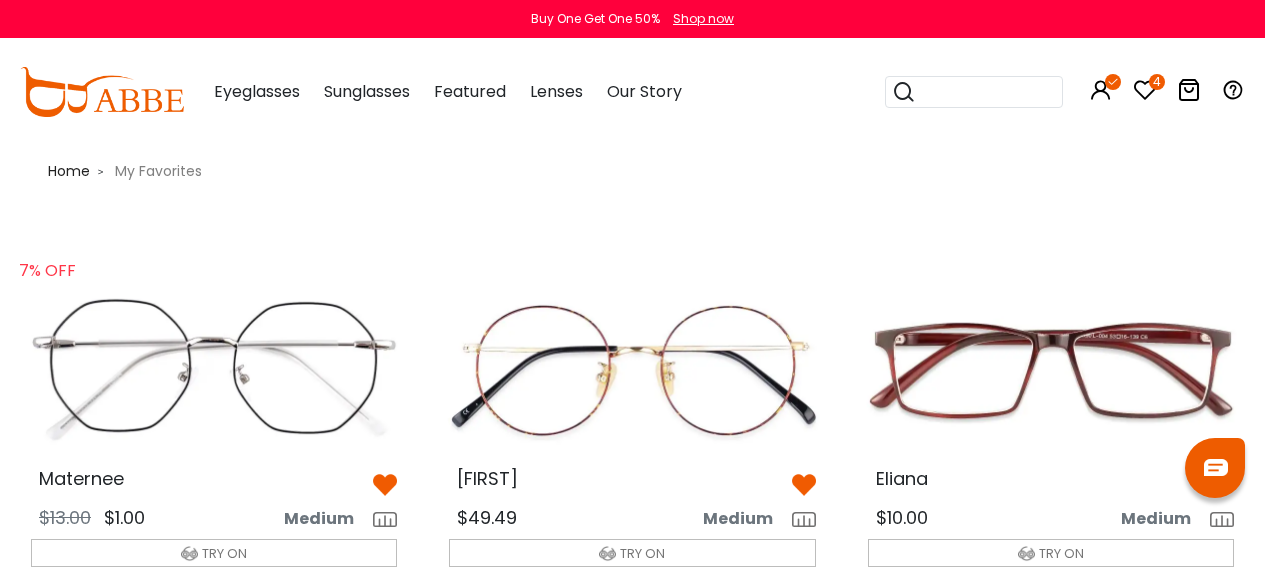 scroll, scrollTop: 0, scrollLeft: 0, axis: both 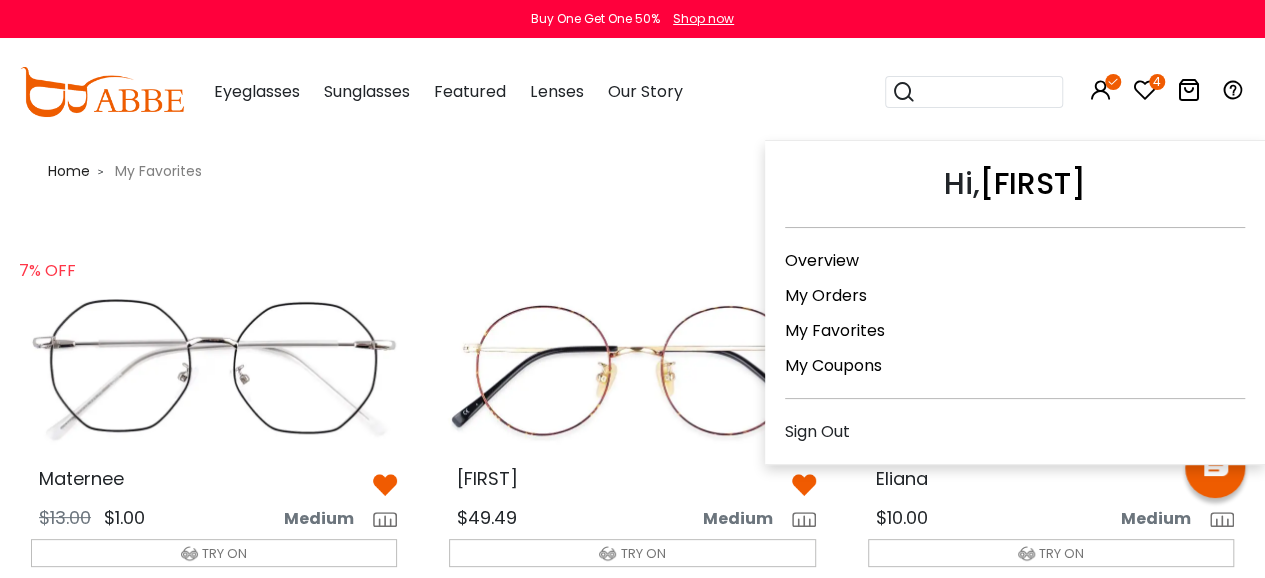 click at bounding box center [1101, 90] 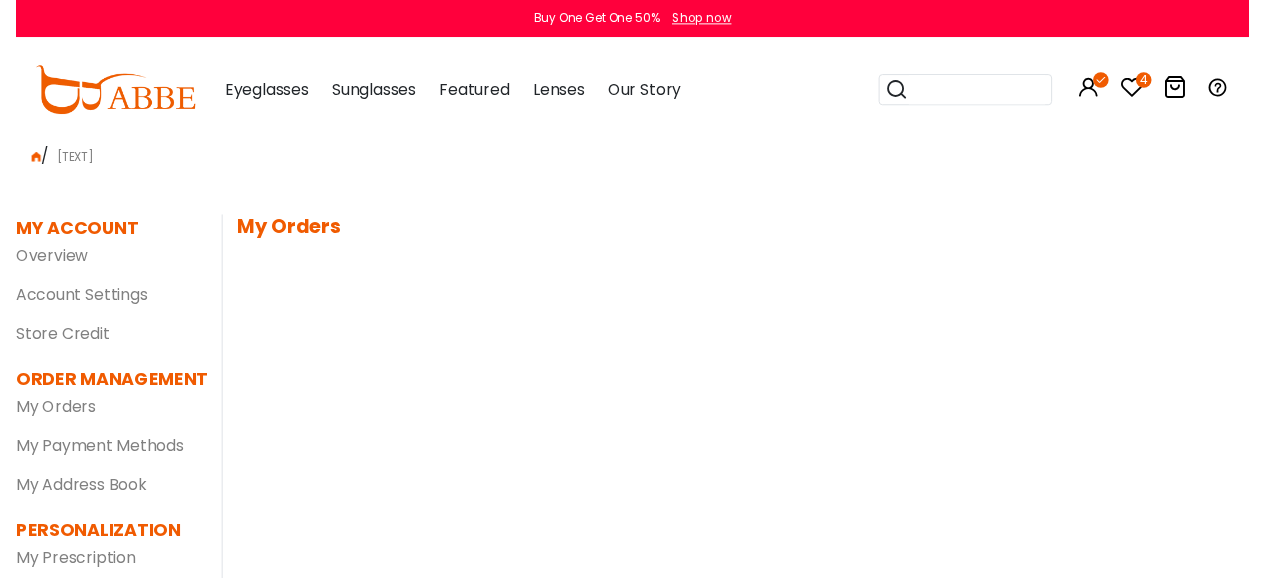 scroll, scrollTop: 0, scrollLeft: 0, axis: both 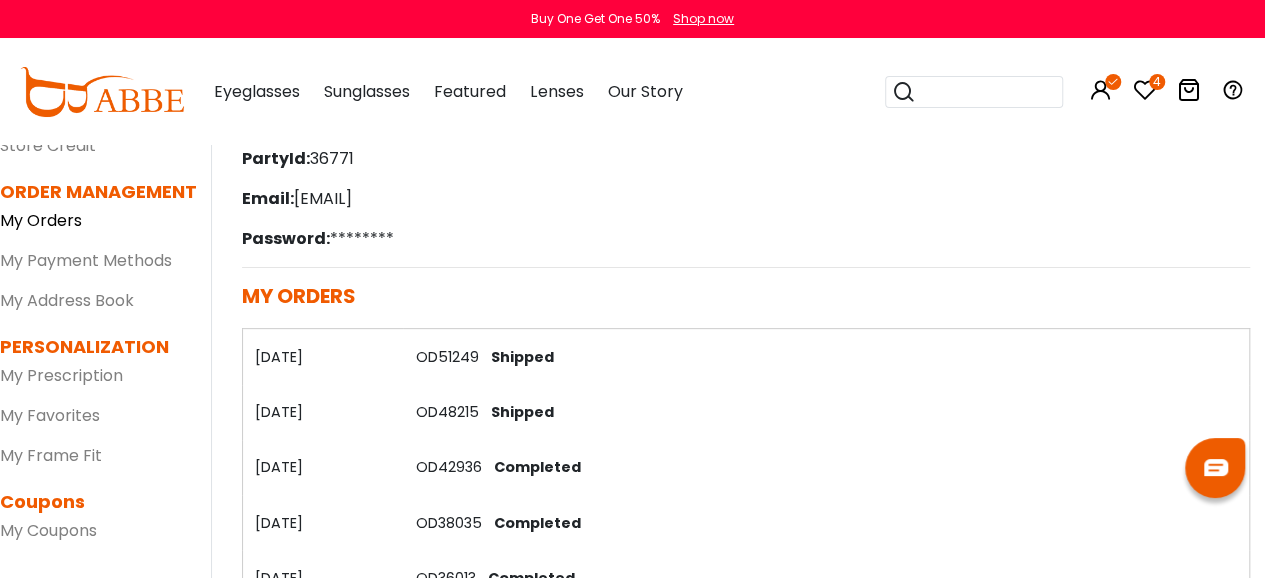 click on "My Favorites" at bounding box center (50, 415) 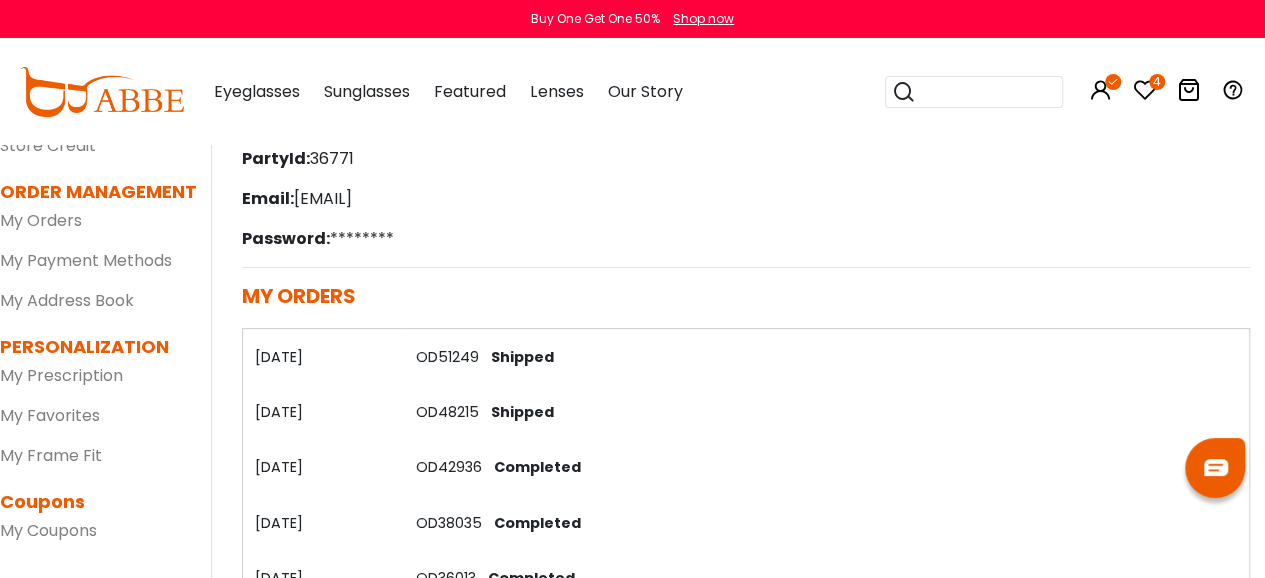 scroll, scrollTop: 0, scrollLeft: 0, axis: both 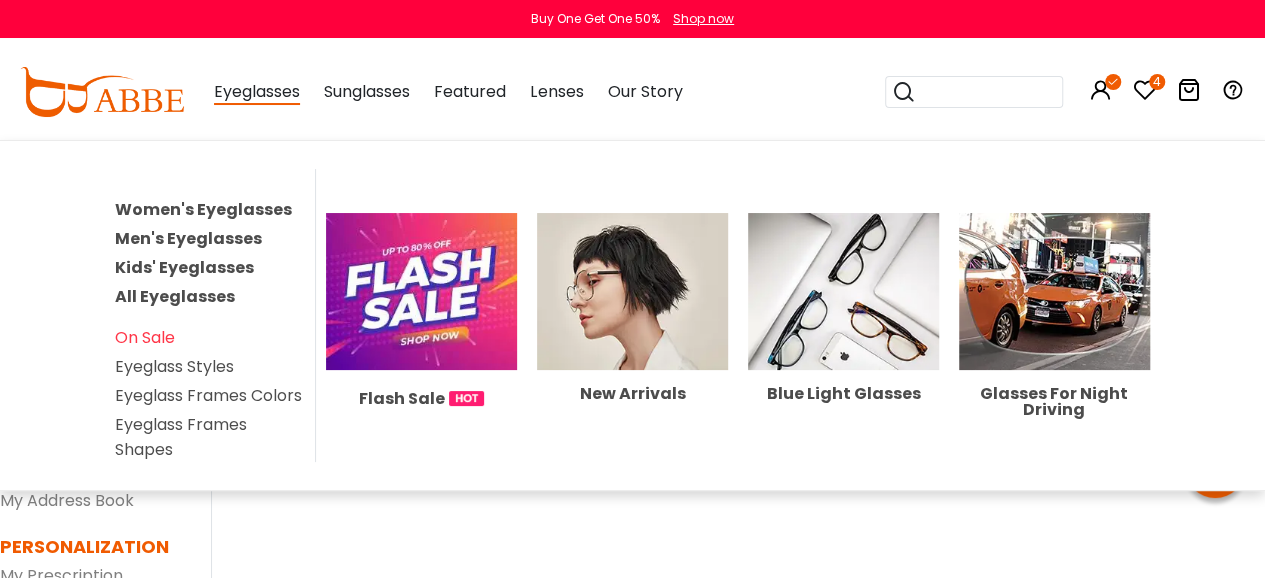 click on "Women's Eyeglasses" at bounding box center [203, 209] 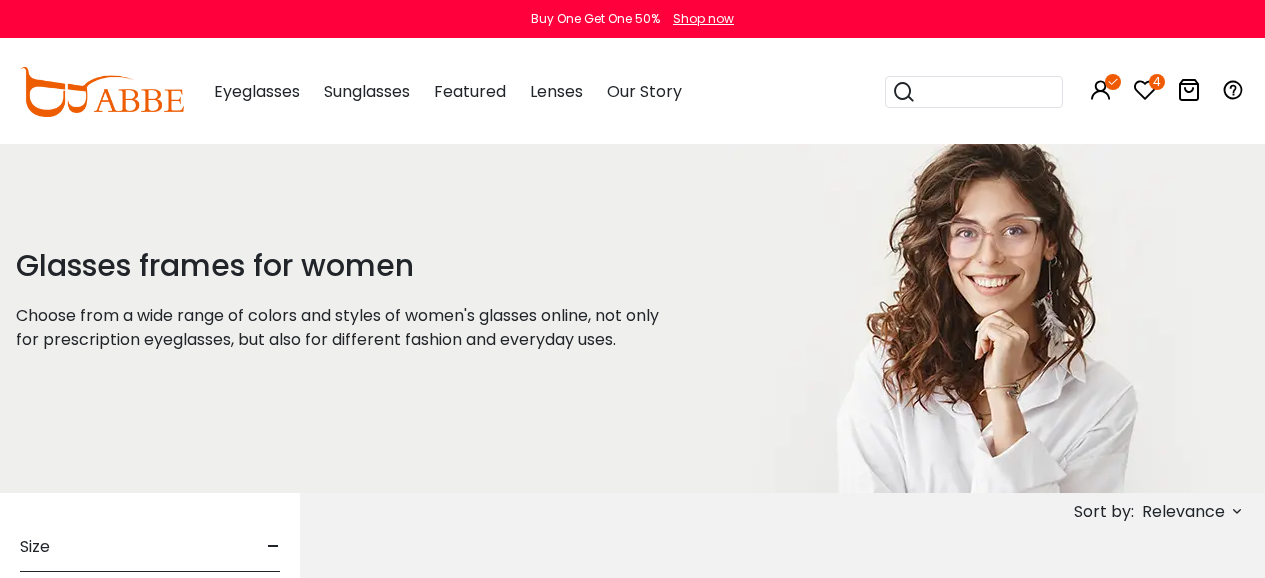 scroll, scrollTop: 0, scrollLeft: 0, axis: both 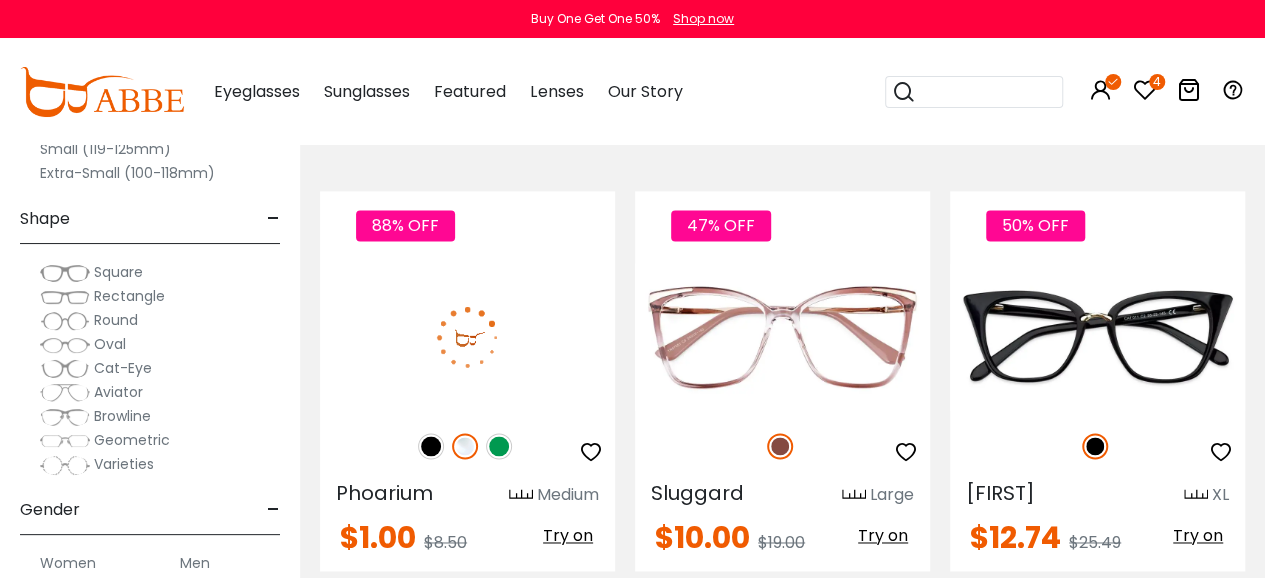 click at bounding box center [499, 446] 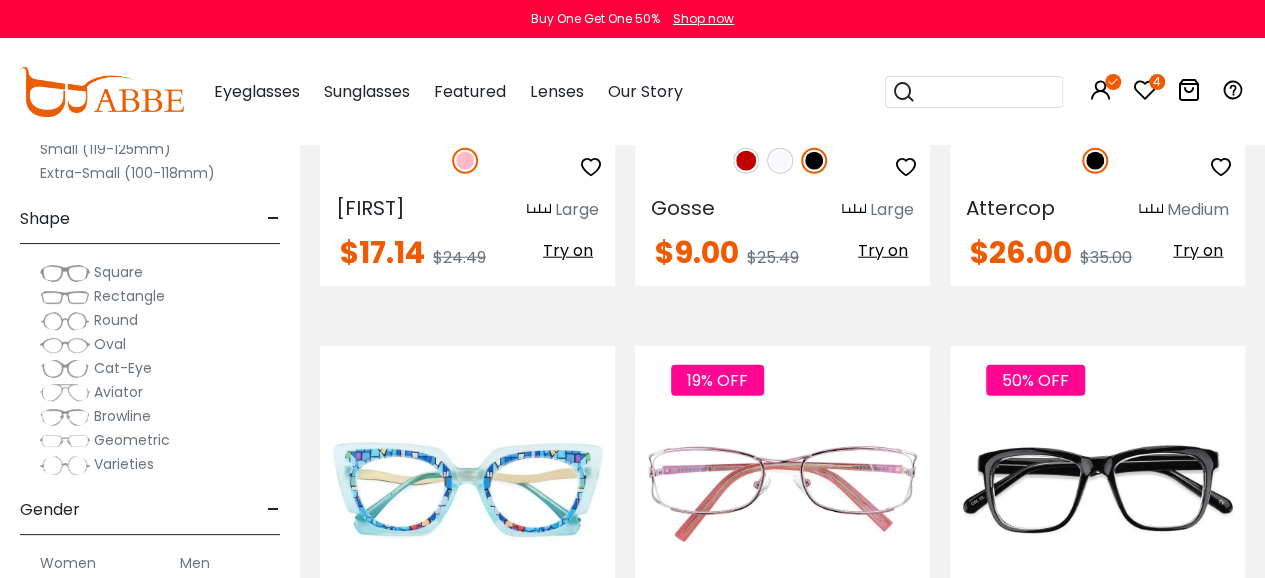scroll, scrollTop: 2600, scrollLeft: 0, axis: vertical 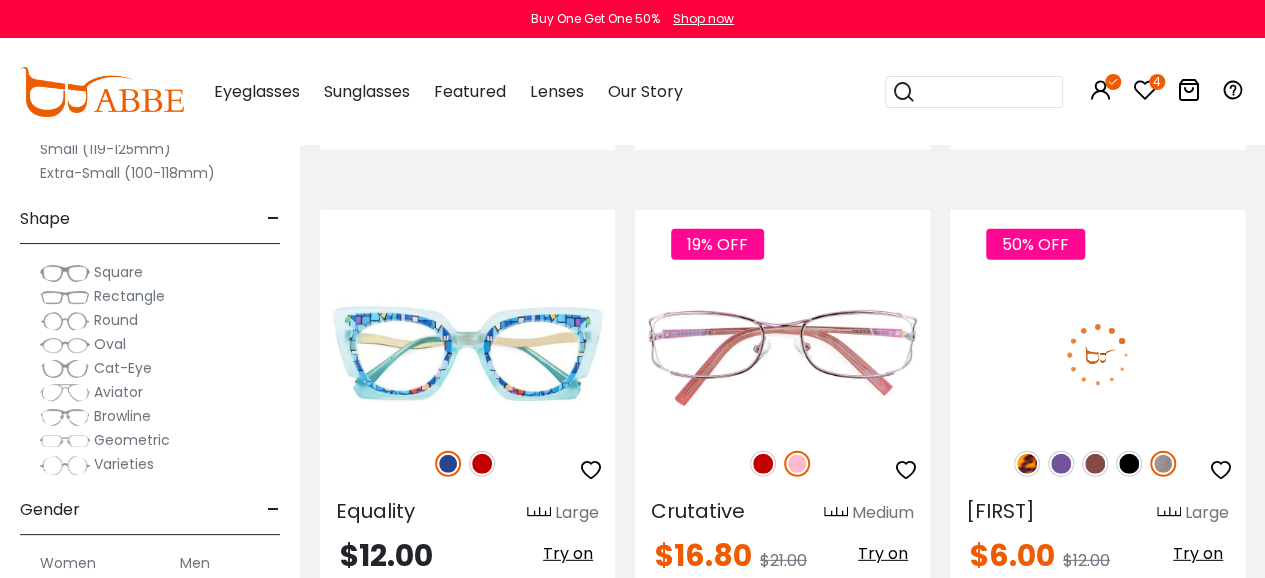 click at bounding box center [1061, 464] 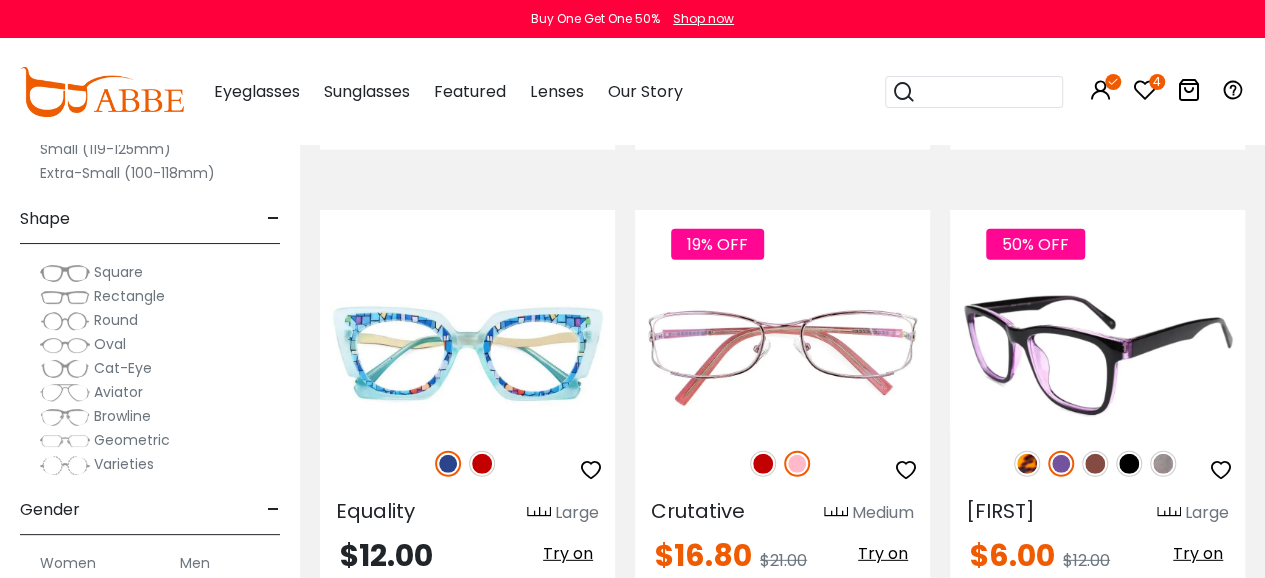 click at bounding box center [1027, 464] 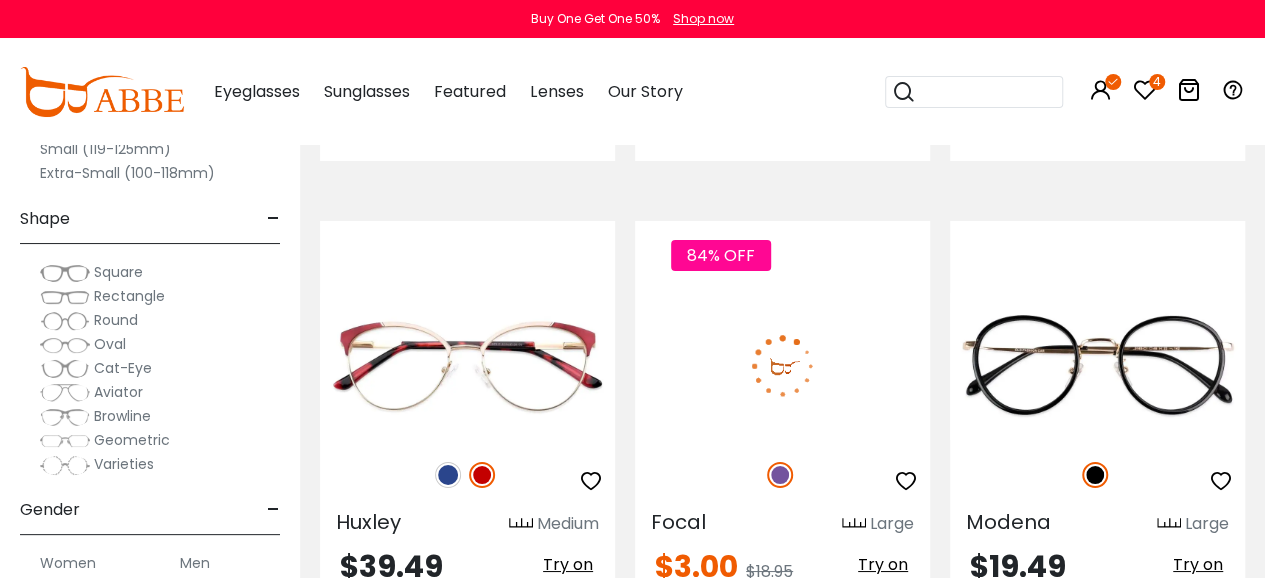 scroll, scrollTop: 3500, scrollLeft: 0, axis: vertical 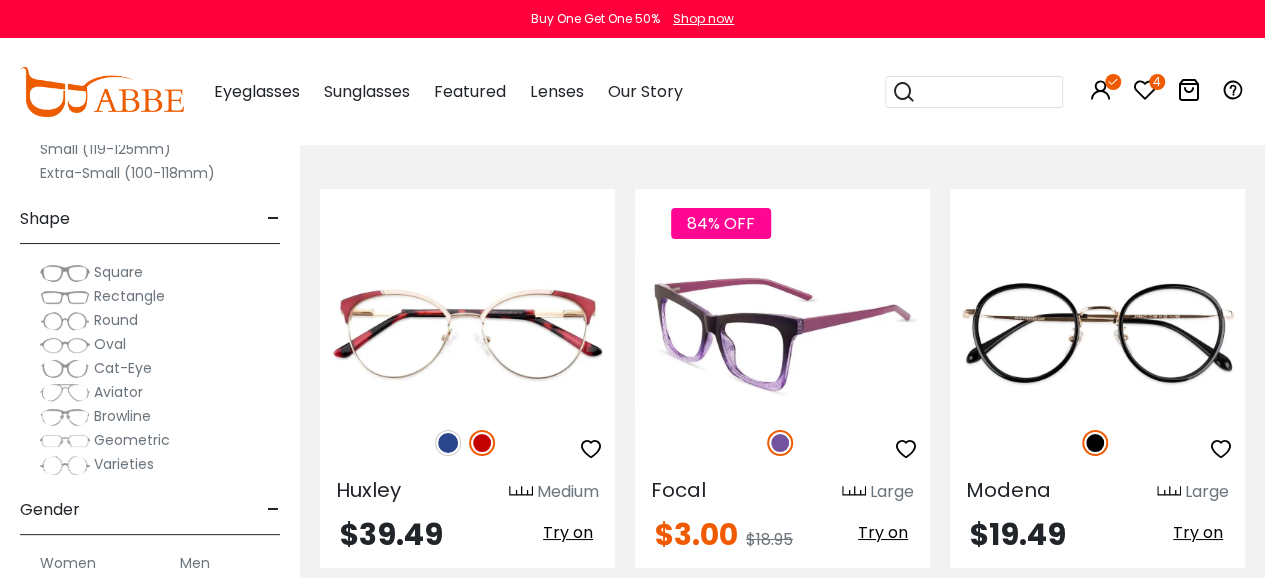 click at bounding box center (782, 334) 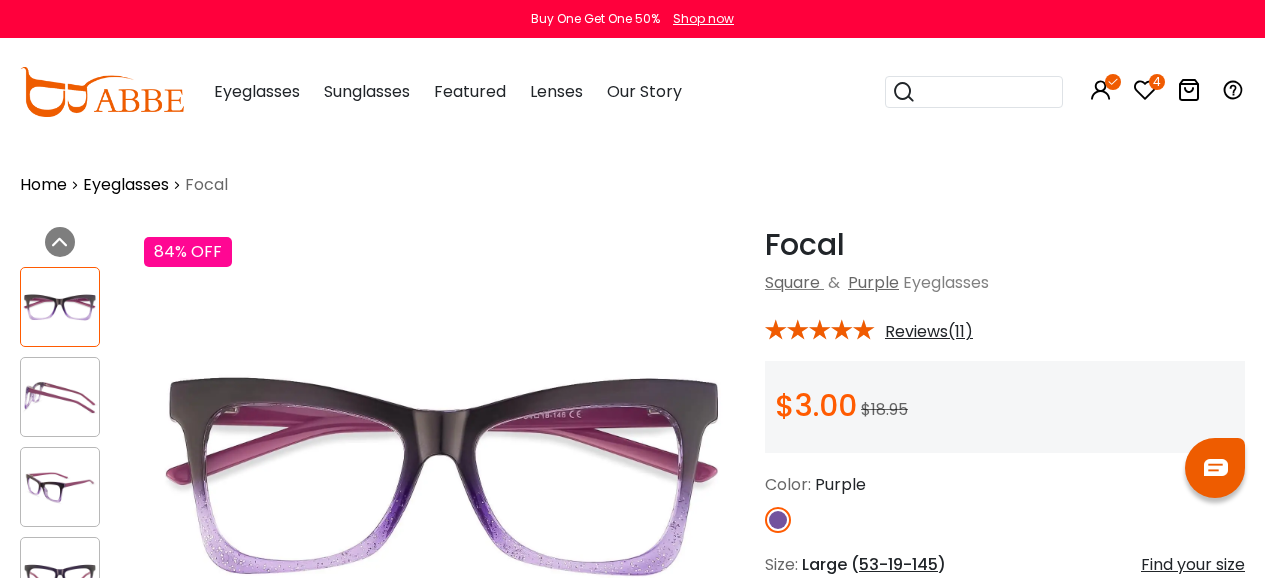 scroll, scrollTop: 0, scrollLeft: 0, axis: both 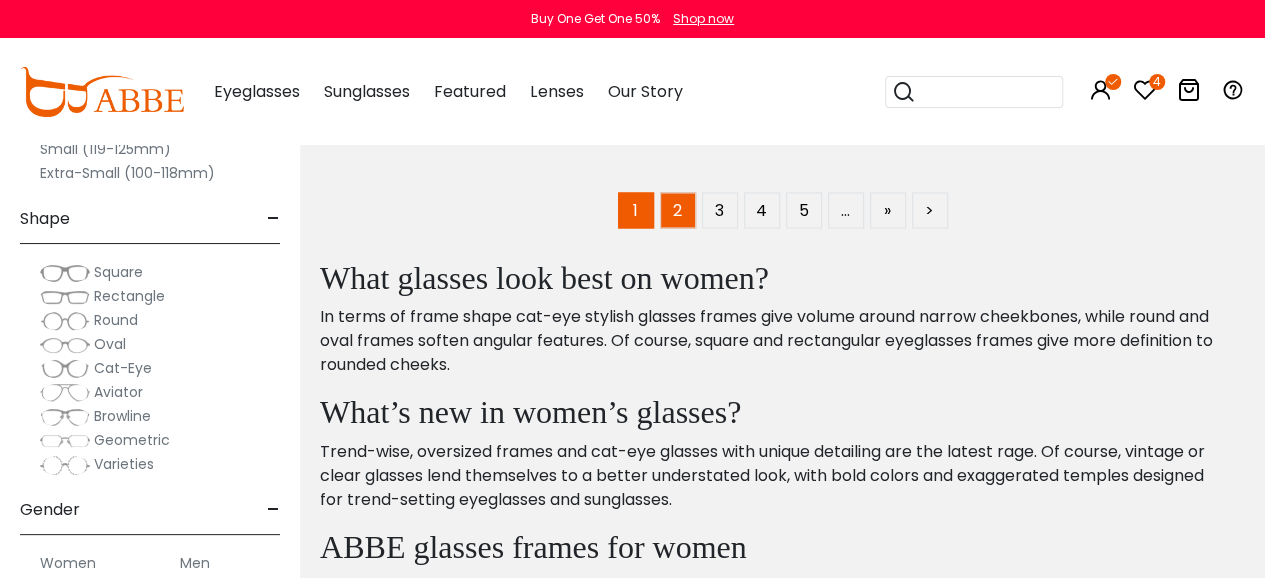 click on "2" at bounding box center (678, 210) 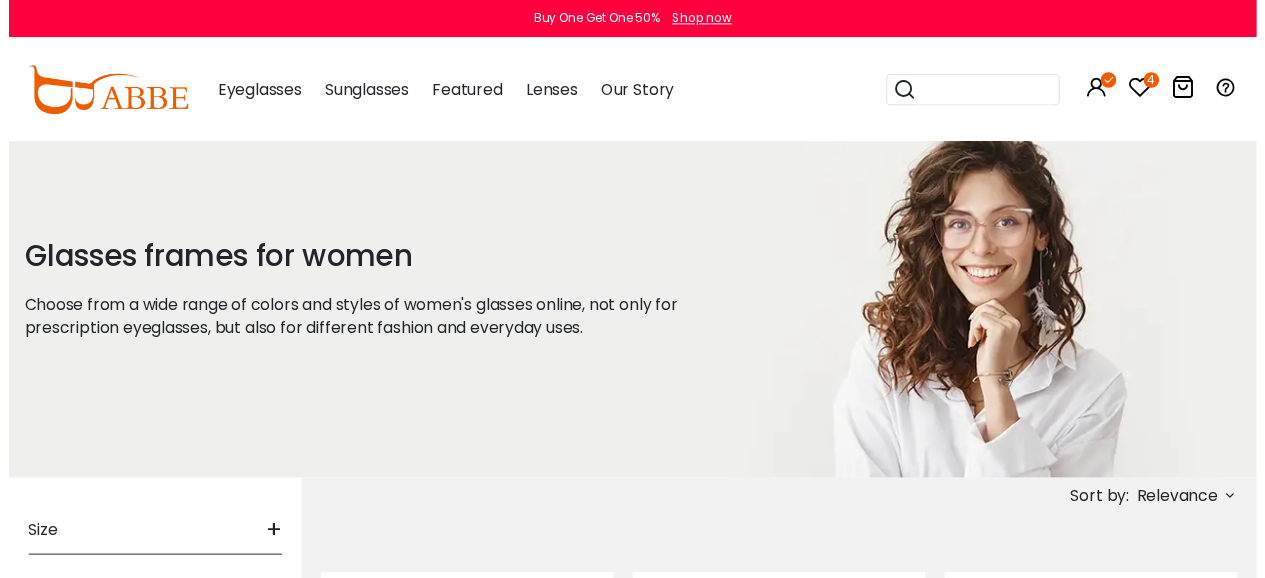 scroll, scrollTop: 0, scrollLeft: 0, axis: both 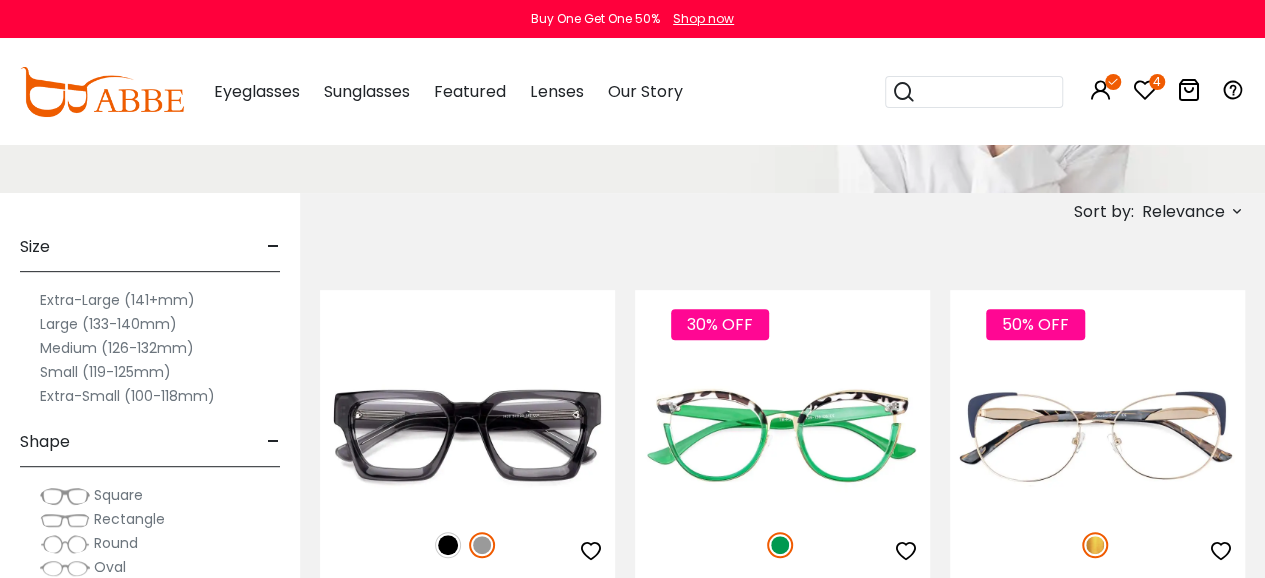 click on "Medium (126-132mm)" at bounding box center (117, 348) 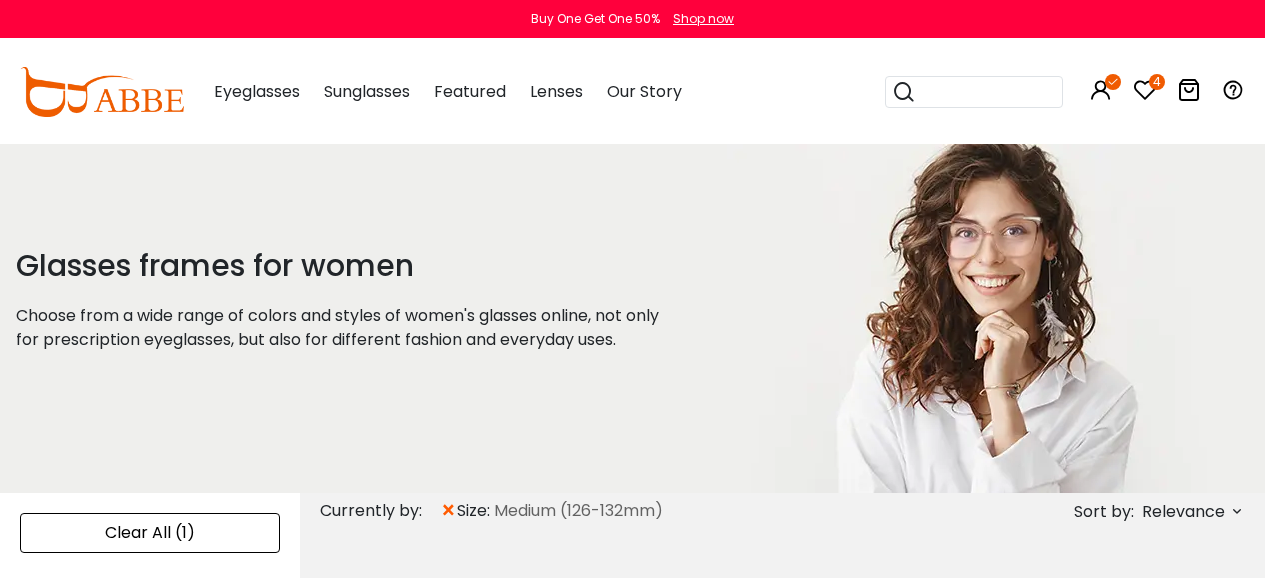 scroll, scrollTop: 0, scrollLeft: 0, axis: both 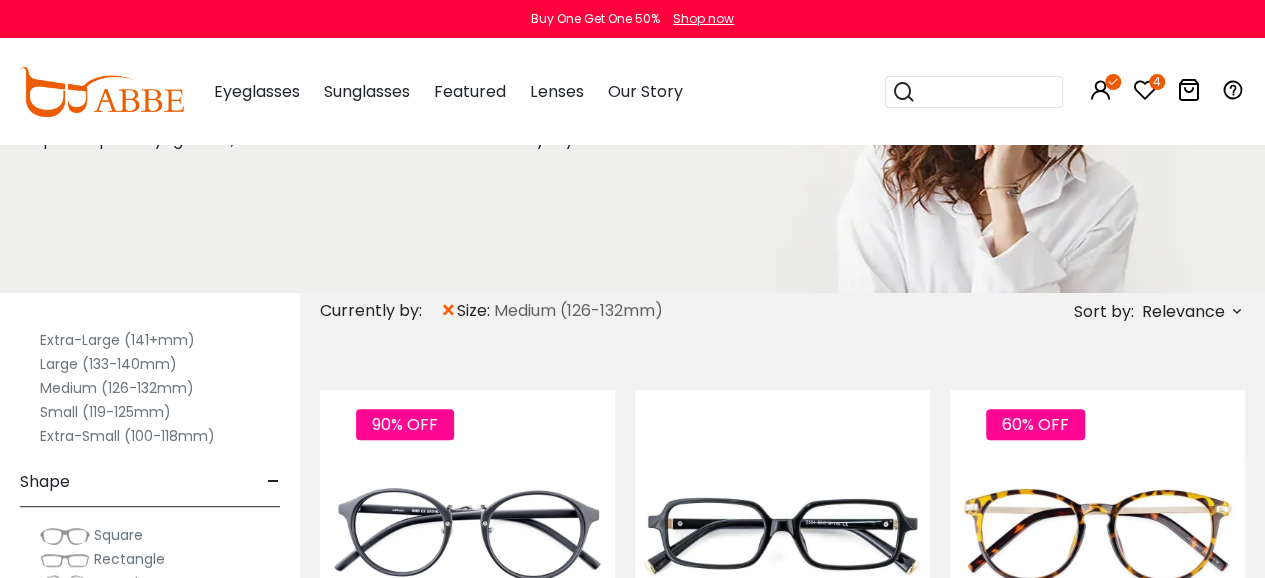click on "Small (119-125mm)" at bounding box center [105, 412] 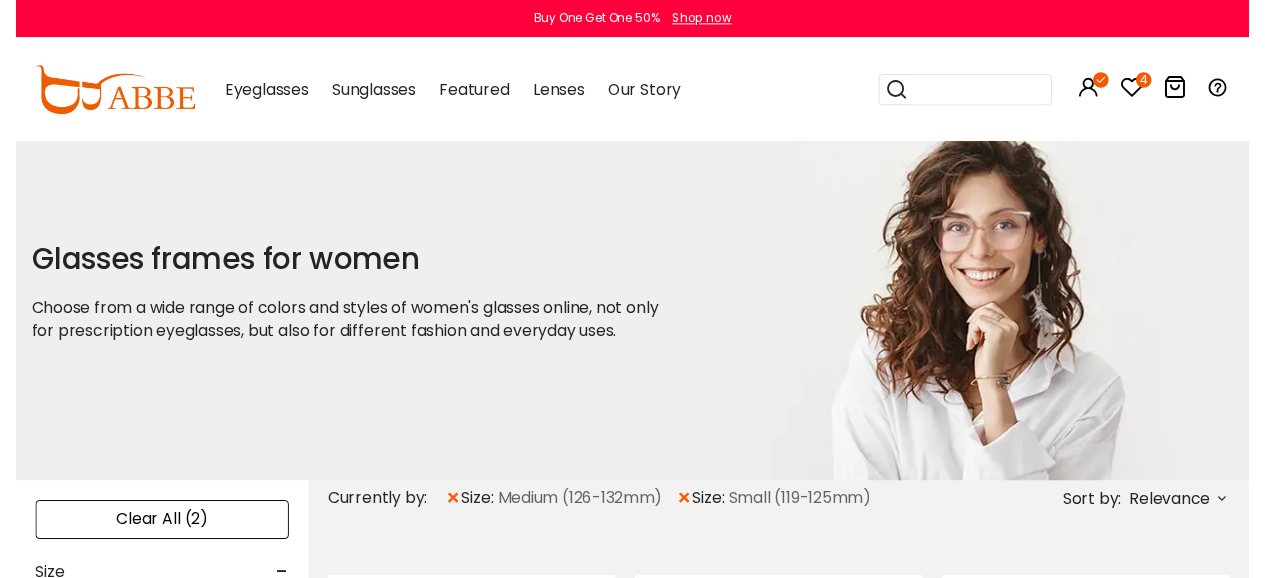 scroll, scrollTop: 0, scrollLeft: 0, axis: both 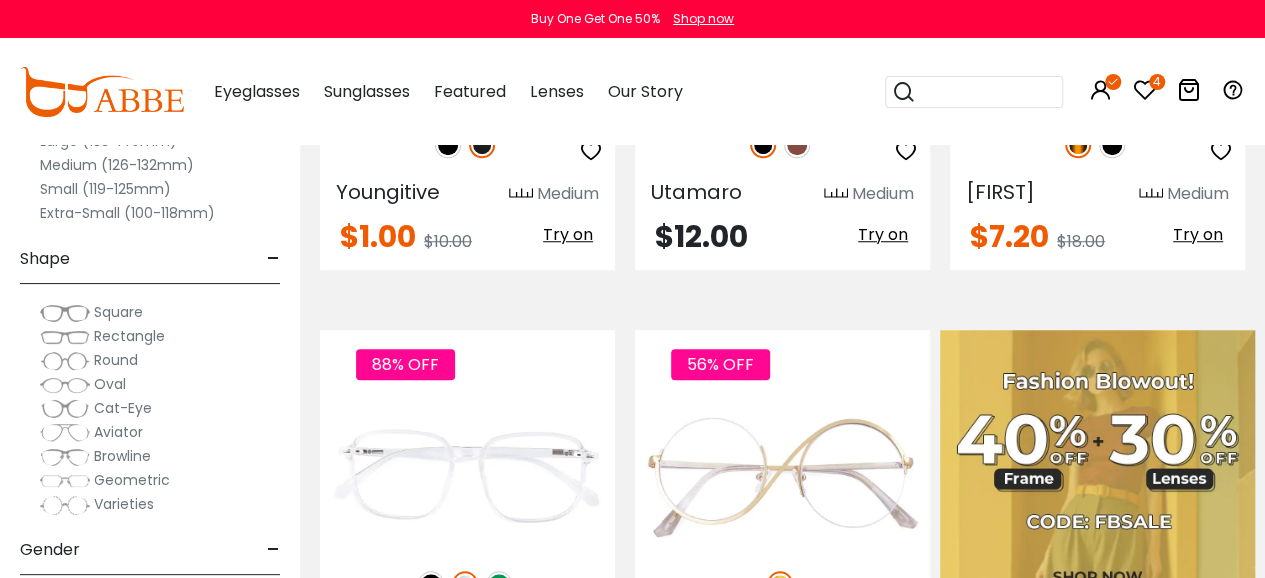 click on "Square" at bounding box center (118, 312) 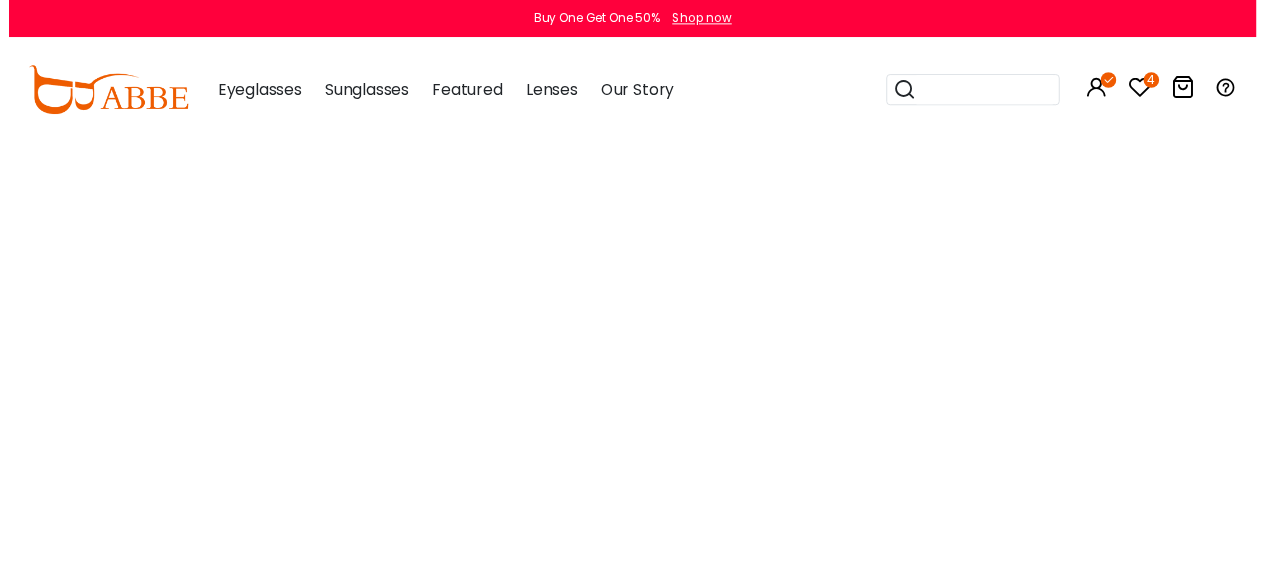 scroll, scrollTop: 0, scrollLeft: 0, axis: both 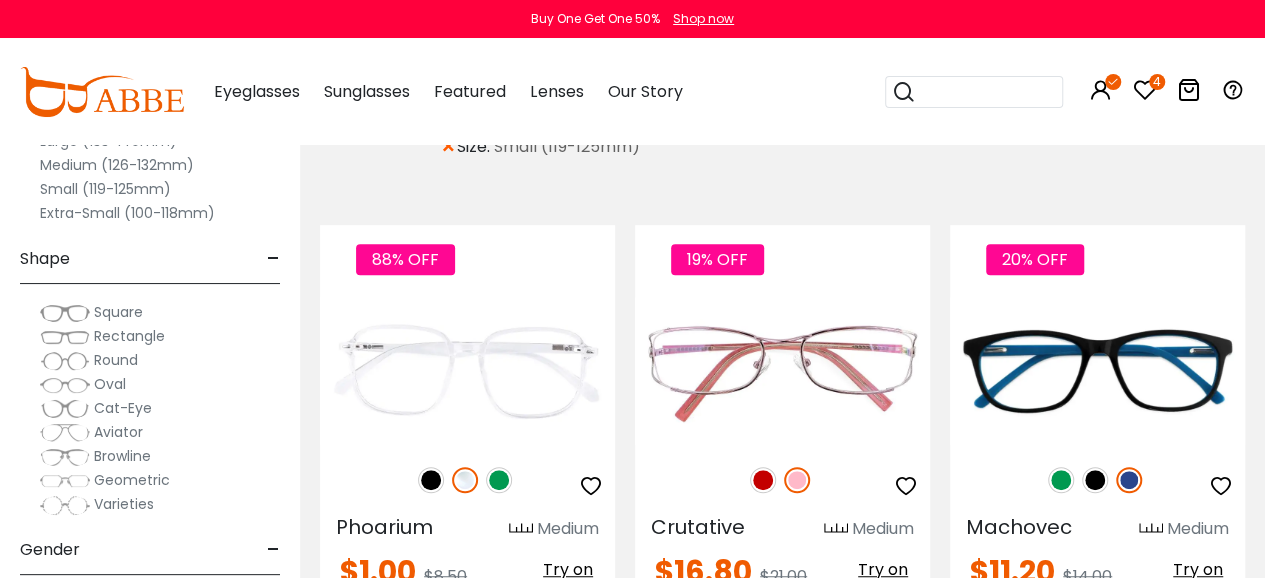 click on "Rectangle" at bounding box center [129, 336] 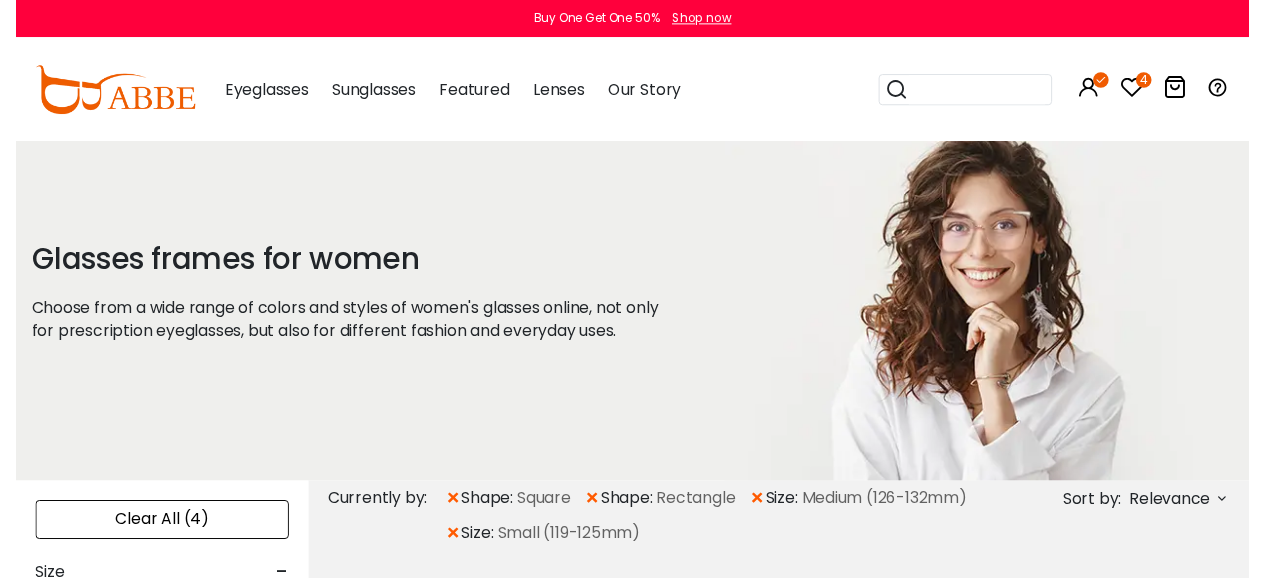 scroll, scrollTop: 0, scrollLeft: 0, axis: both 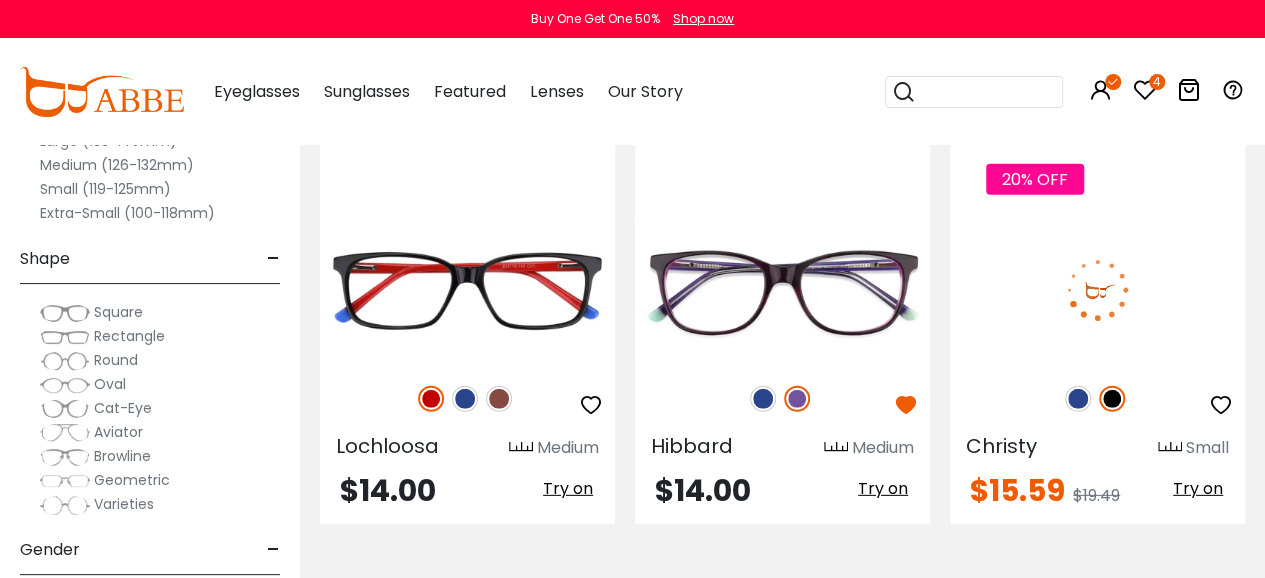 click at bounding box center (1078, 399) 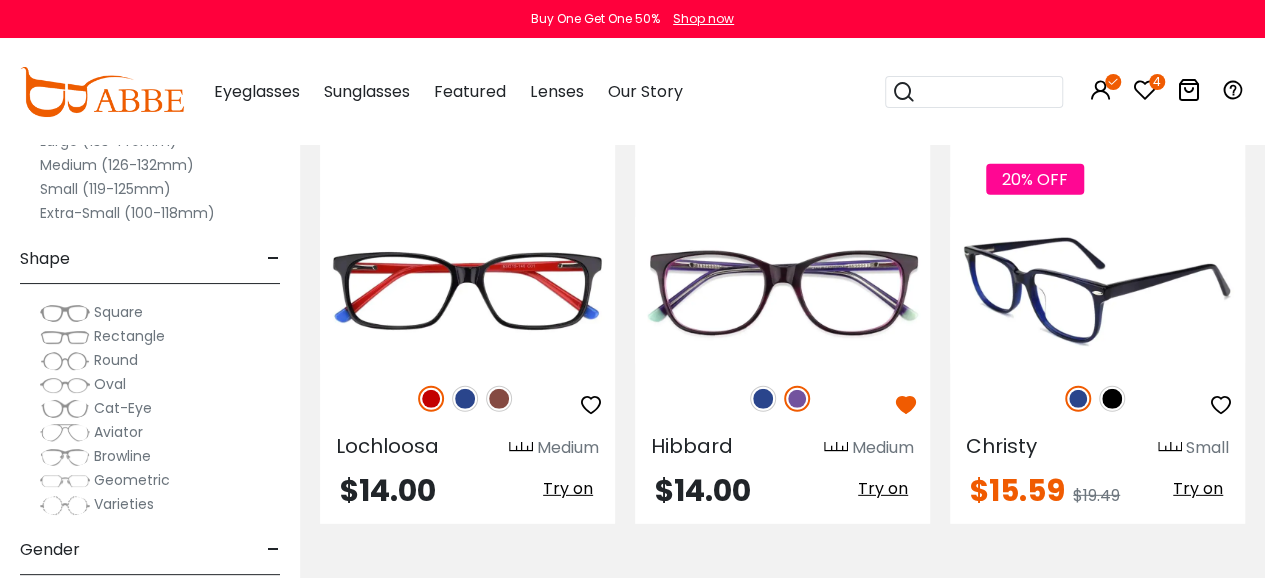 click at bounding box center (1097, 290) 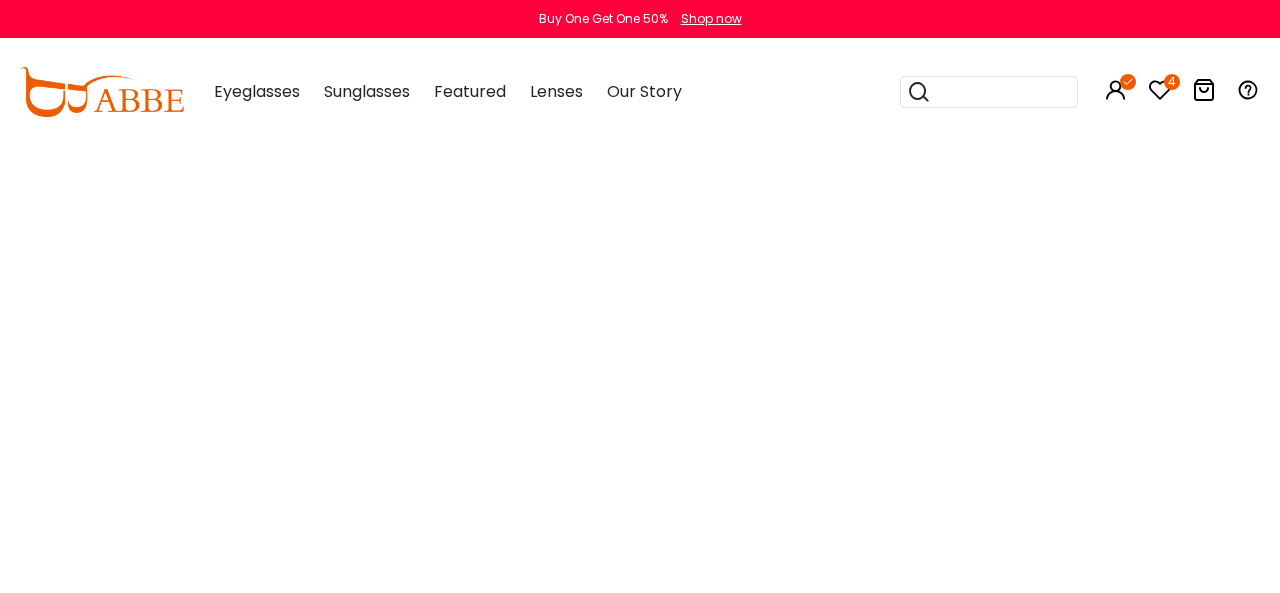scroll, scrollTop: 0, scrollLeft: 0, axis: both 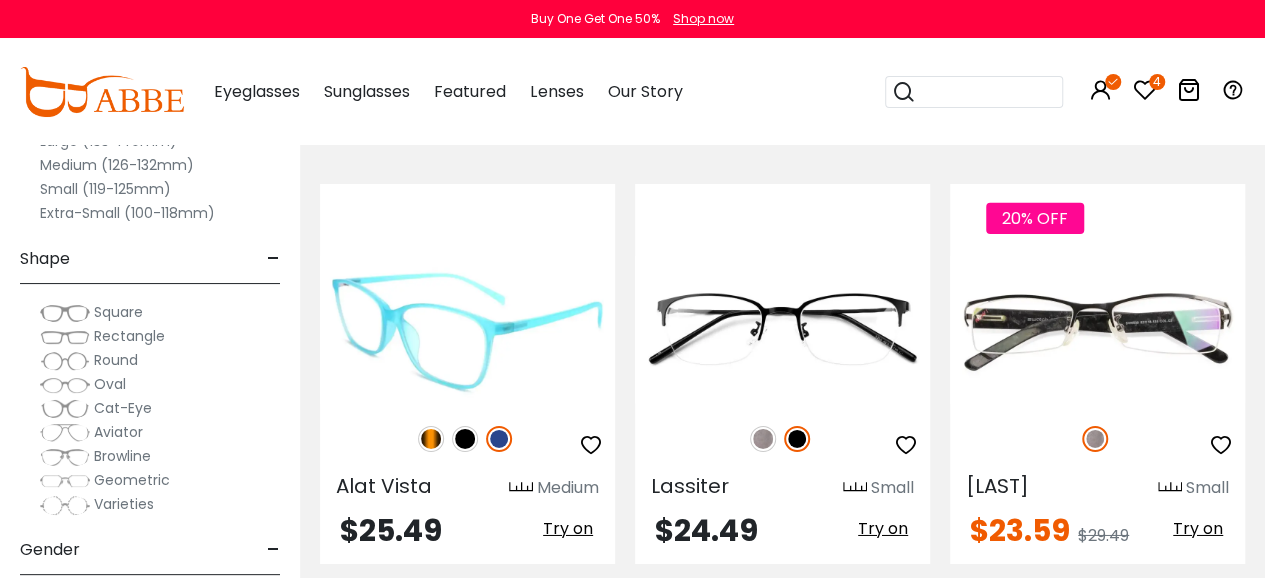 click at bounding box center (467, 329) 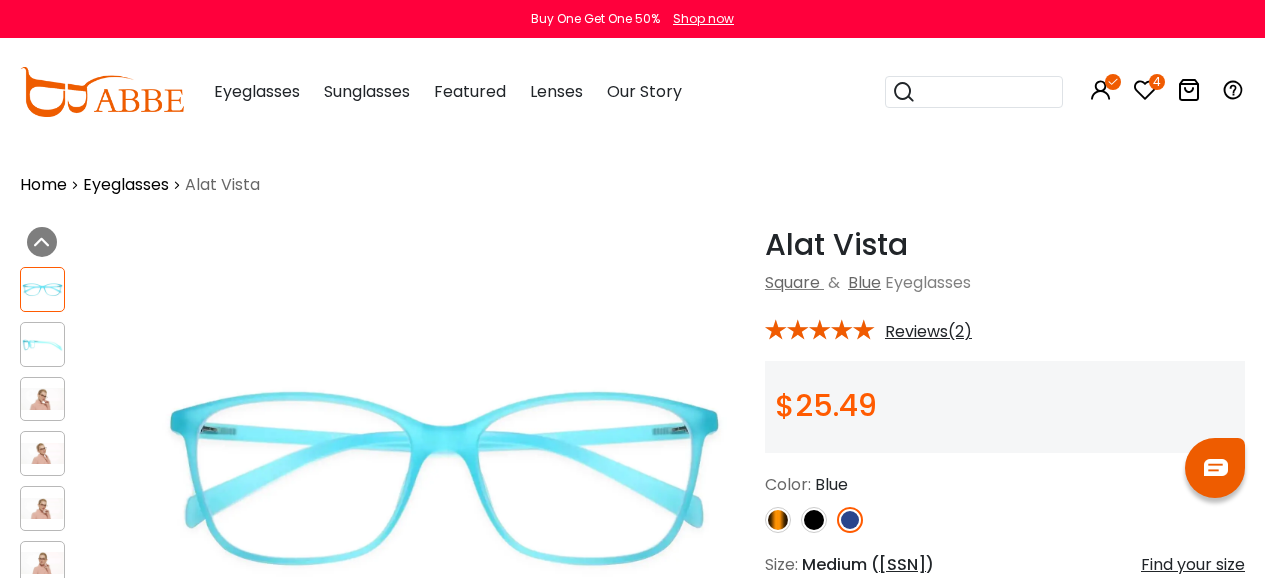scroll, scrollTop: 0, scrollLeft: 0, axis: both 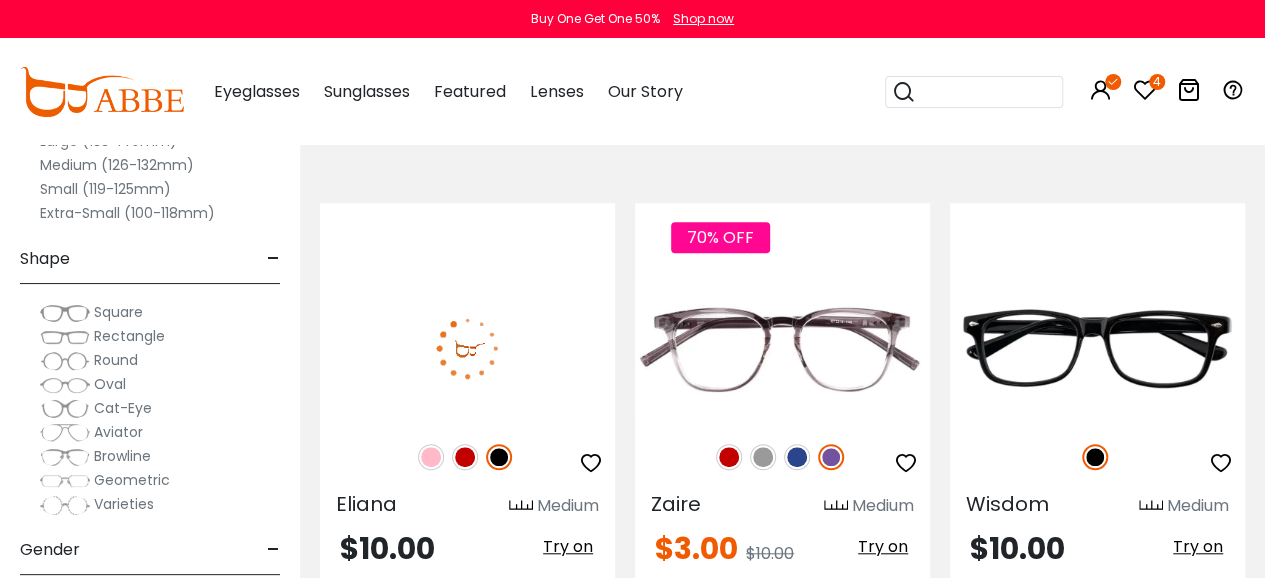 click at bounding box center (465, 457) 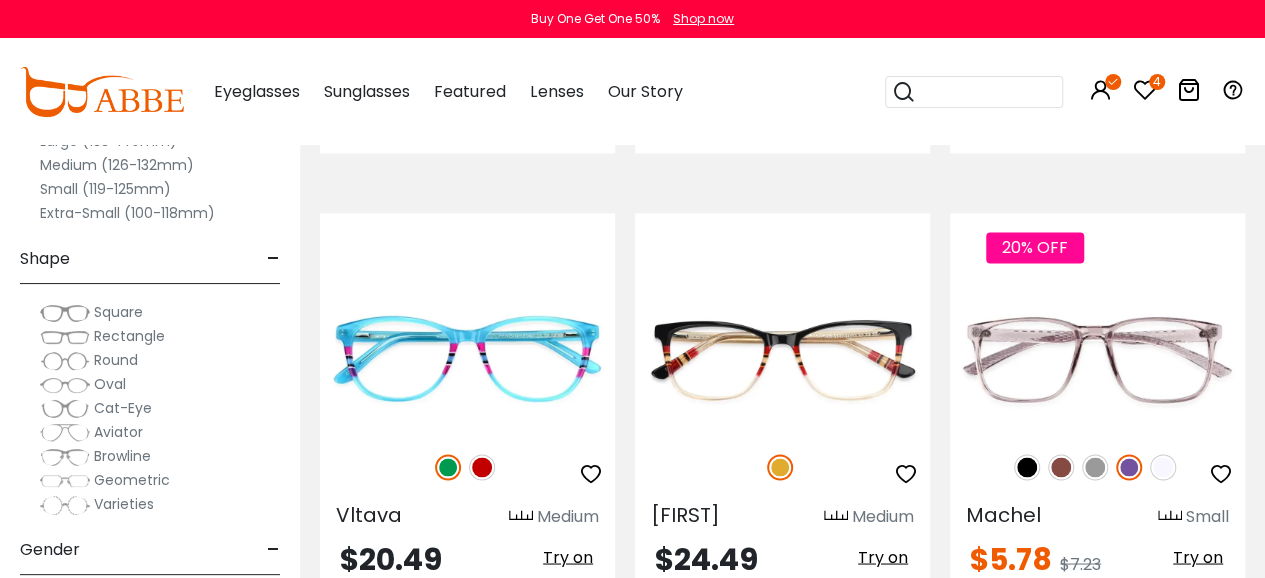 scroll, scrollTop: 5300, scrollLeft: 0, axis: vertical 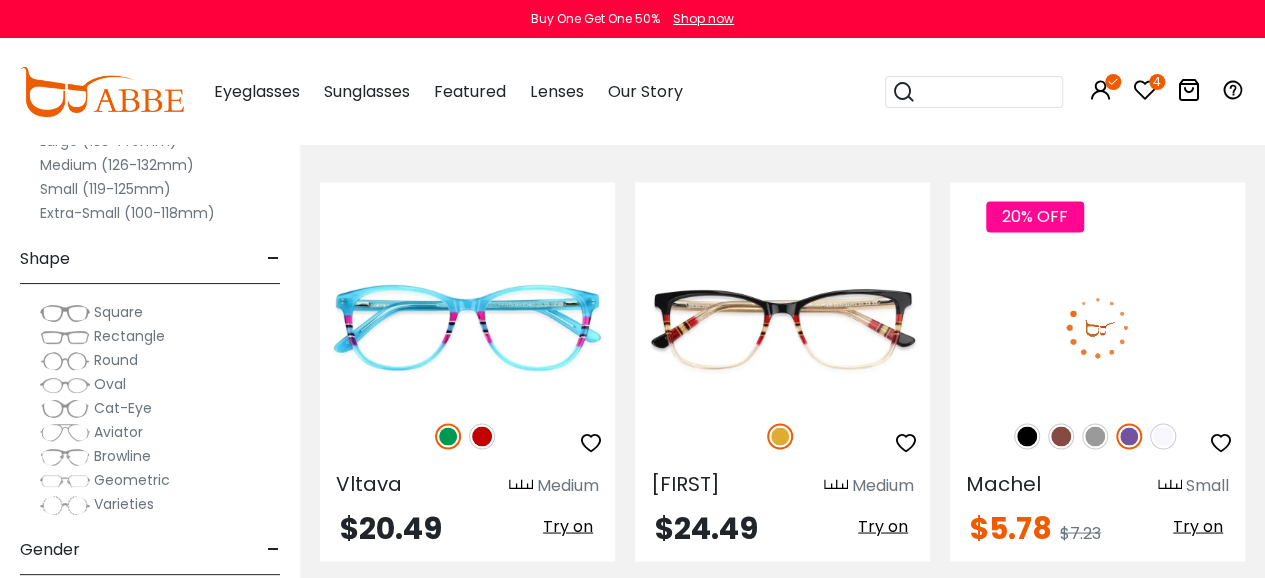 click at bounding box center (1097, 327) 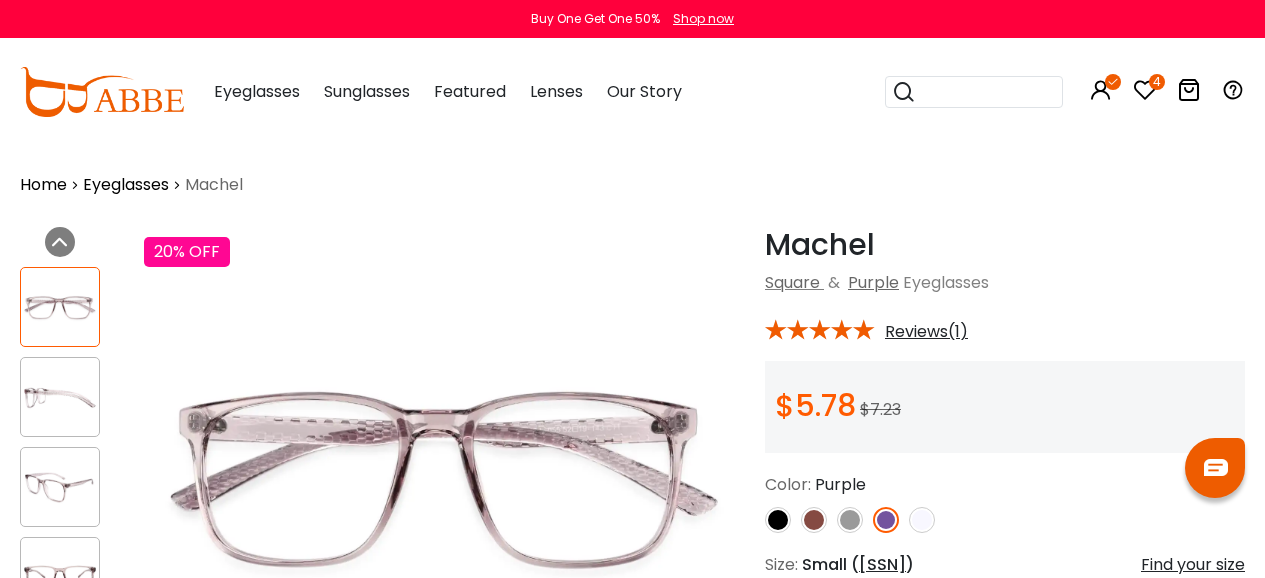 scroll, scrollTop: 0, scrollLeft: 0, axis: both 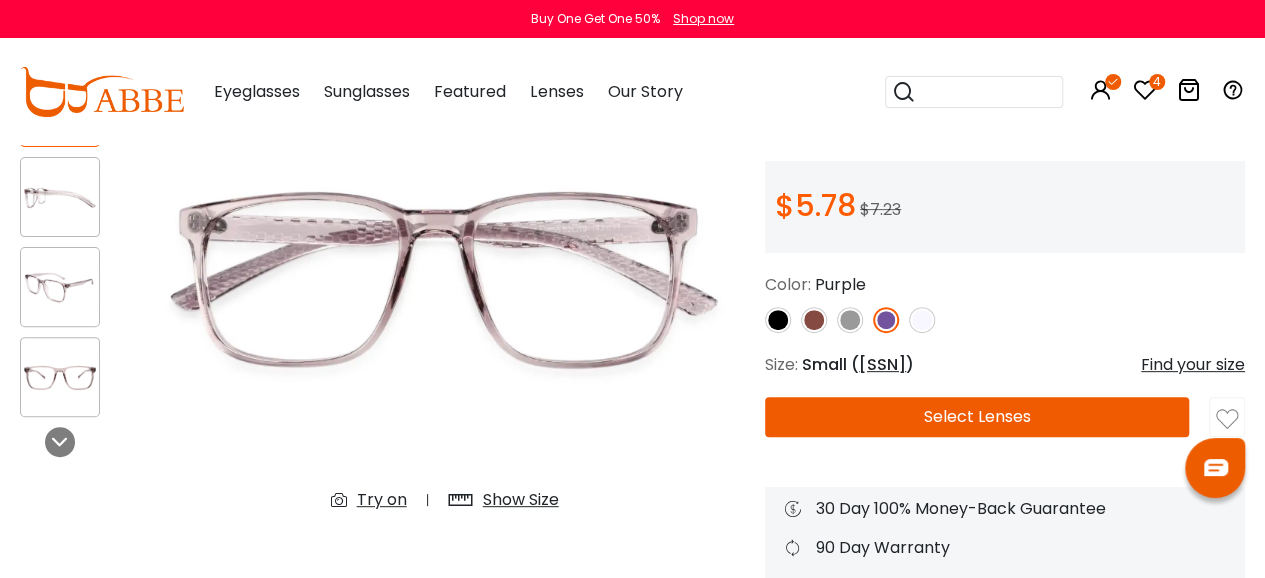 click on "Try on" at bounding box center [382, 500] 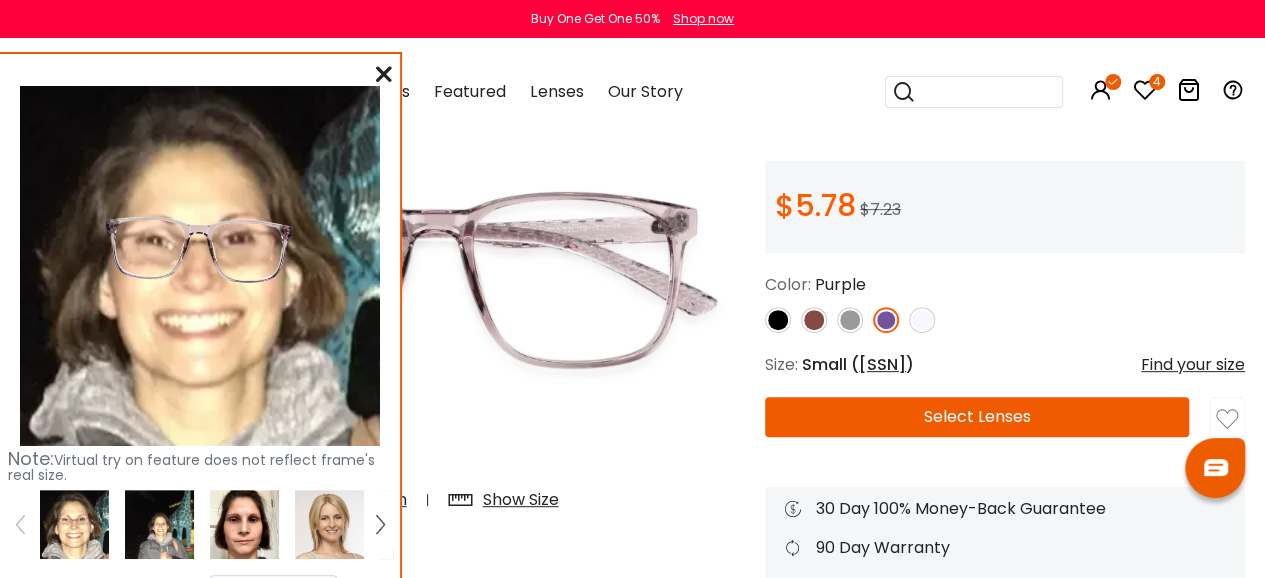 click at bounding box center [244, 524] 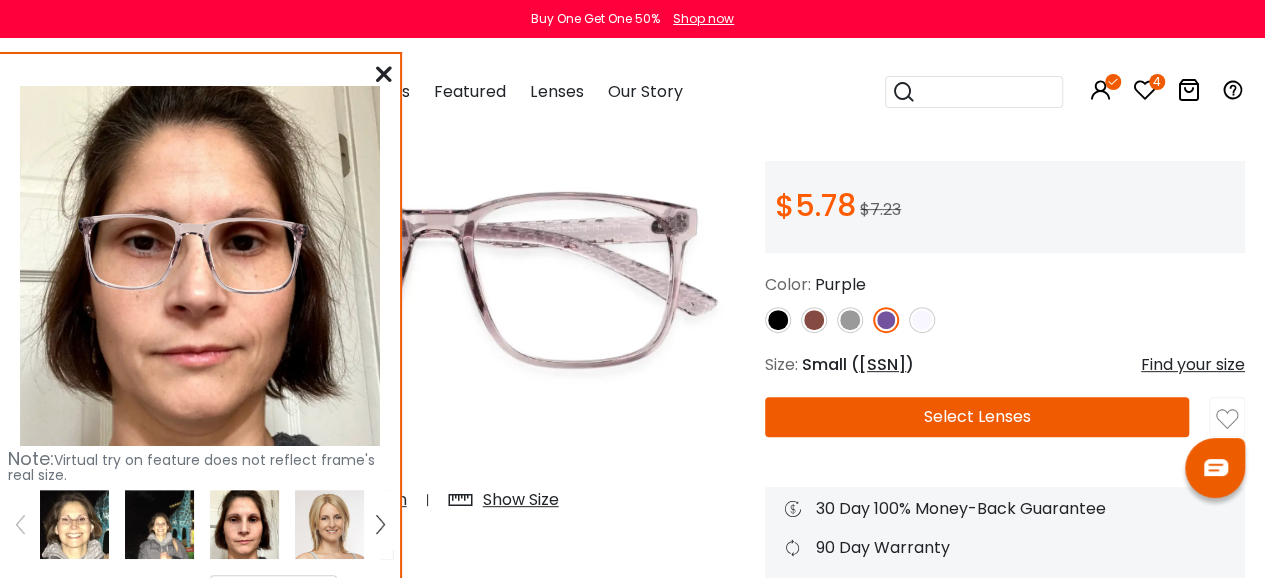 click at bounding box center [384, 74] 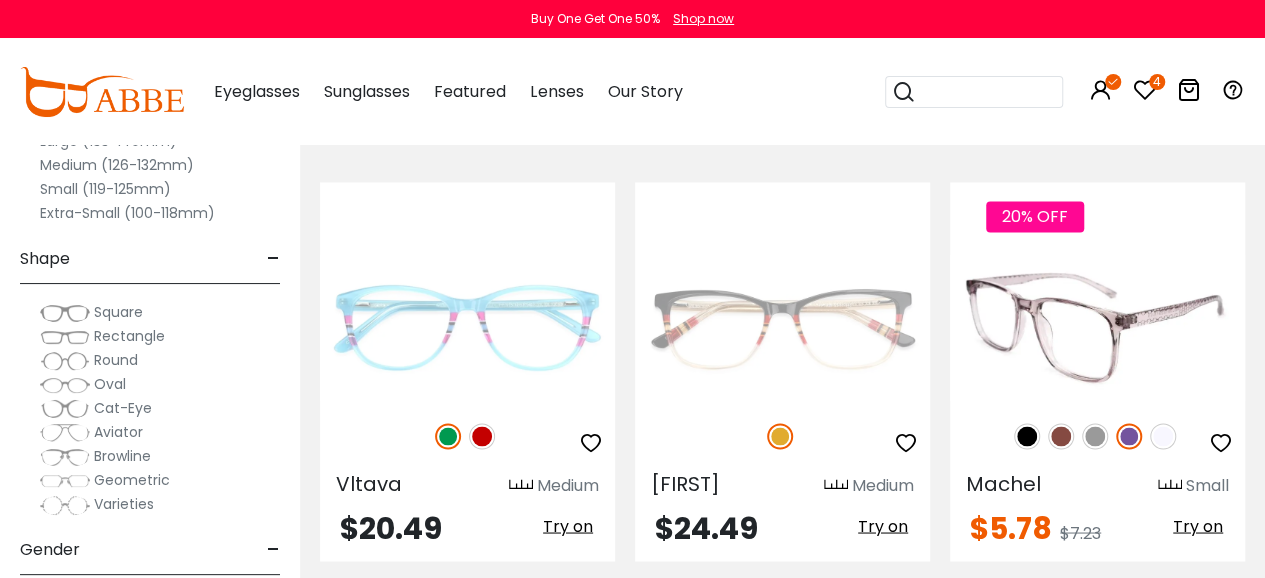 scroll, scrollTop: 5300, scrollLeft: 0, axis: vertical 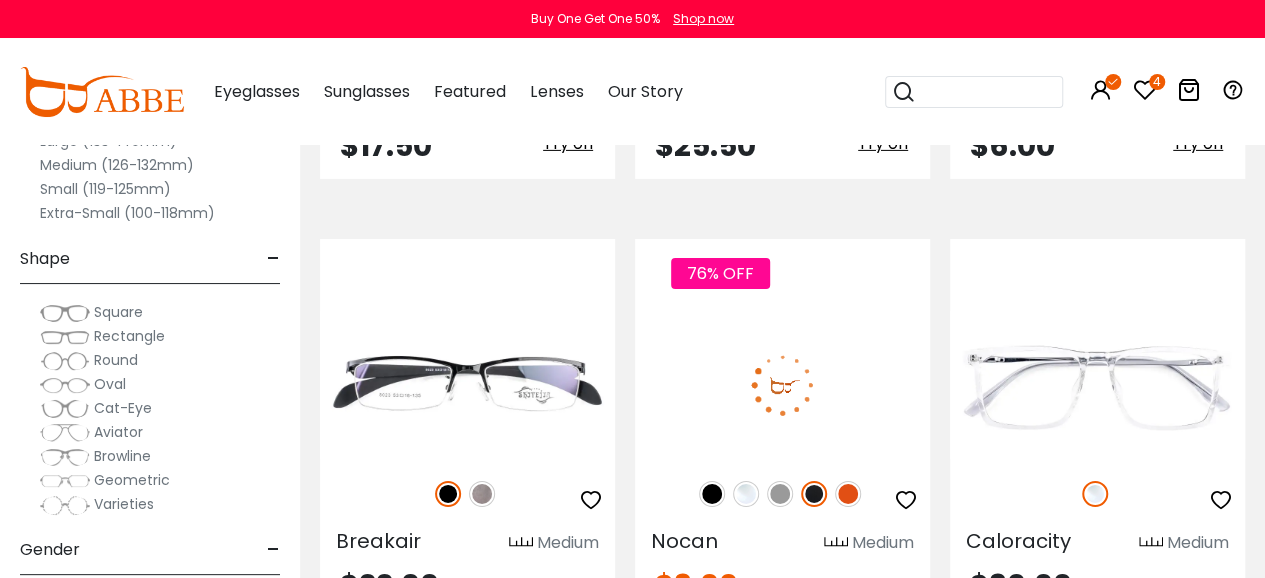 click at bounding box center (848, 494) 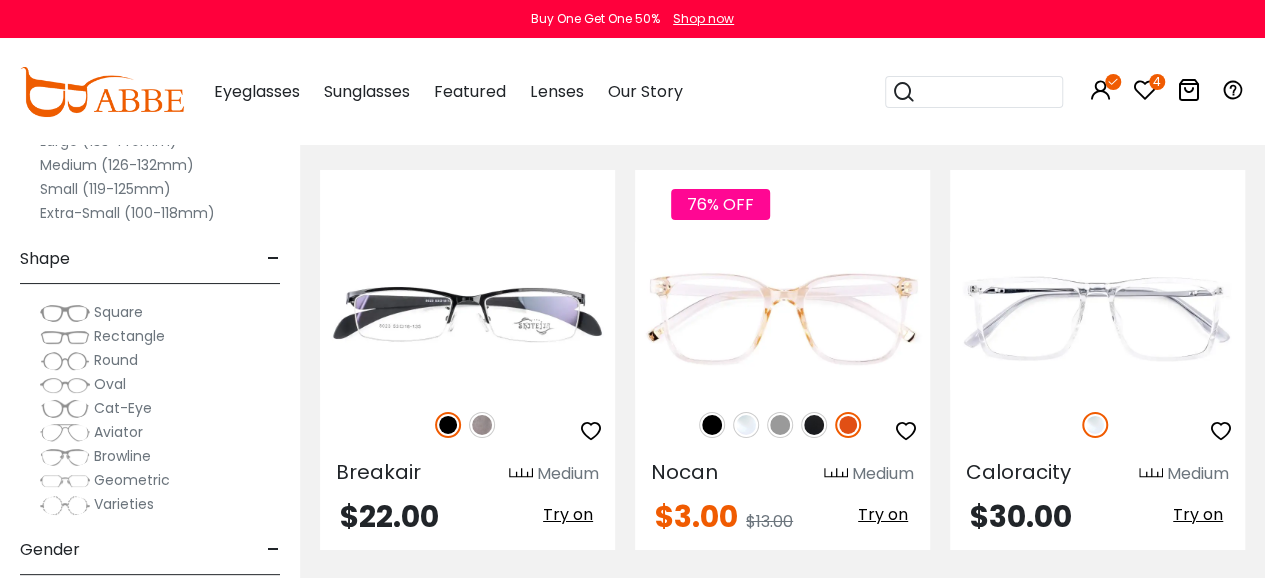 scroll, scrollTop: 7100, scrollLeft: 0, axis: vertical 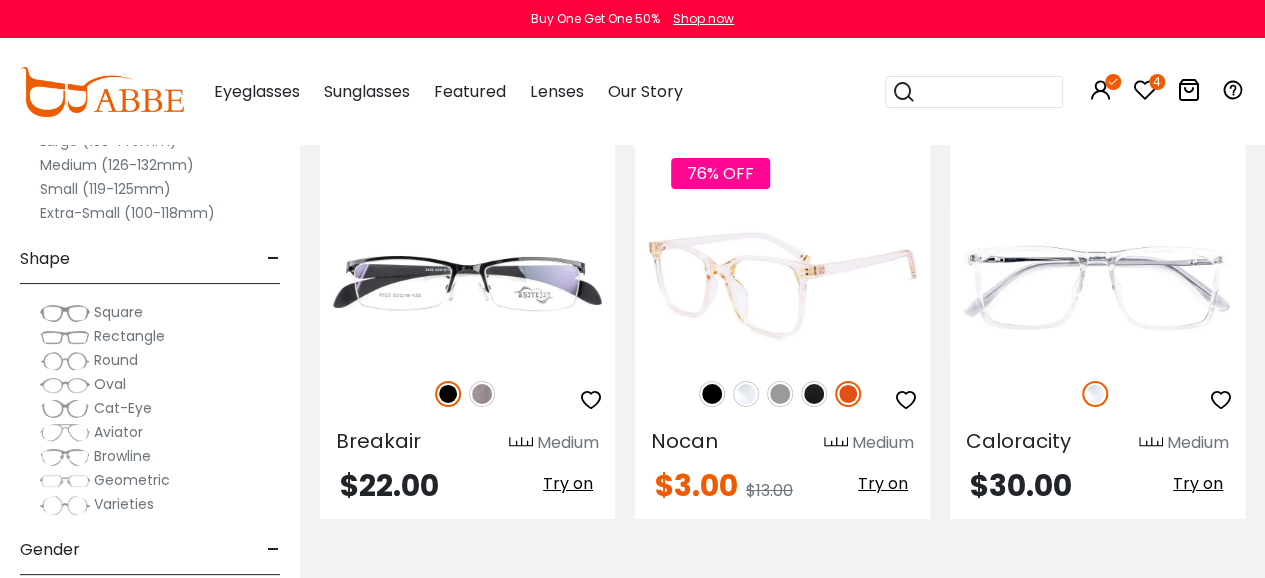 click at bounding box center (814, 394) 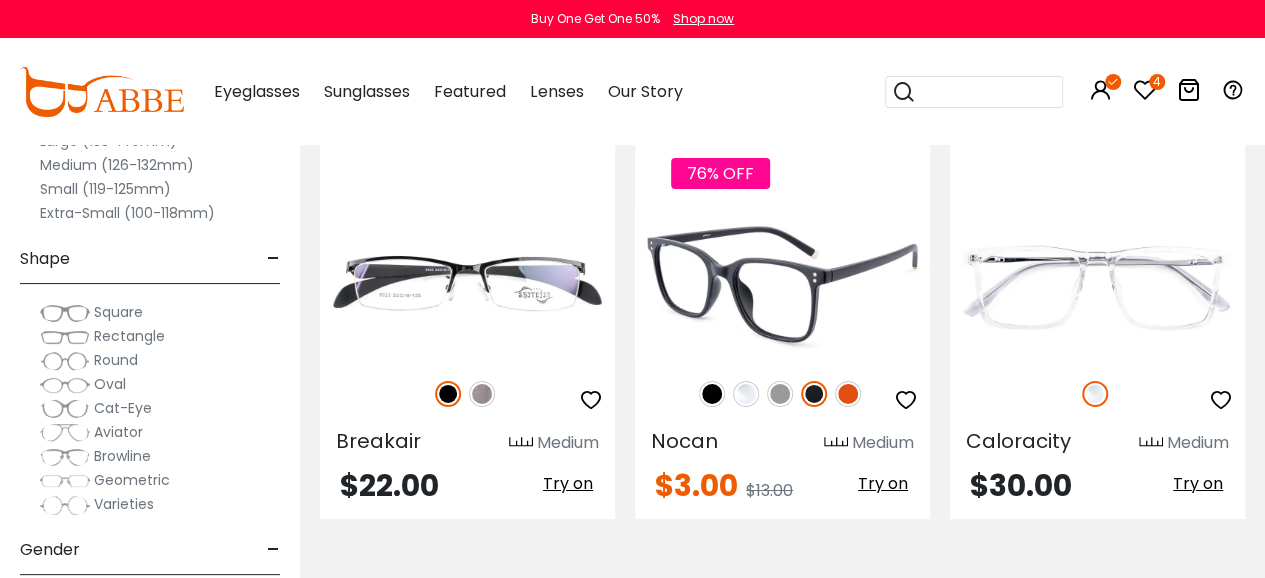 click at bounding box center (780, 394) 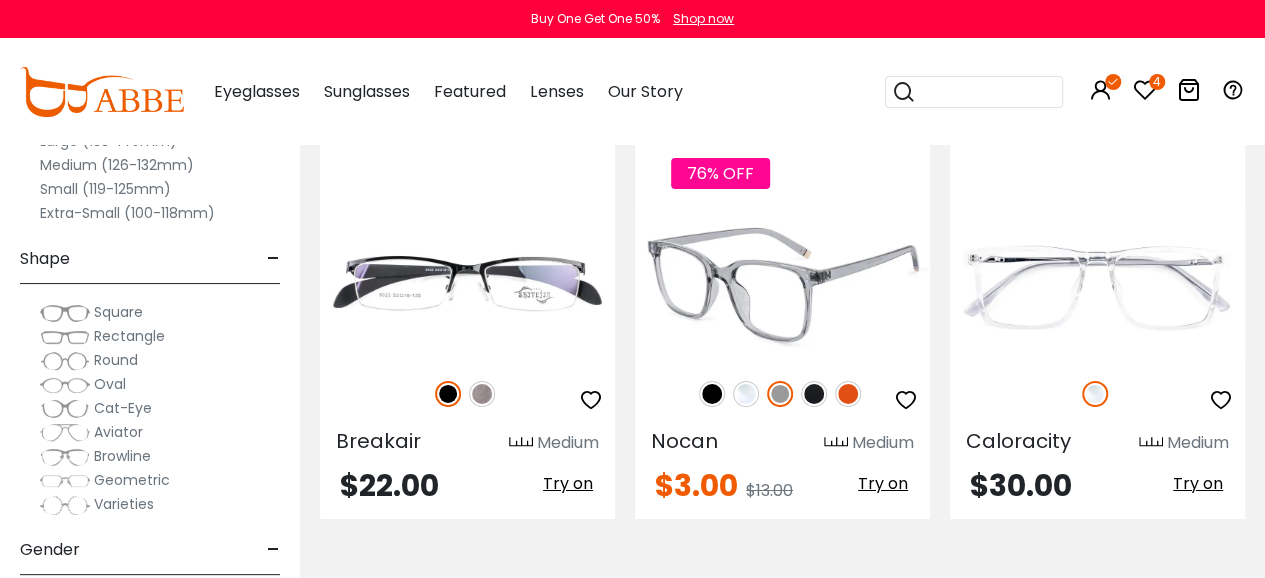 click at bounding box center [782, 284] 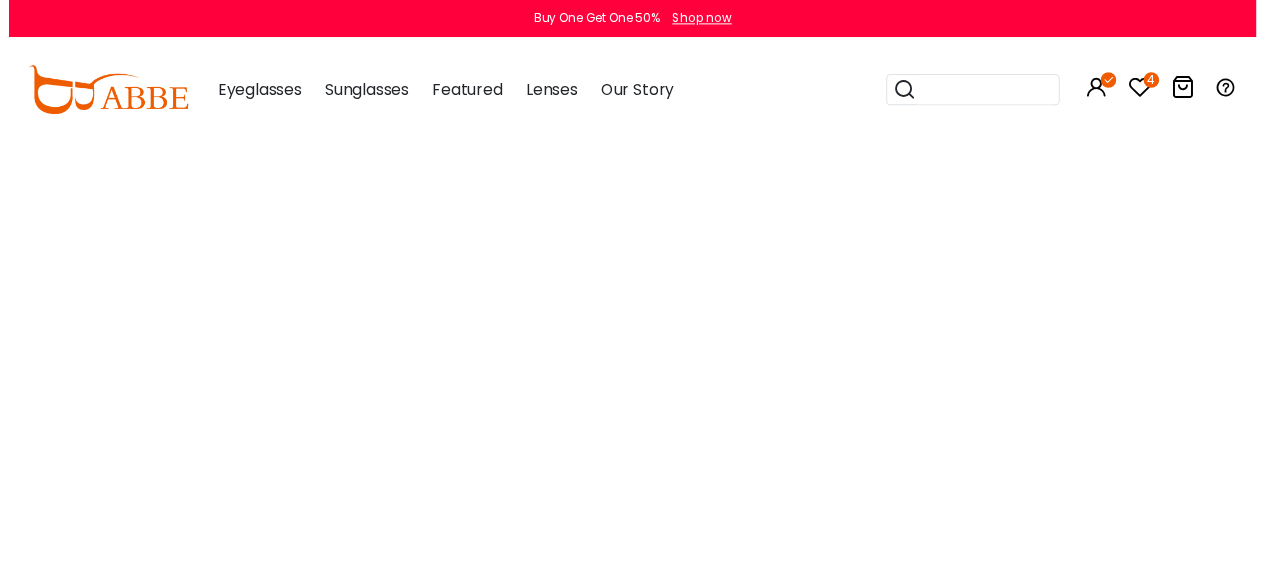 scroll, scrollTop: 0, scrollLeft: 0, axis: both 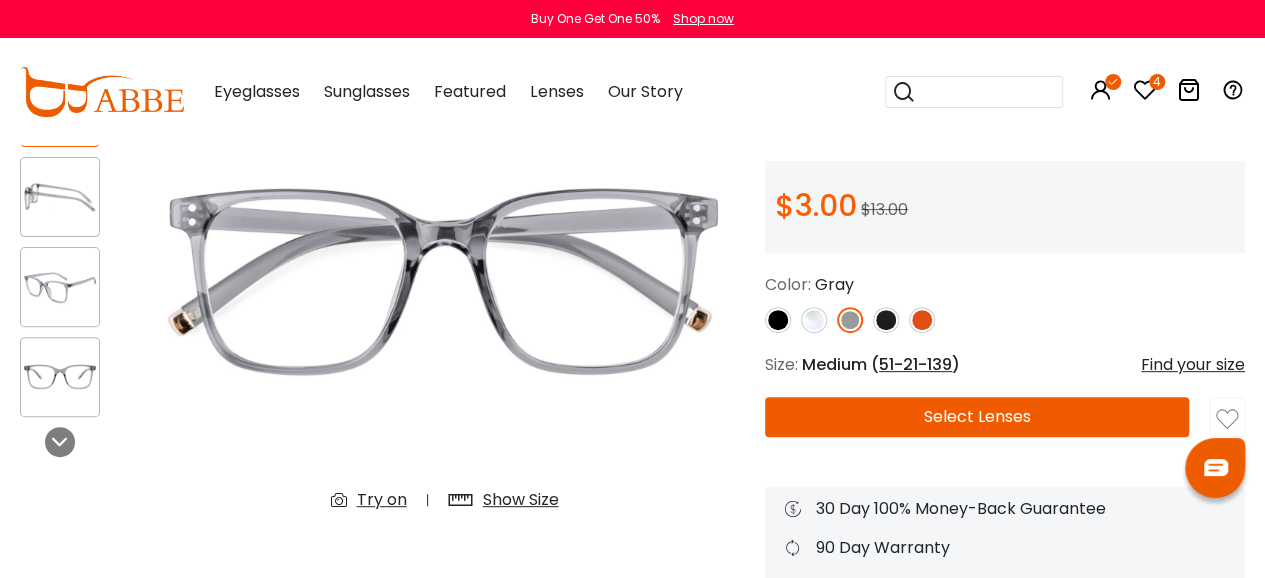 click on "Try on" at bounding box center (382, 500) 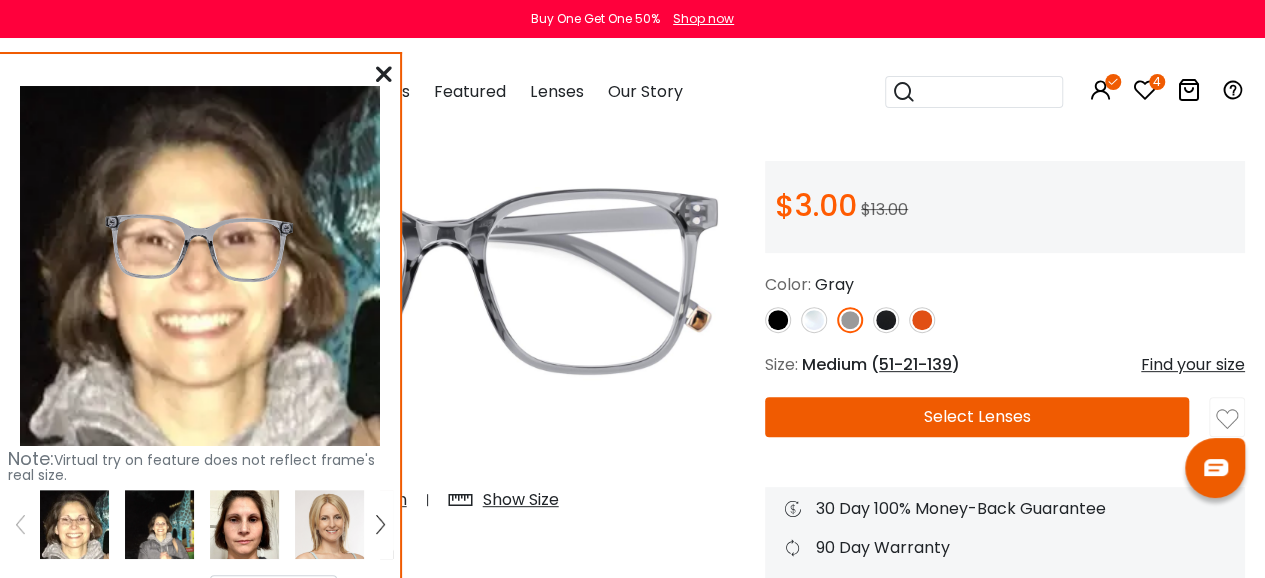 click at bounding box center [244, 524] 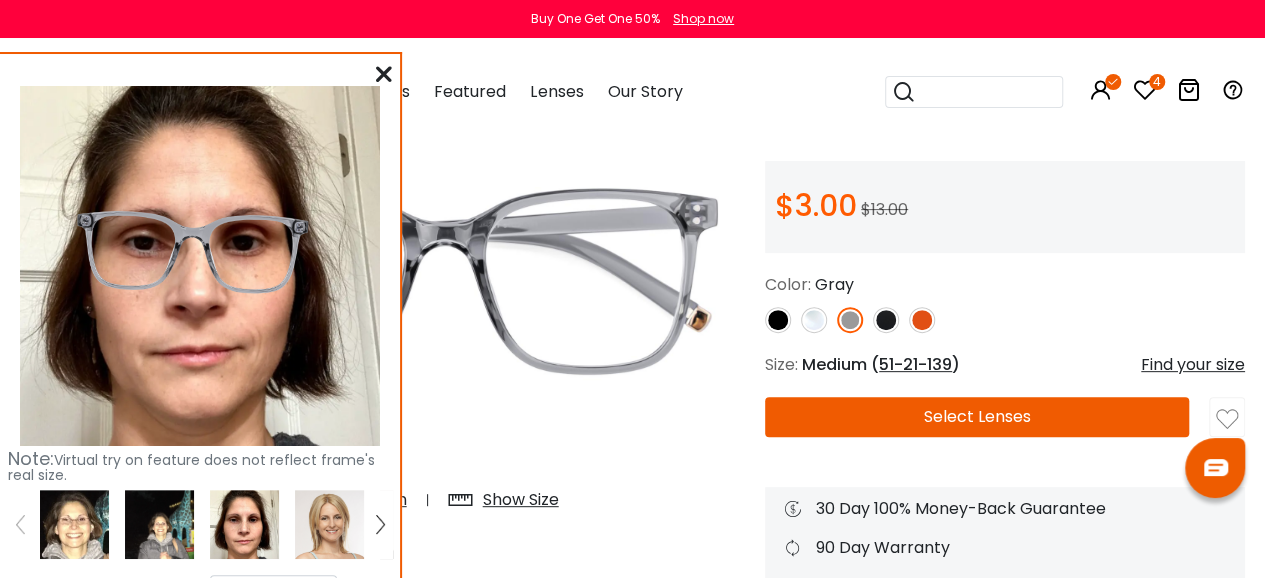 click at bounding box center [384, 74] 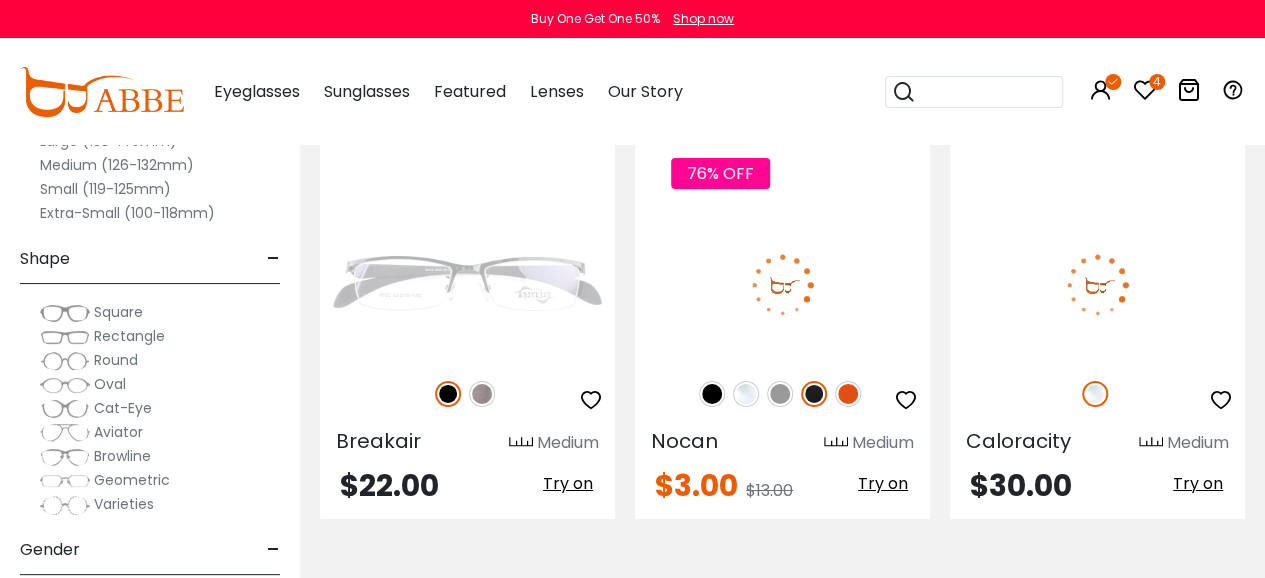 scroll, scrollTop: 0, scrollLeft: 0, axis: both 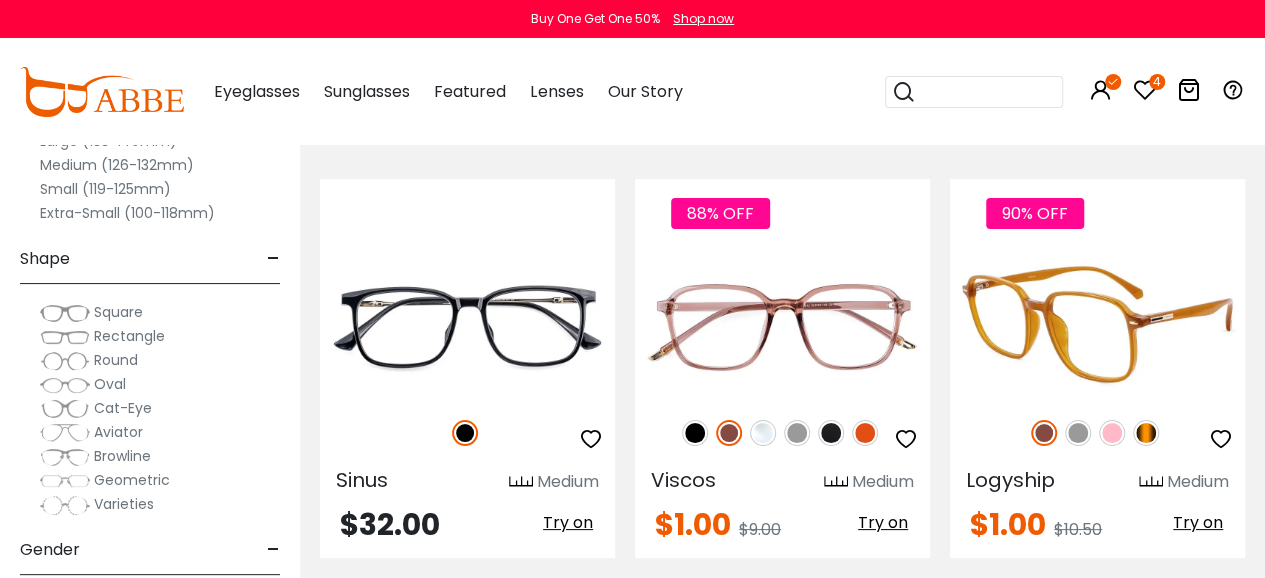 click at bounding box center (1112, 433) 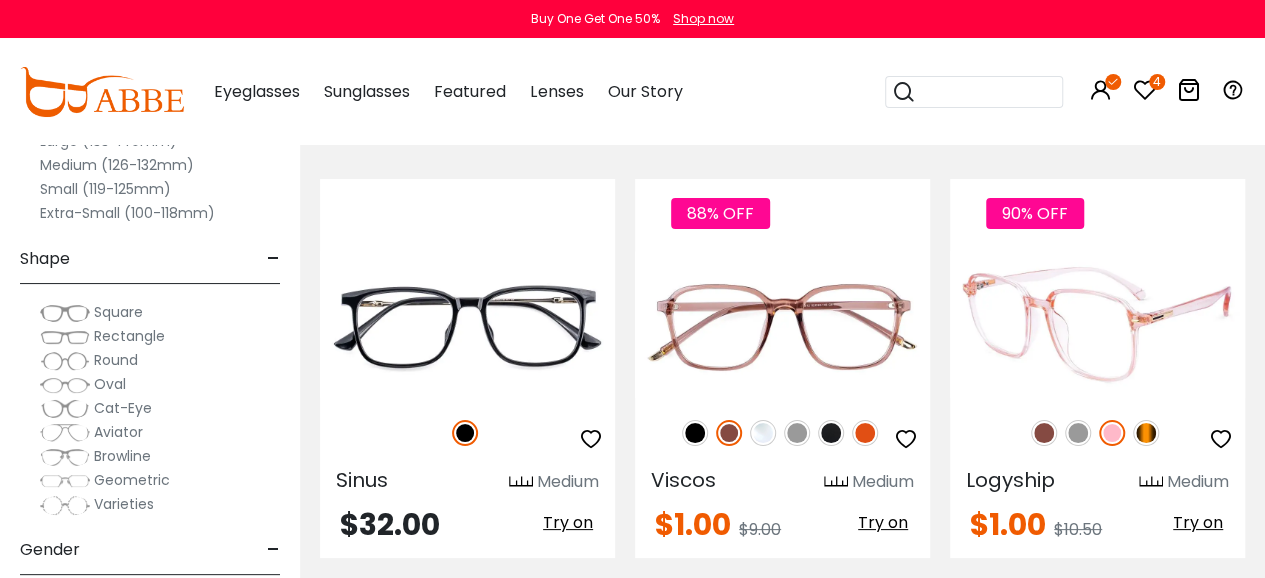 click at bounding box center (1097, 324) 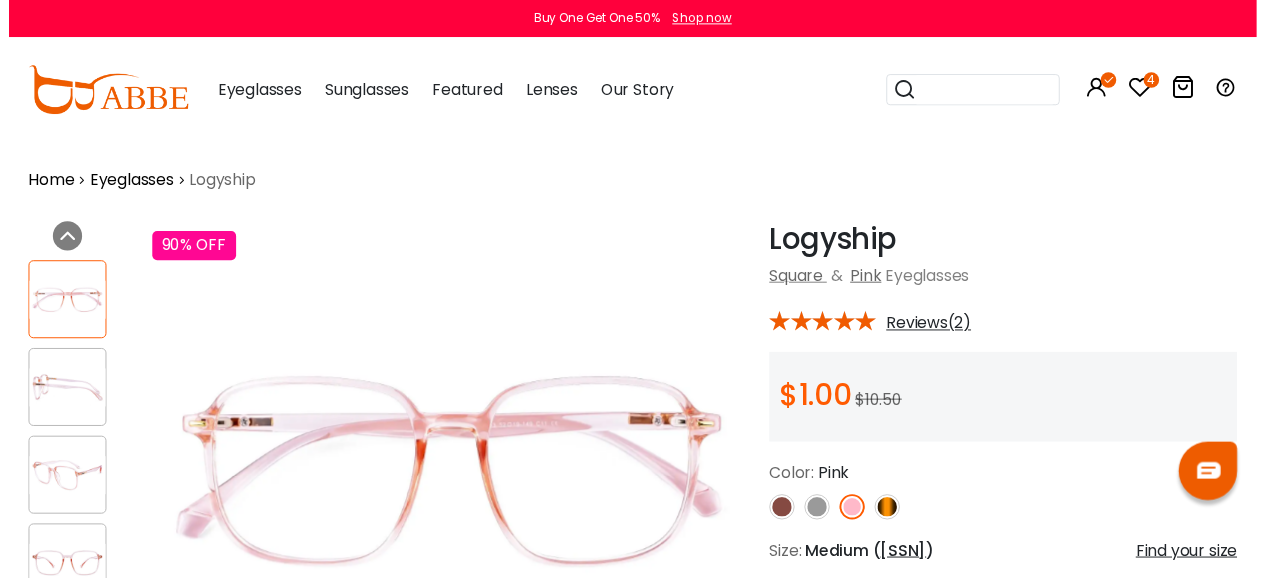 scroll, scrollTop: 0, scrollLeft: 0, axis: both 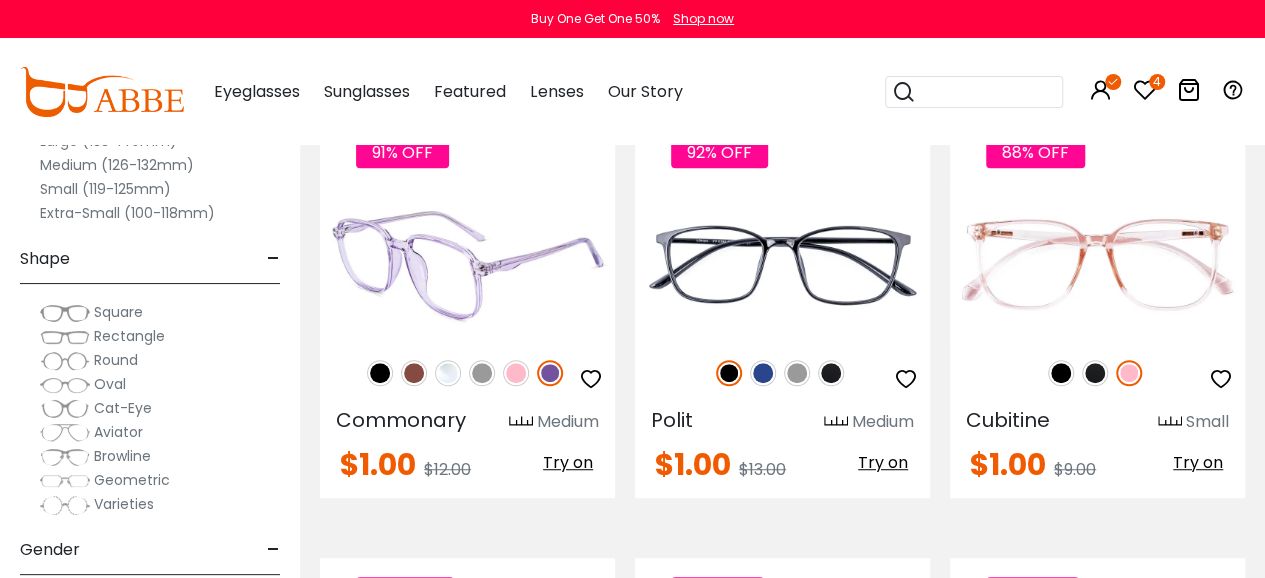 click at bounding box center (467, 263) 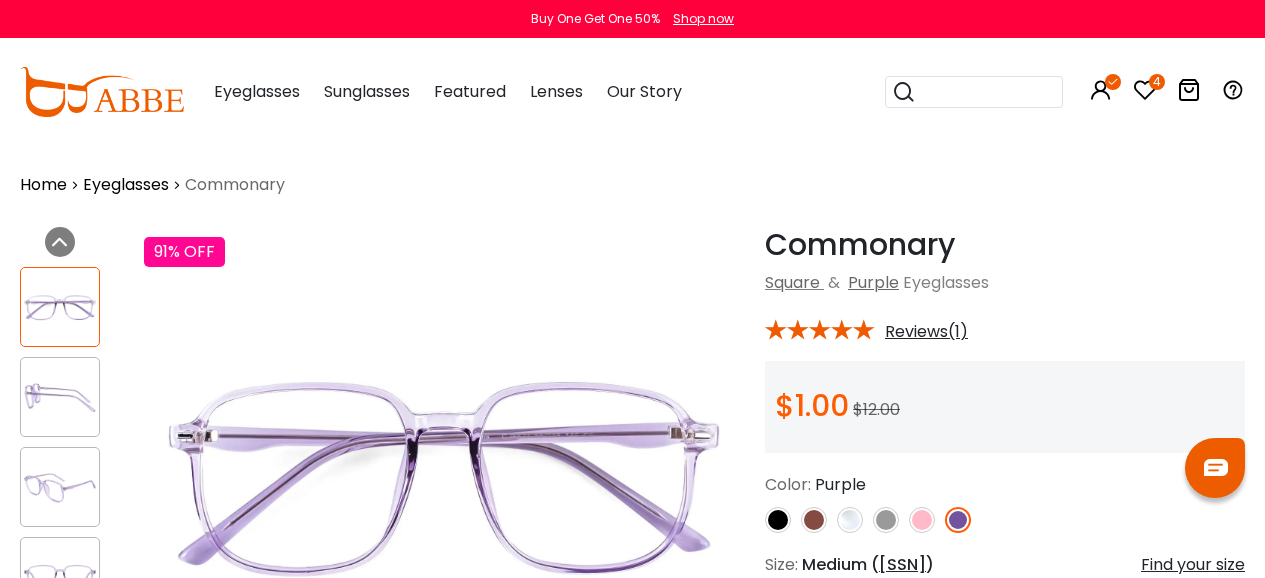 scroll, scrollTop: 0, scrollLeft: 0, axis: both 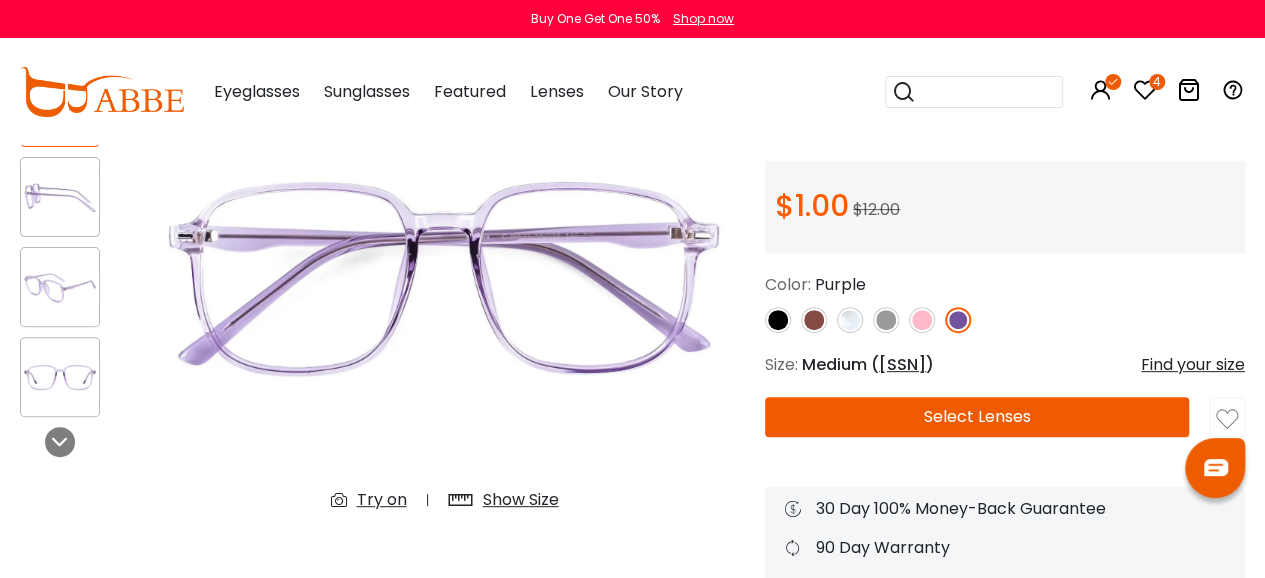 click on "Try on" at bounding box center (382, 500) 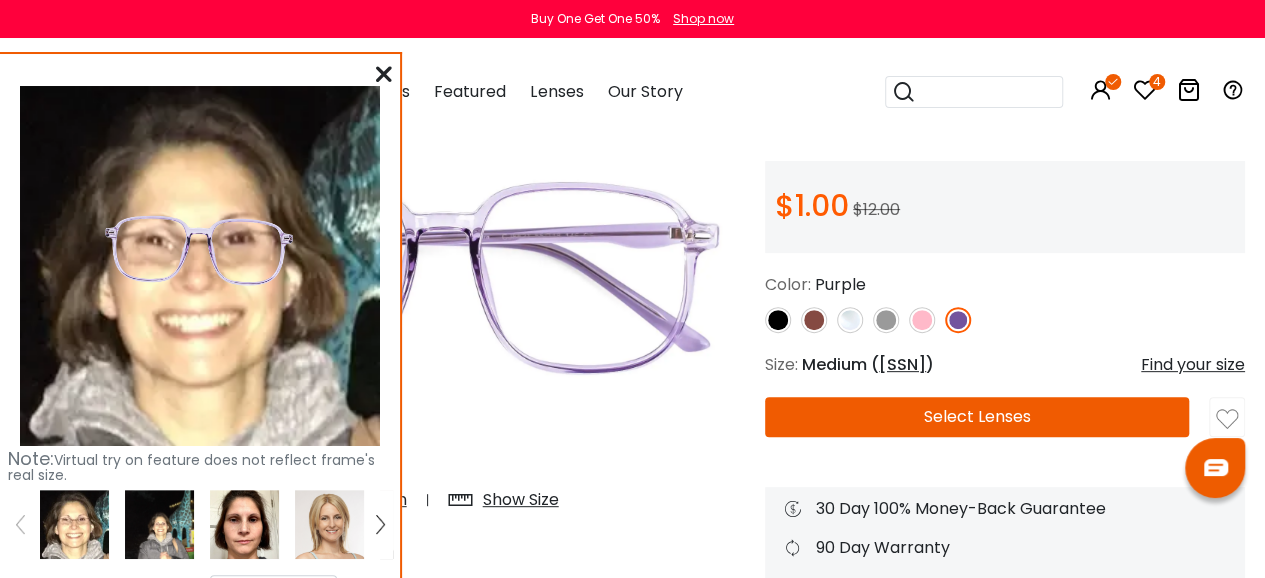 click at bounding box center [244, 524] 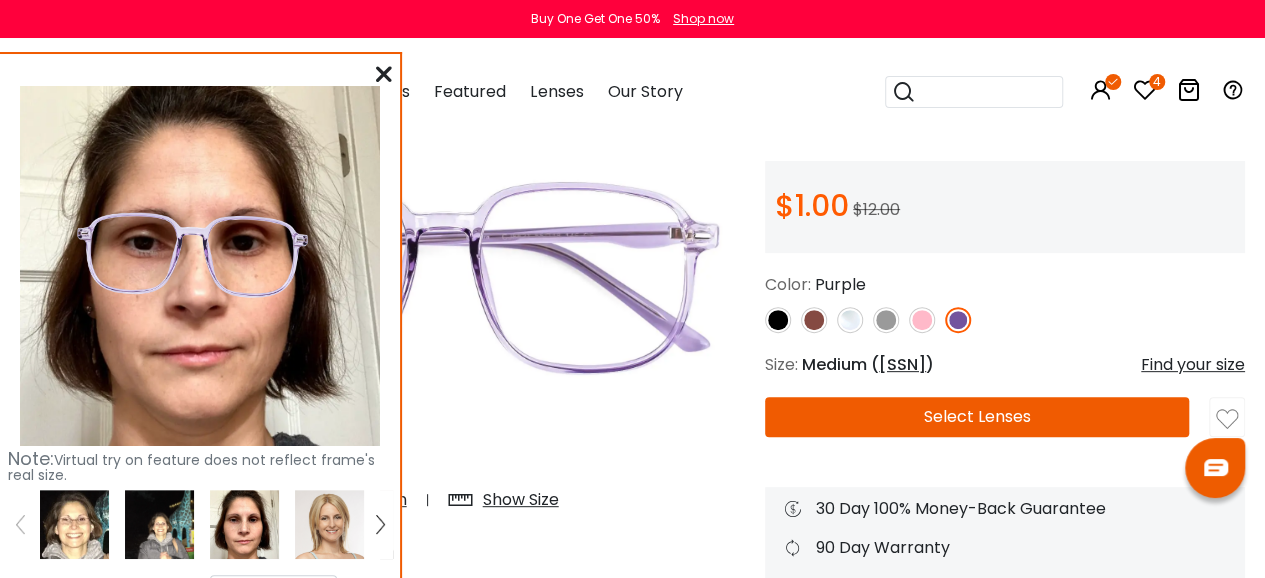 click at bounding box center [384, 74] 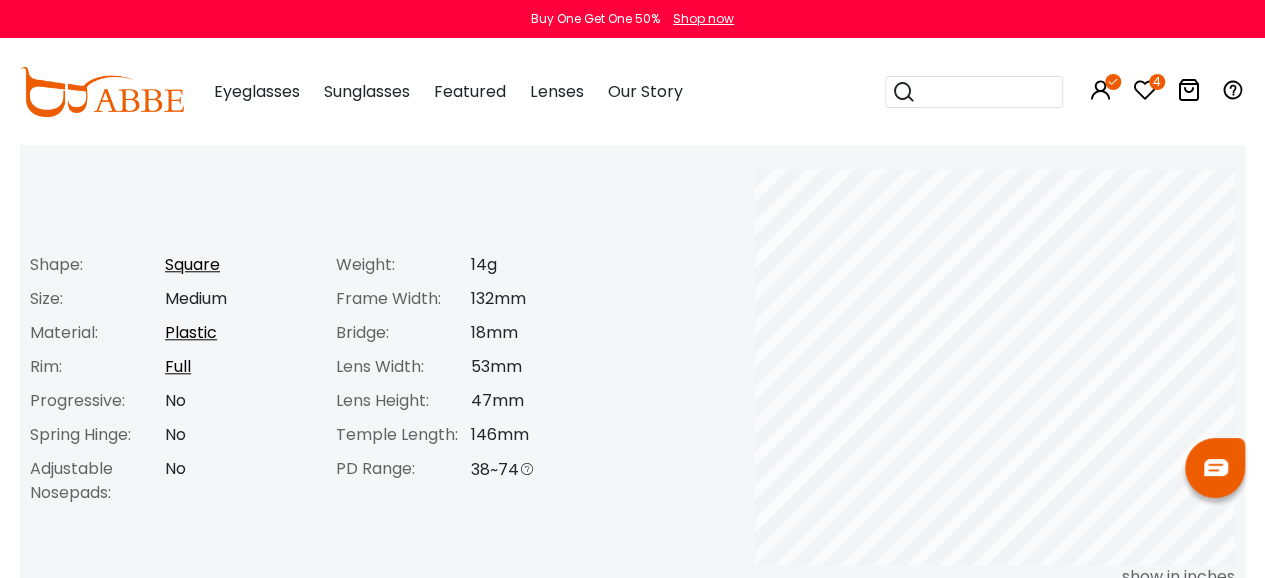 scroll, scrollTop: 800, scrollLeft: 0, axis: vertical 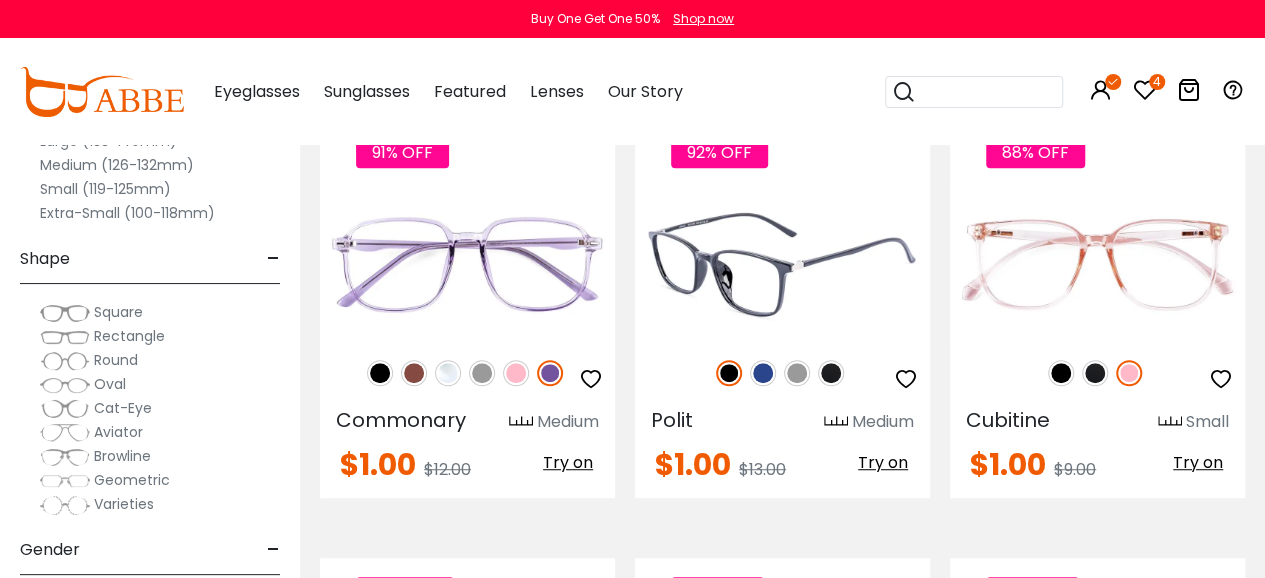 click at bounding box center [763, 373] 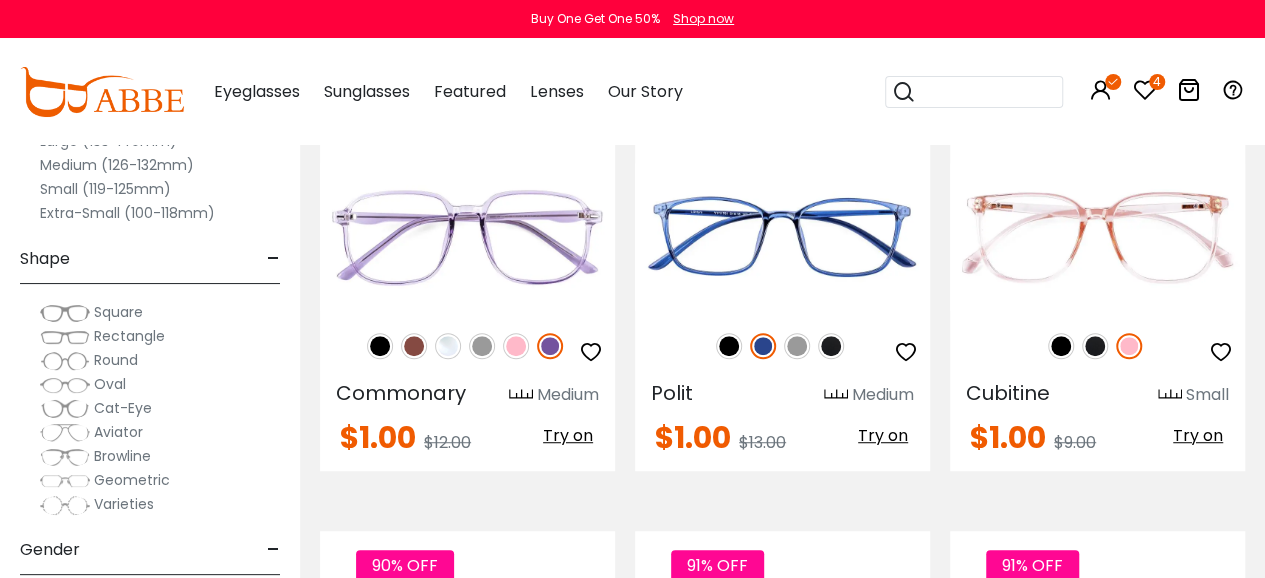 scroll, scrollTop: 8000, scrollLeft: 0, axis: vertical 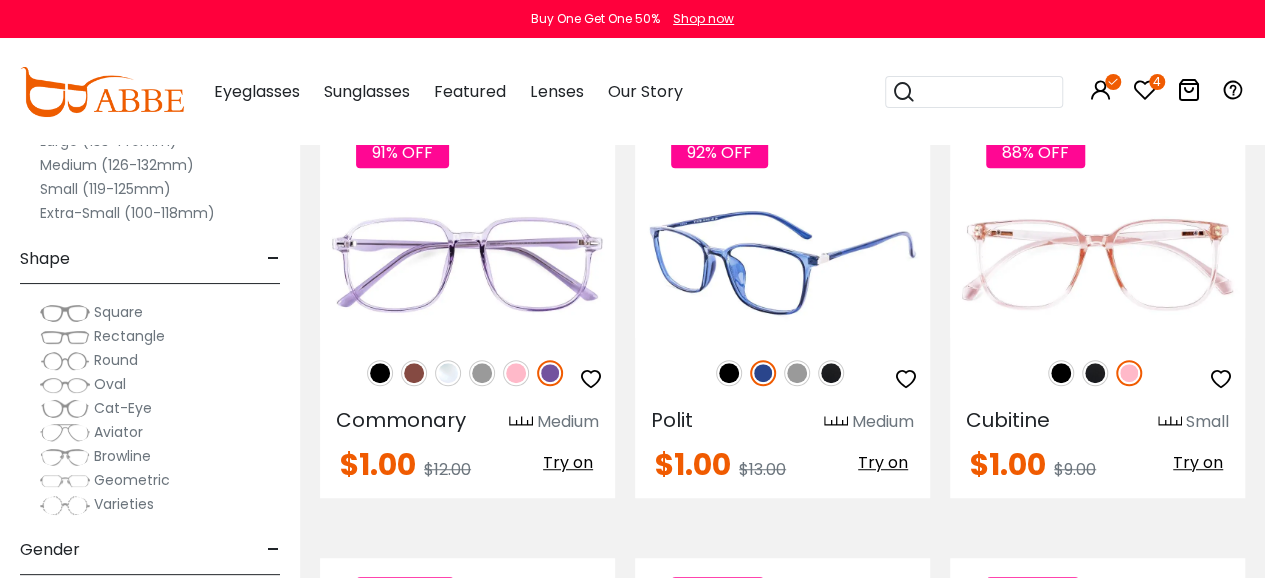 click at bounding box center (782, 263) 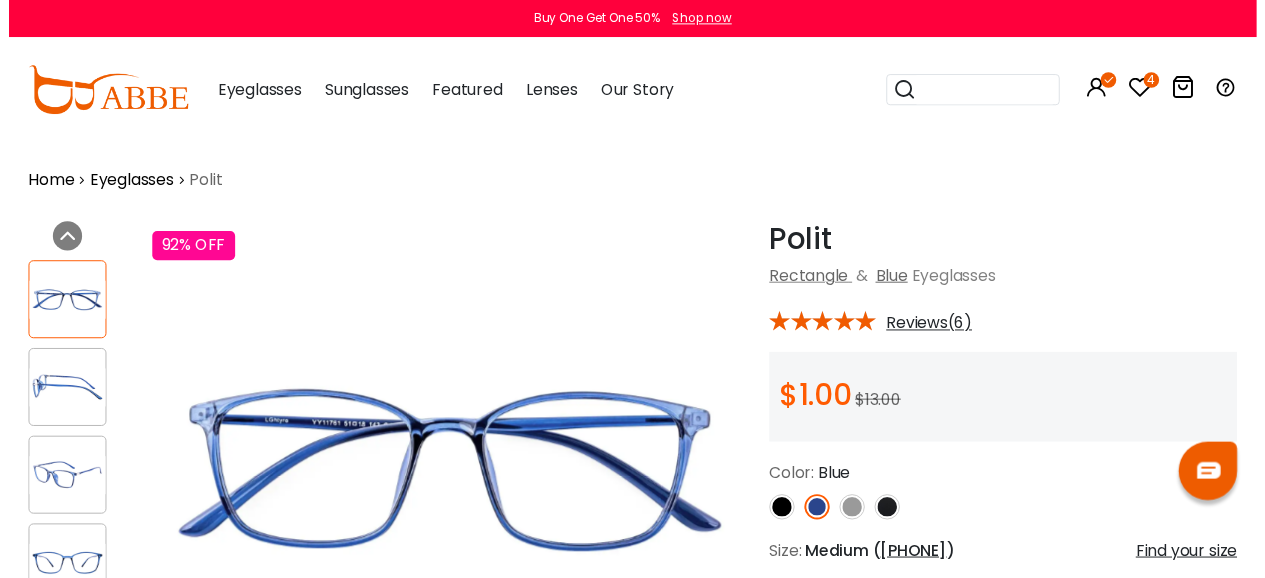 scroll, scrollTop: 0, scrollLeft: 0, axis: both 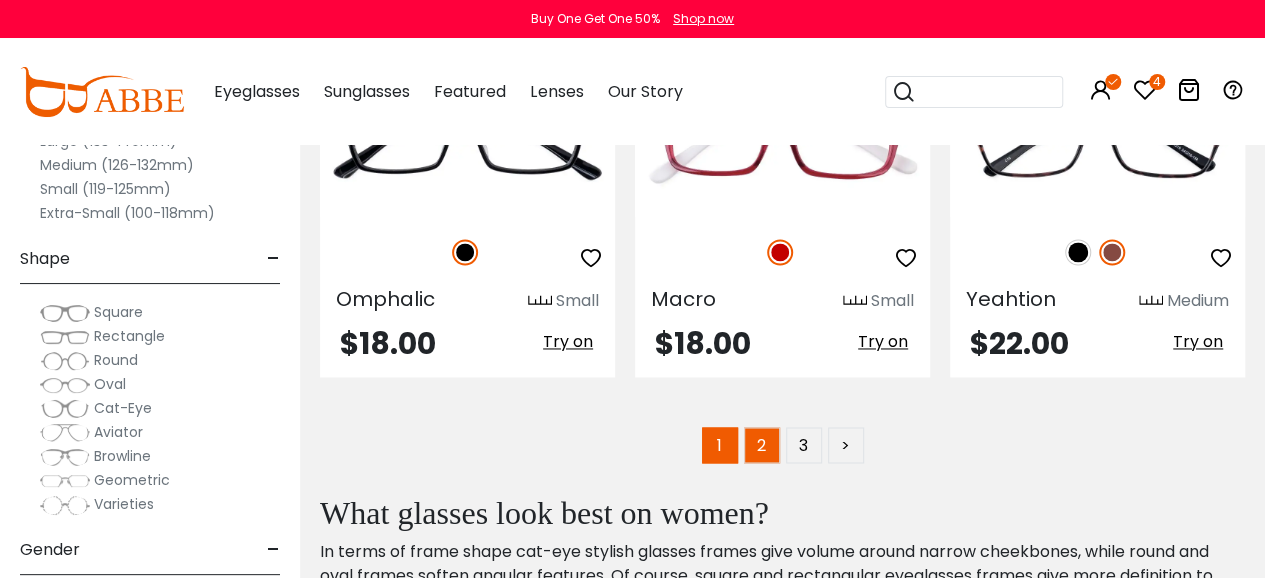 click on "2" at bounding box center [762, 445] 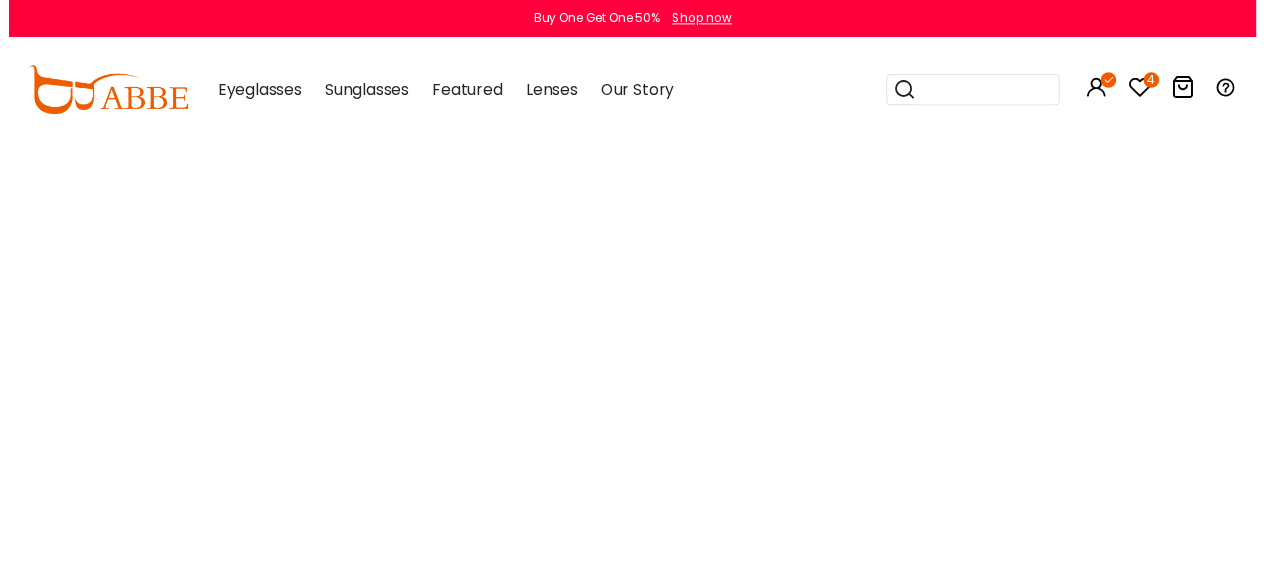 scroll, scrollTop: 0, scrollLeft: 0, axis: both 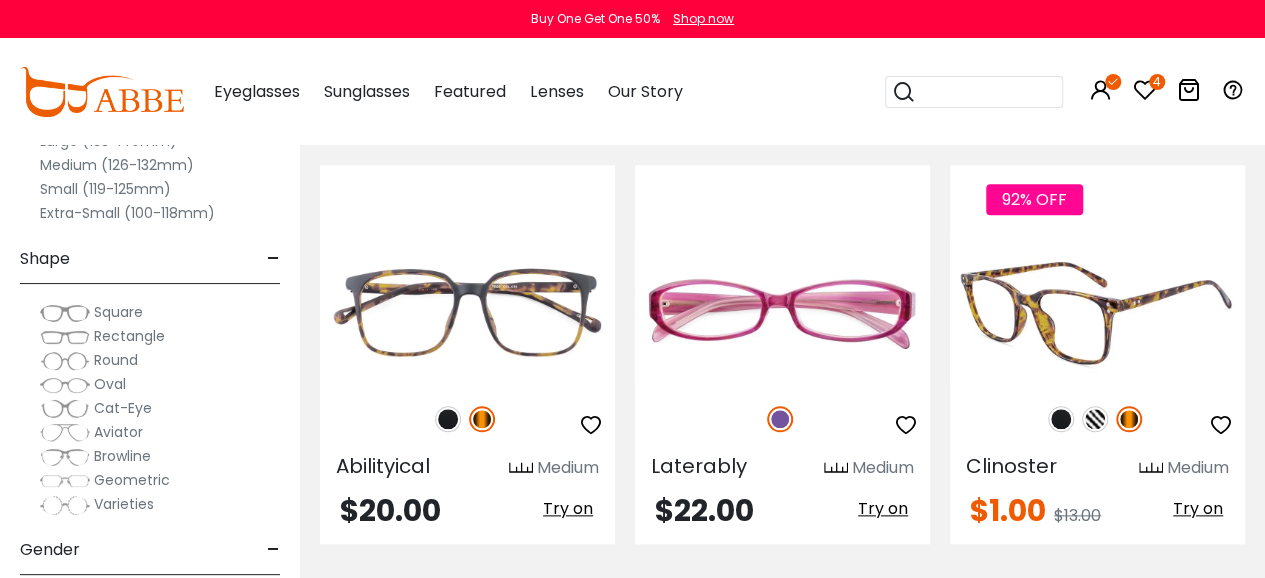 click at bounding box center [1095, 419] 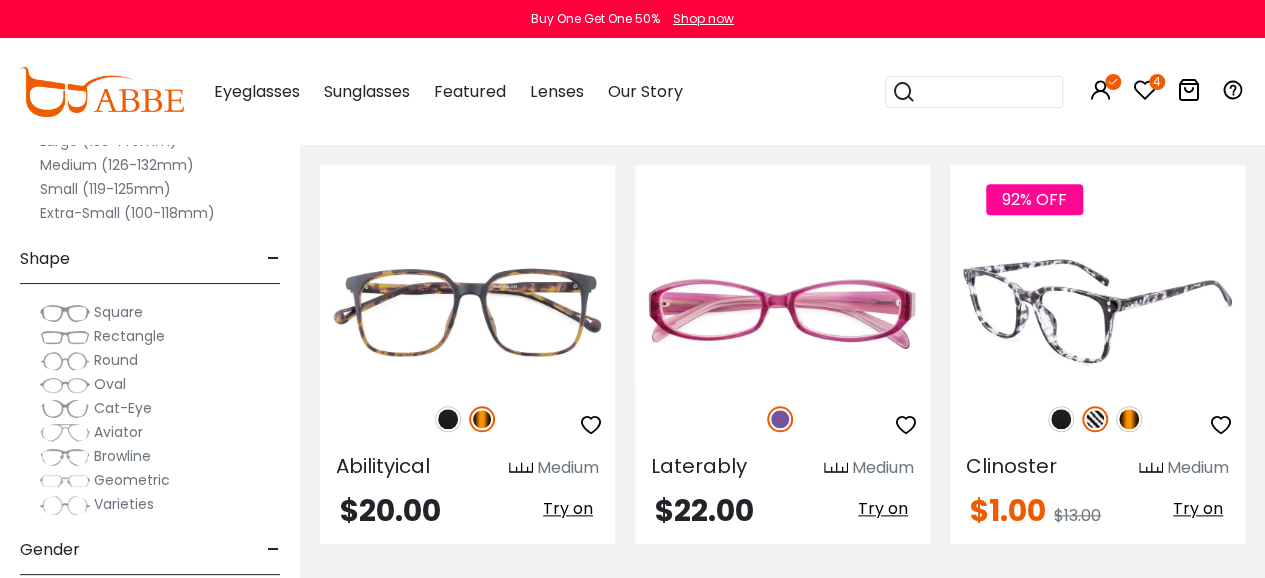 click at bounding box center [1097, 310] 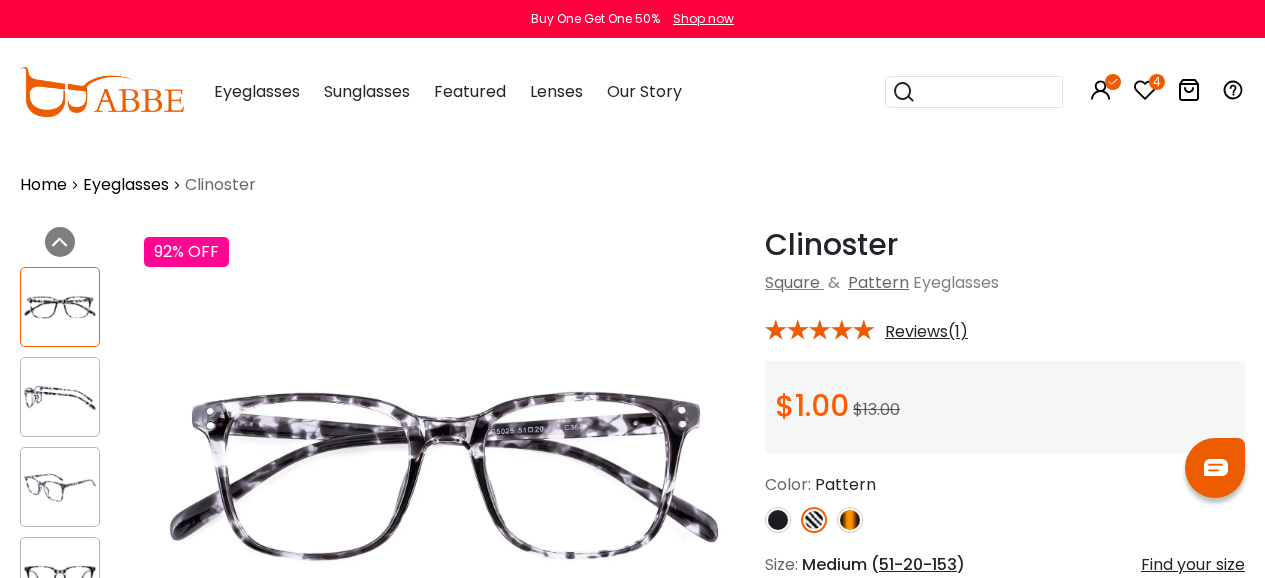 scroll, scrollTop: 0, scrollLeft: 0, axis: both 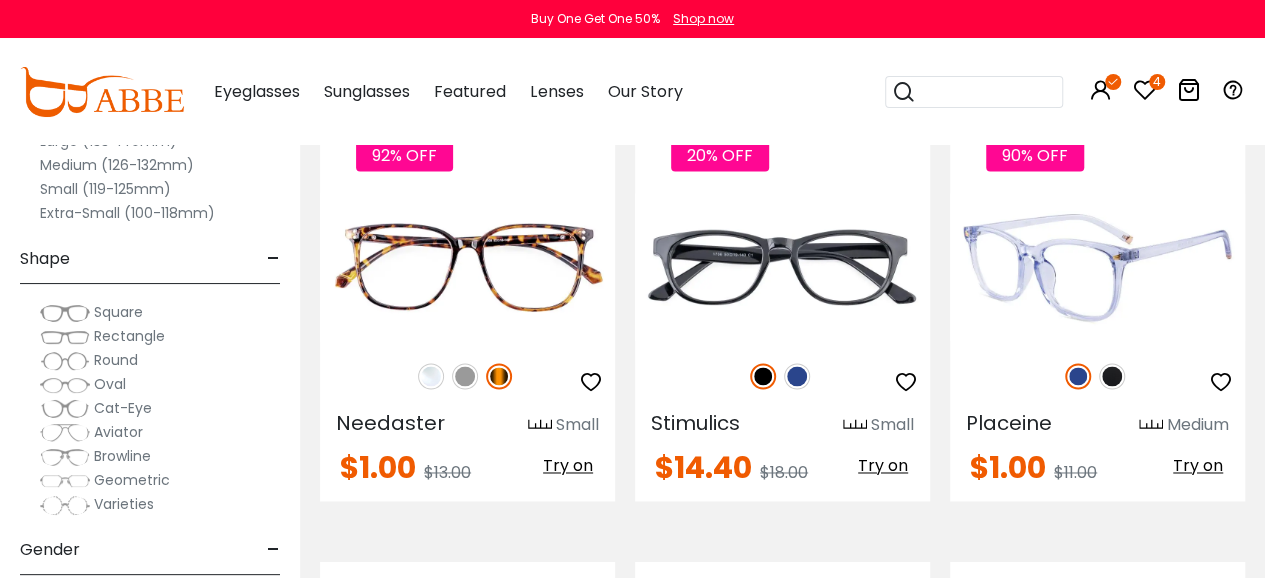 click at bounding box center [1097, 266] 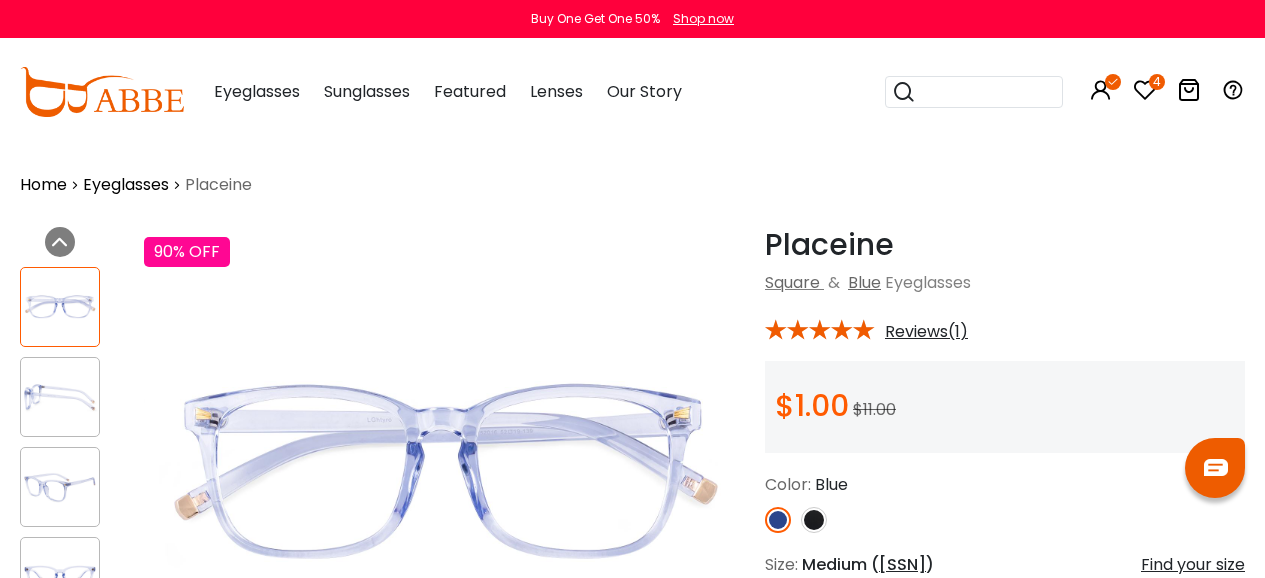 scroll, scrollTop: 0, scrollLeft: 0, axis: both 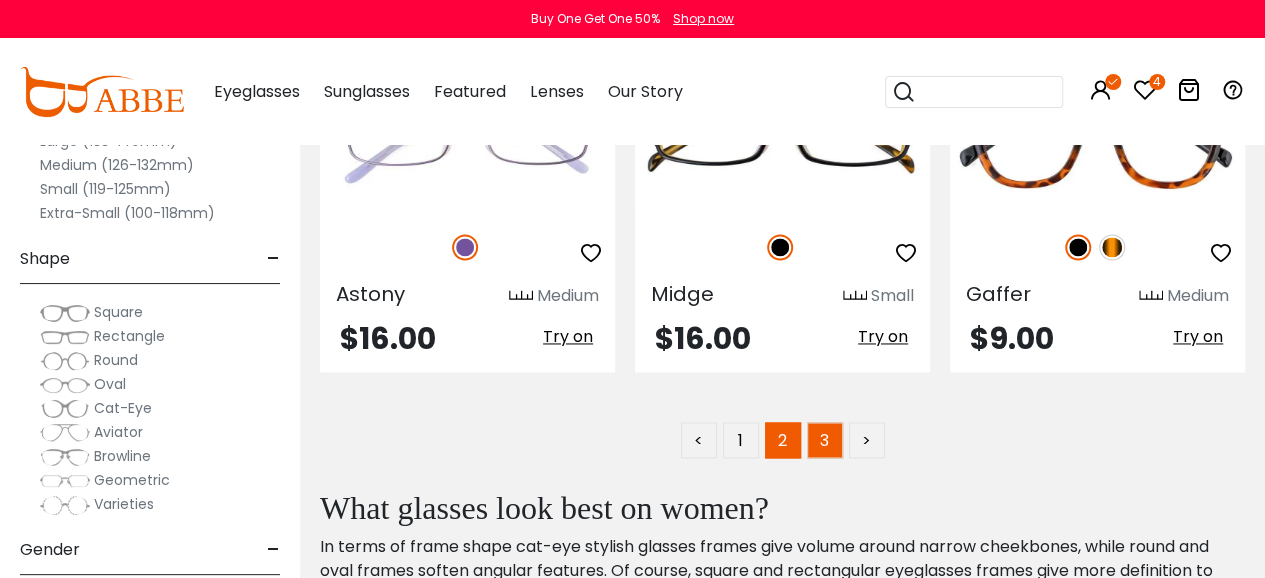 click on "3" at bounding box center [825, 440] 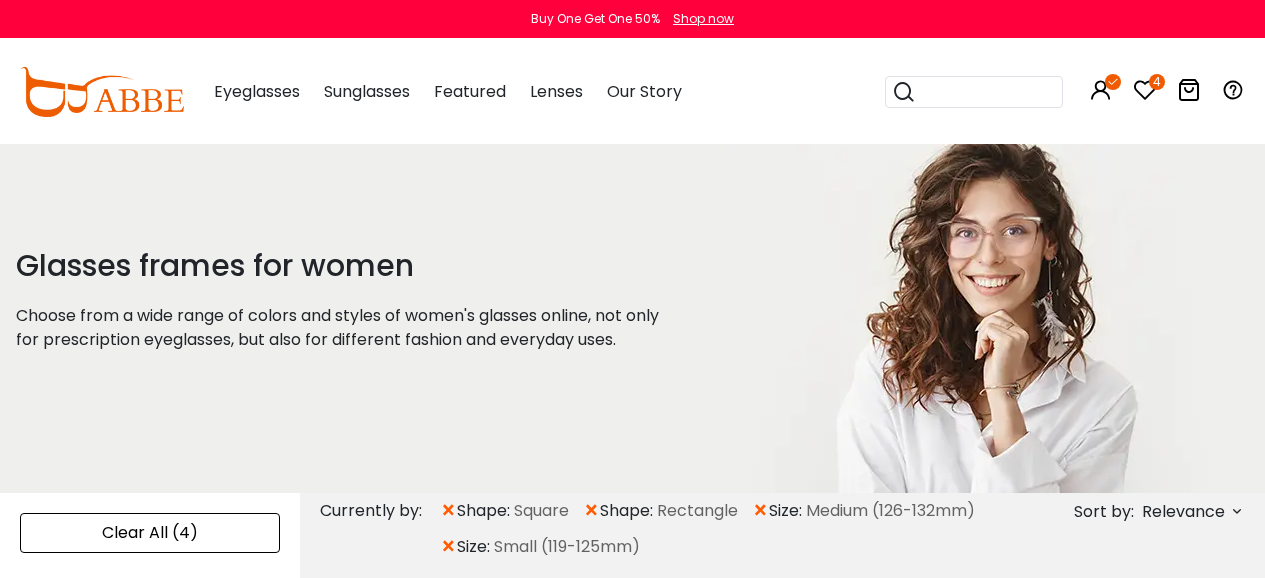 scroll, scrollTop: 0, scrollLeft: 0, axis: both 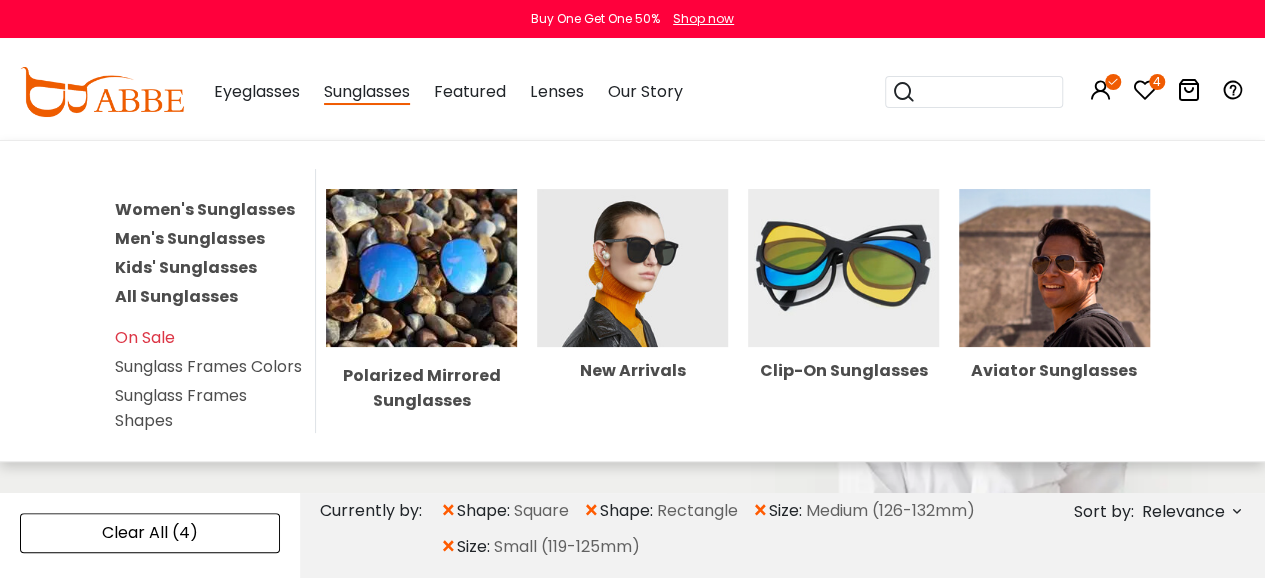 click on "Sunglasses
Women's Sunglasses
Men's Sunglasses
Kids' Sunglasses
All Sunglasses
On Sale
Sunglass Frames Colors
Sunglass Frames Shapes
Polarized Mirrored Sunglasses
New Arrivals
Clip-On Sunglasses
Aviator Sunglasses" at bounding box center (367, 92) 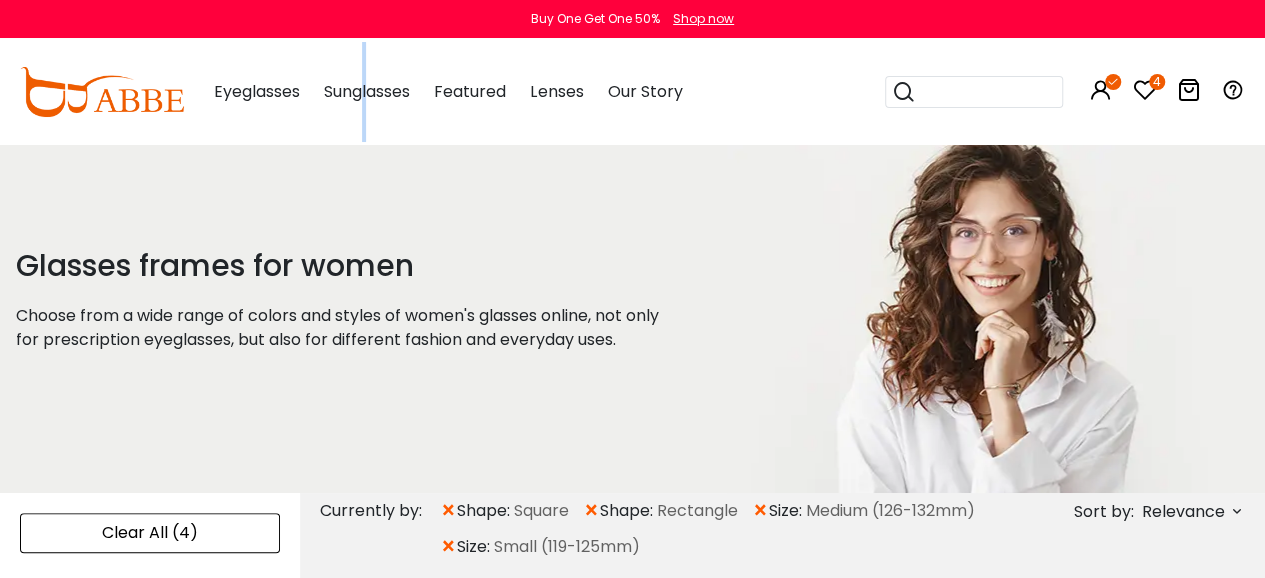 click on "Sunglasses" at bounding box center [367, 91] 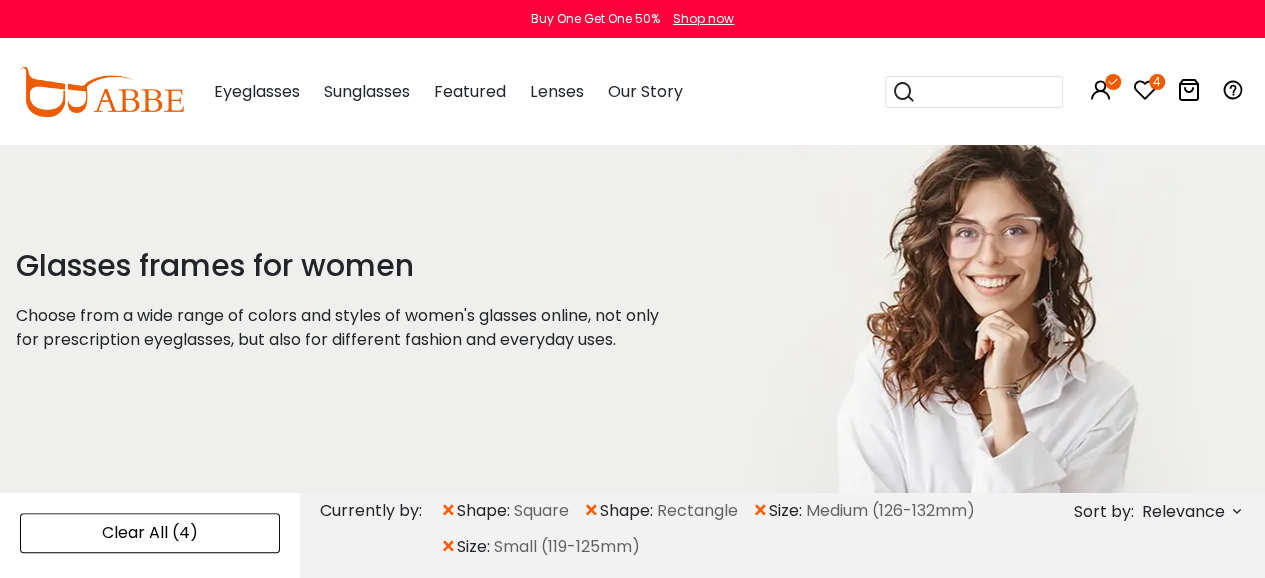 click on "Glasses frames for women
Choose from a wide range of colors and styles of women's glasses online, not only for prescription eyeglasses, but also for different fashion and everyday uses." at bounding box center [363, 318] 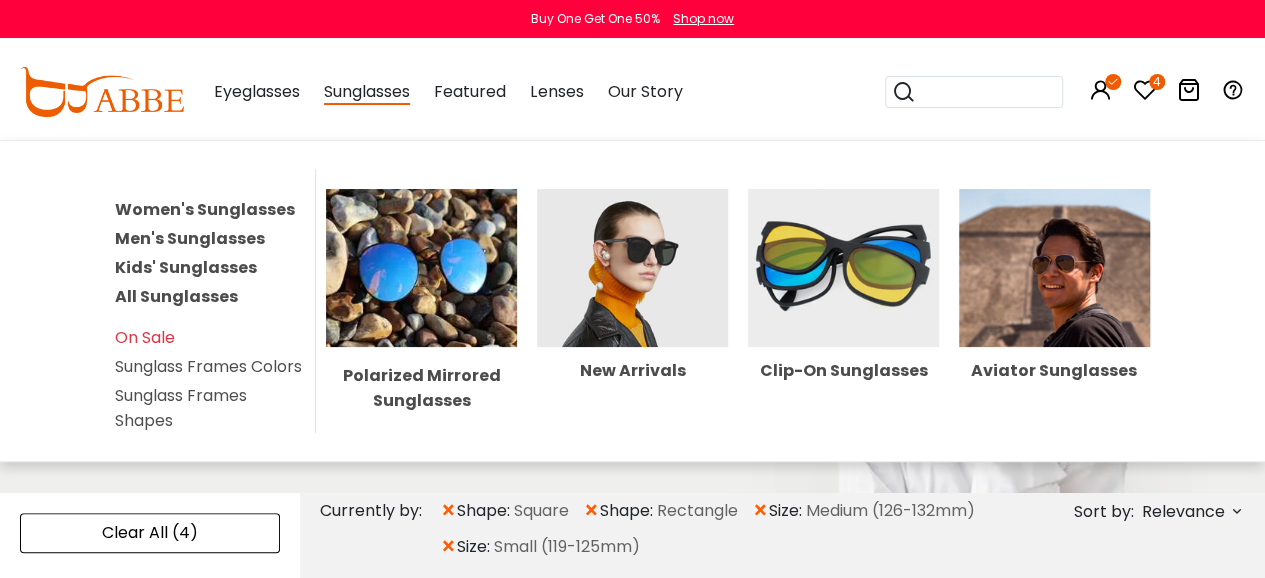 click at bounding box center [843, 268] 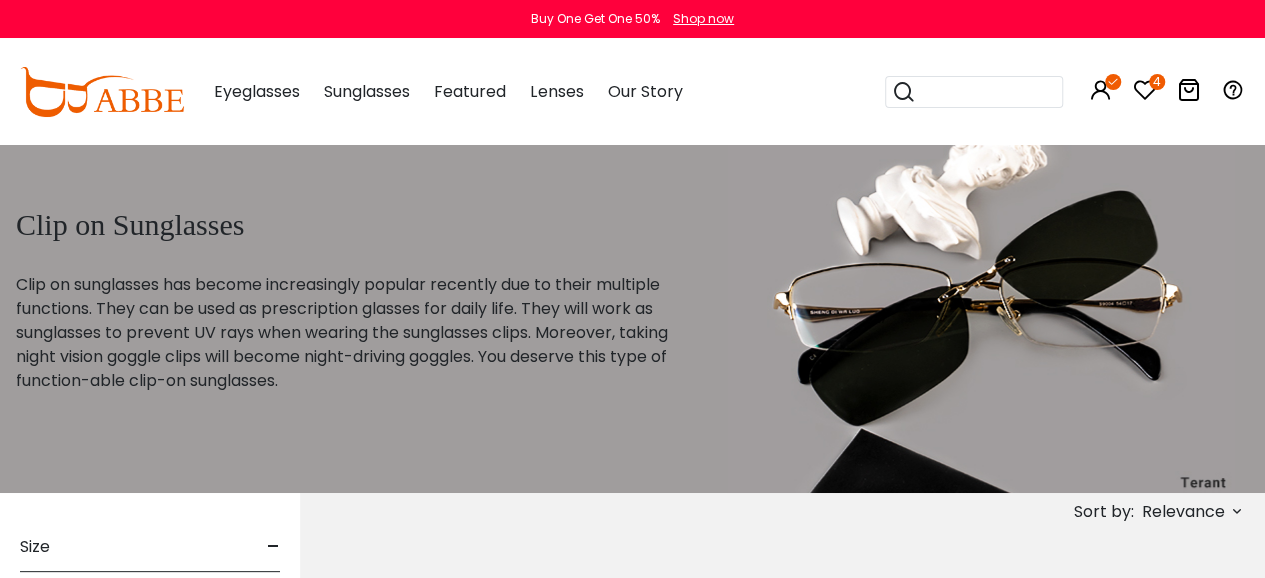 scroll, scrollTop: 0, scrollLeft: 0, axis: both 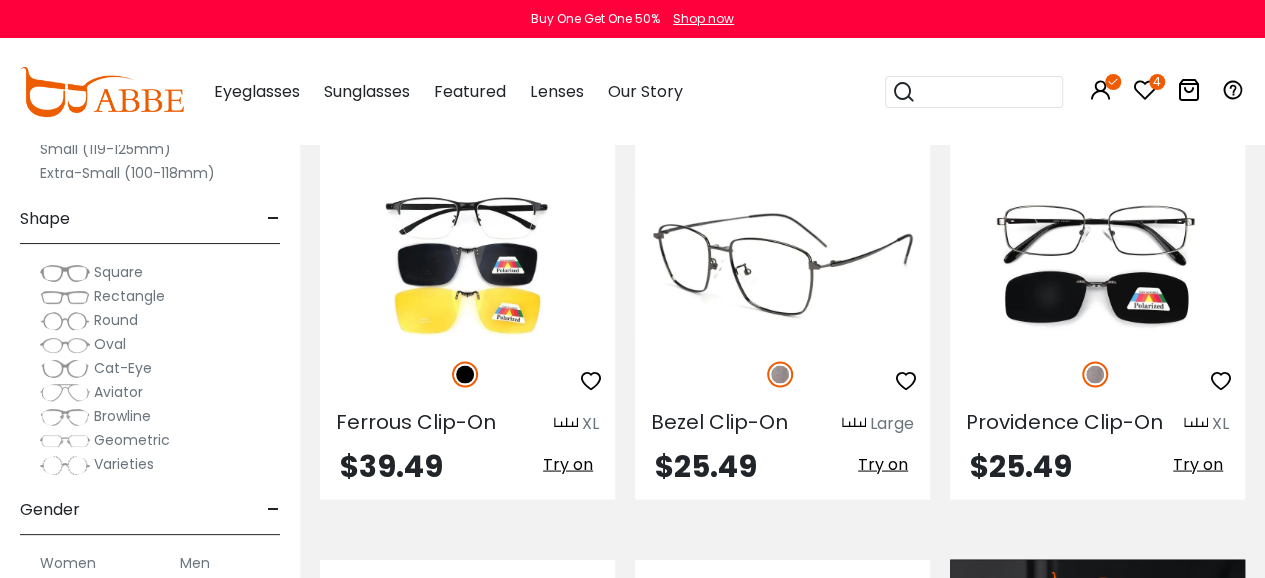 click at bounding box center (782, 264) 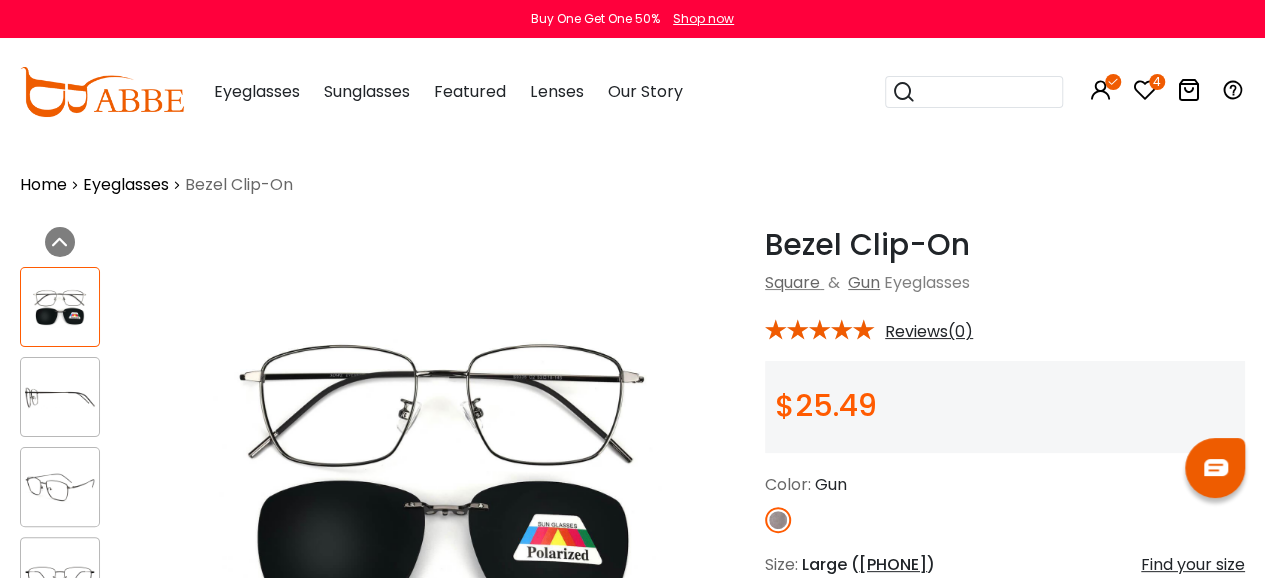 scroll, scrollTop: 0, scrollLeft: 0, axis: both 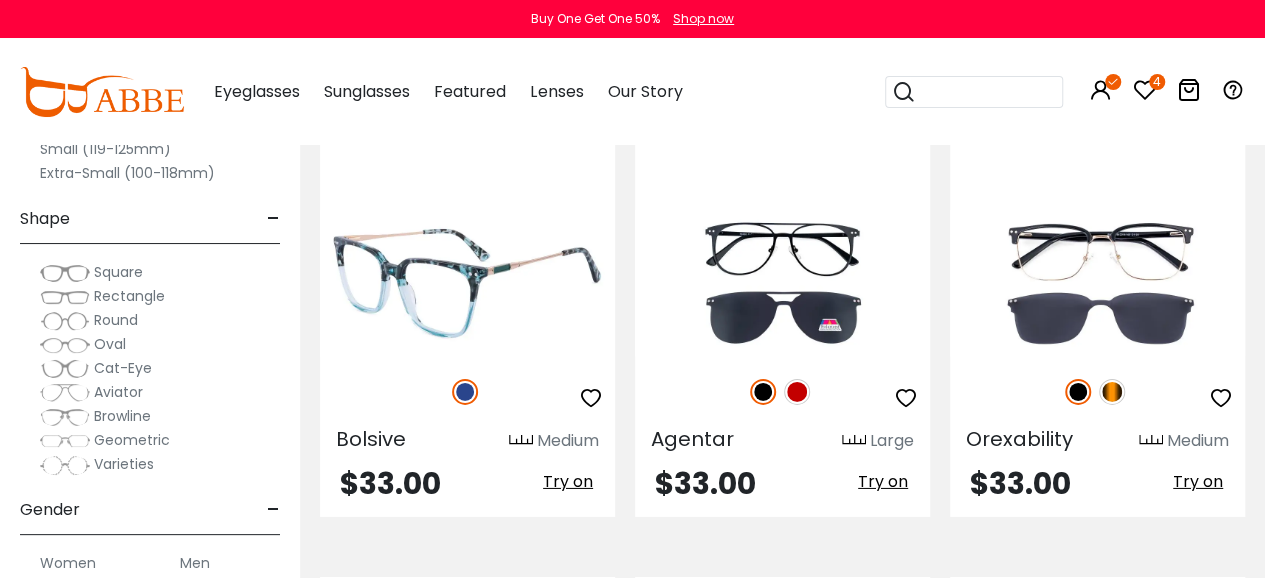 click at bounding box center (467, 283) 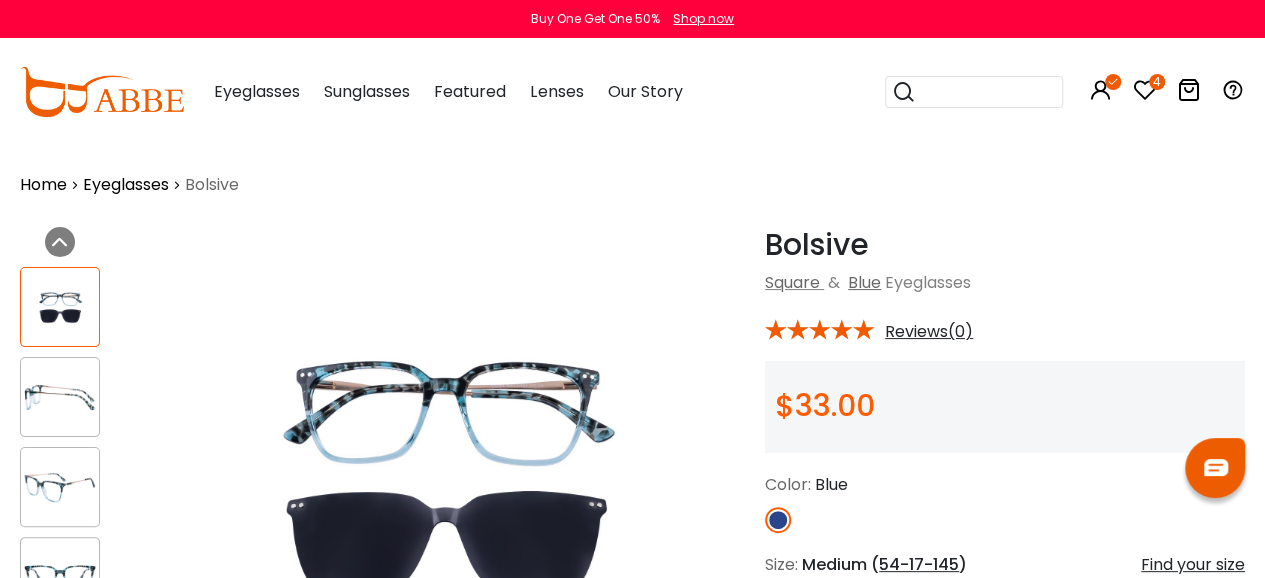 scroll, scrollTop: 0, scrollLeft: 0, axis: both 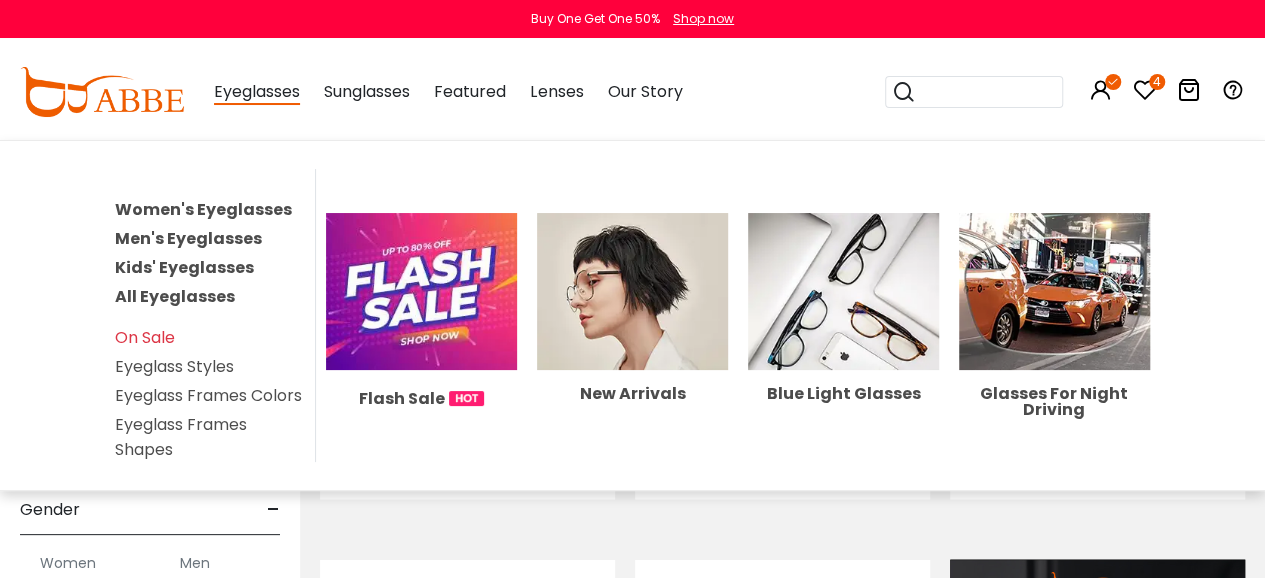 click on "Women's Eyeglasses" at bounding box center [203, 209] 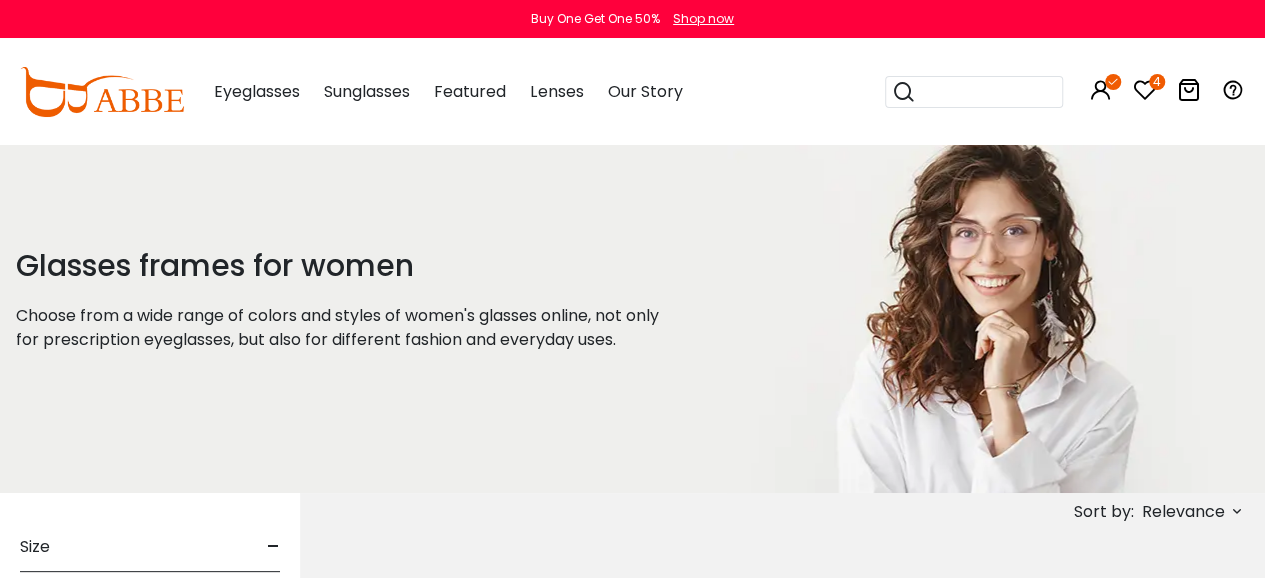 scroll, scrollTop: 300, scrollLeft: 0, axis: vertical 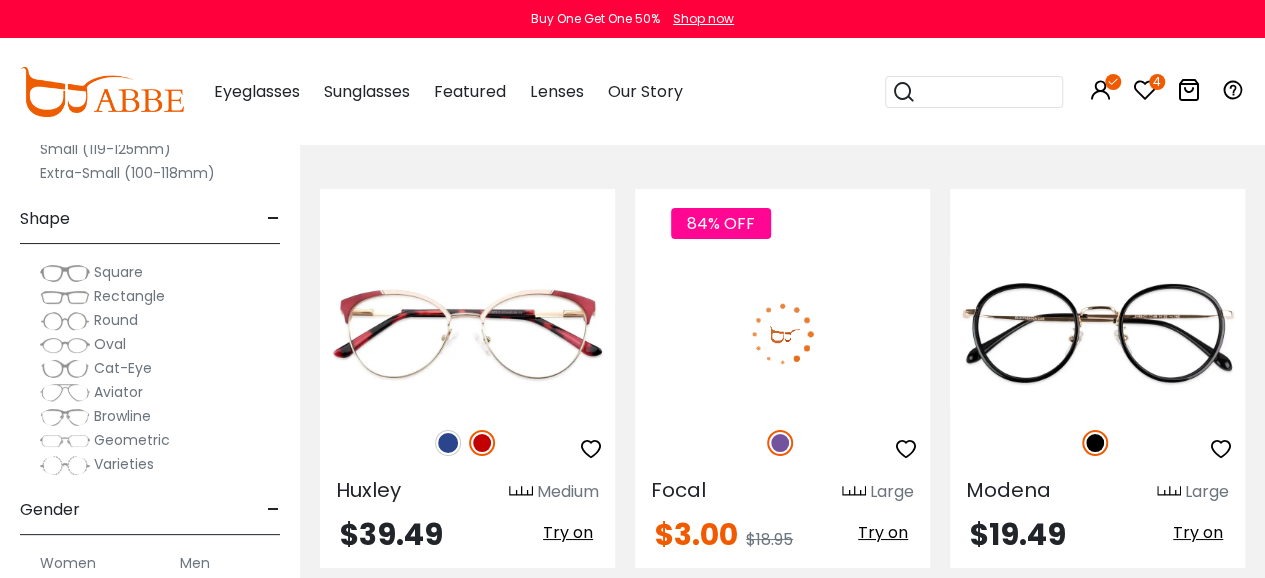 click at bounding box center (782, 334) 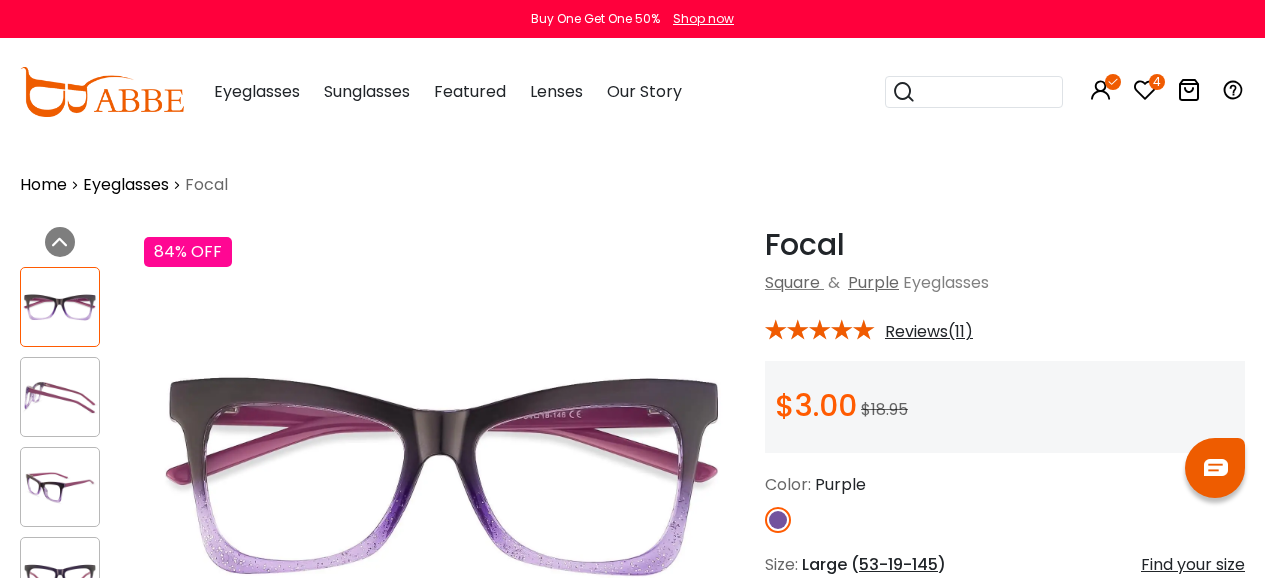 scroll, scrollTop: 0, scrollLeft: 0, axis: both 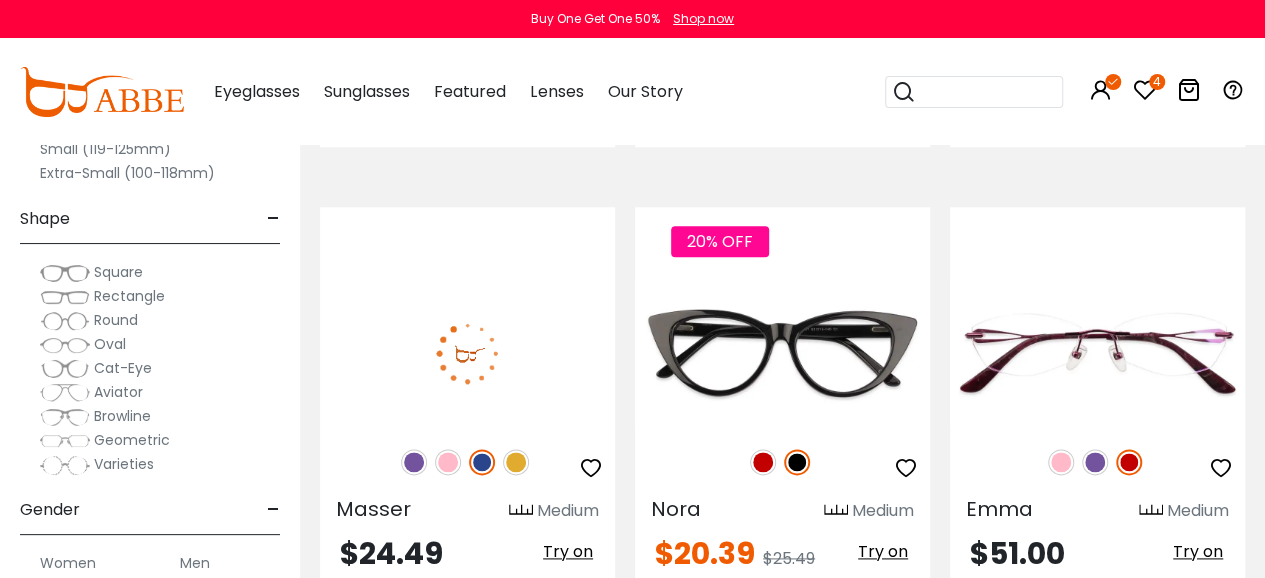 click at bounding box center [467, 352] 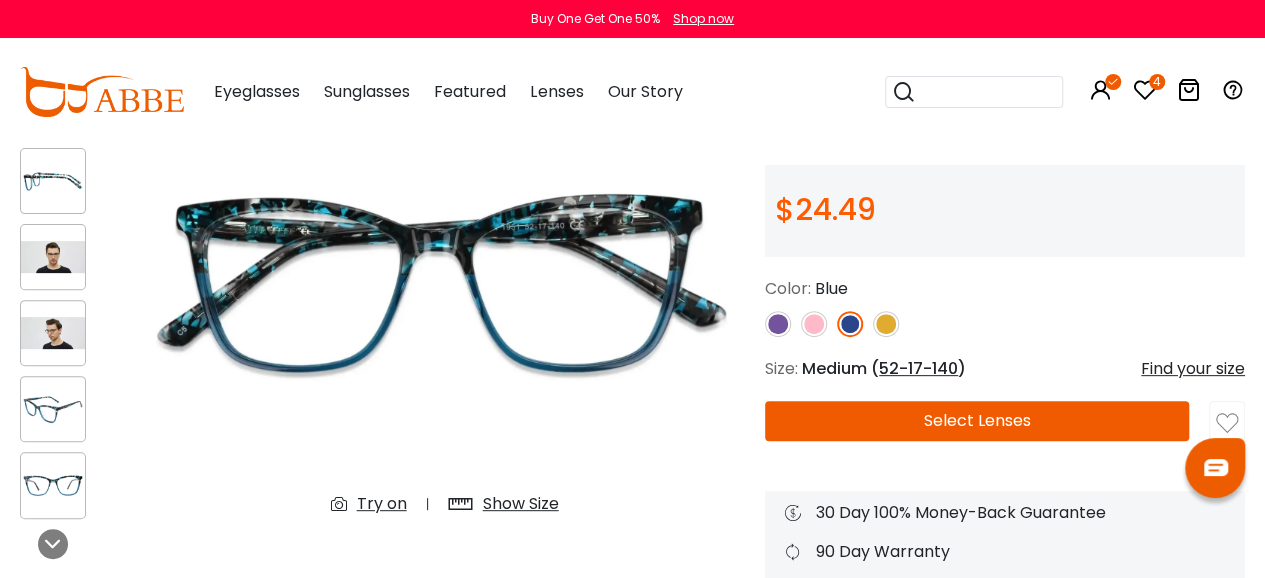 scroll, scrollTop: 399, scrollLeft: 0, axis: vertical 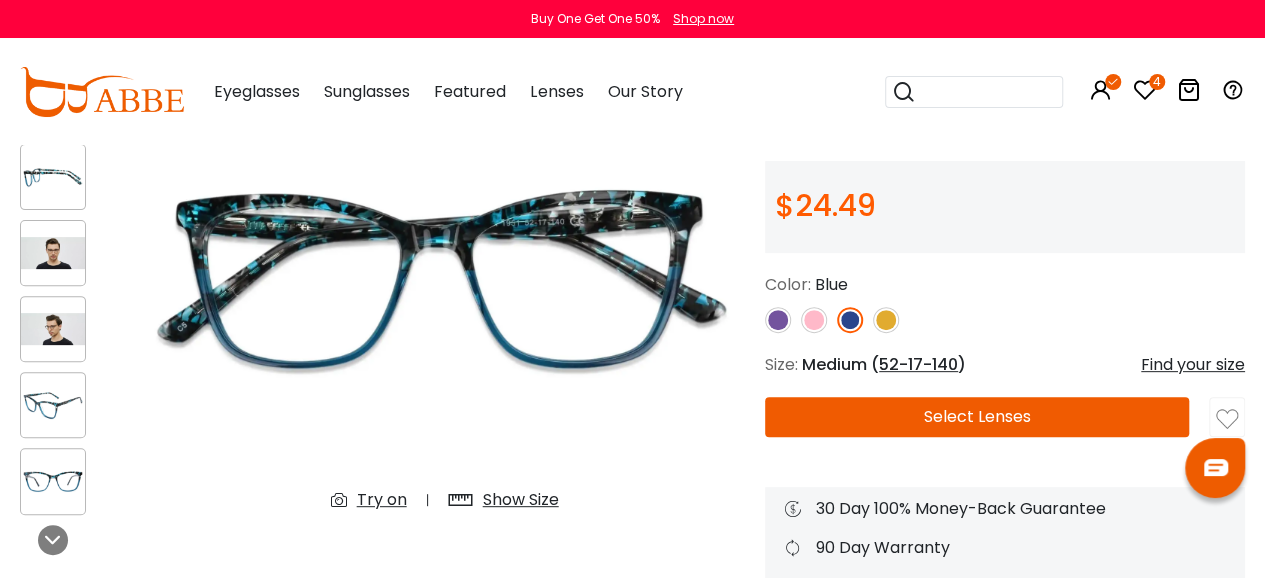 click at bounding box center [778, 320] 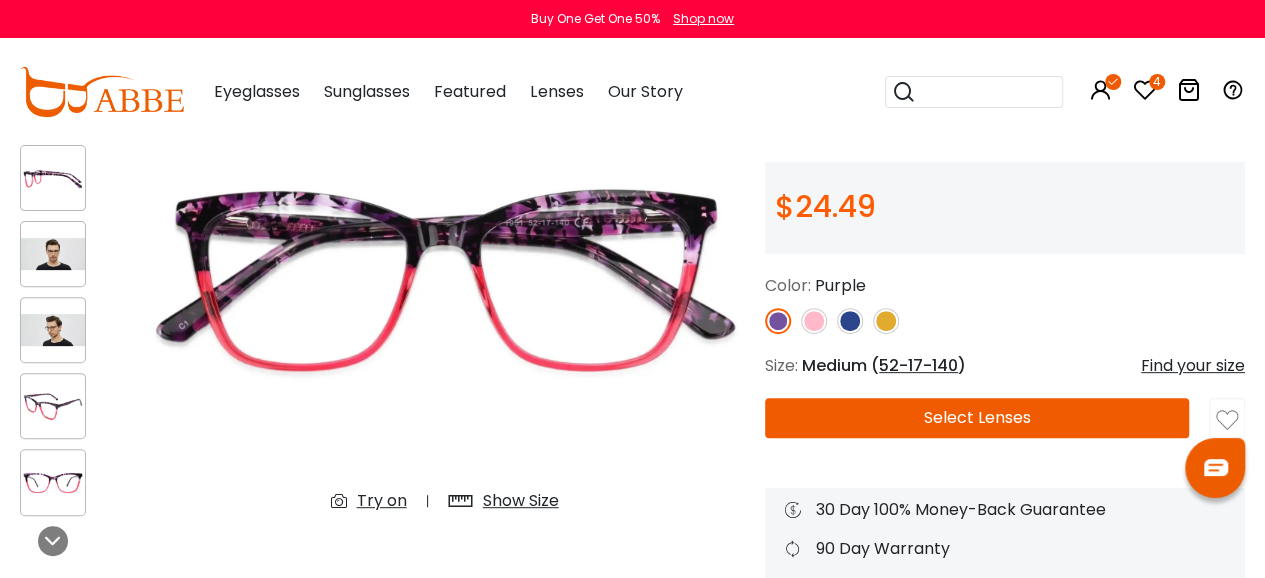 scroll, scrollTop: 200, scrollLeft: 0, axis: vertical 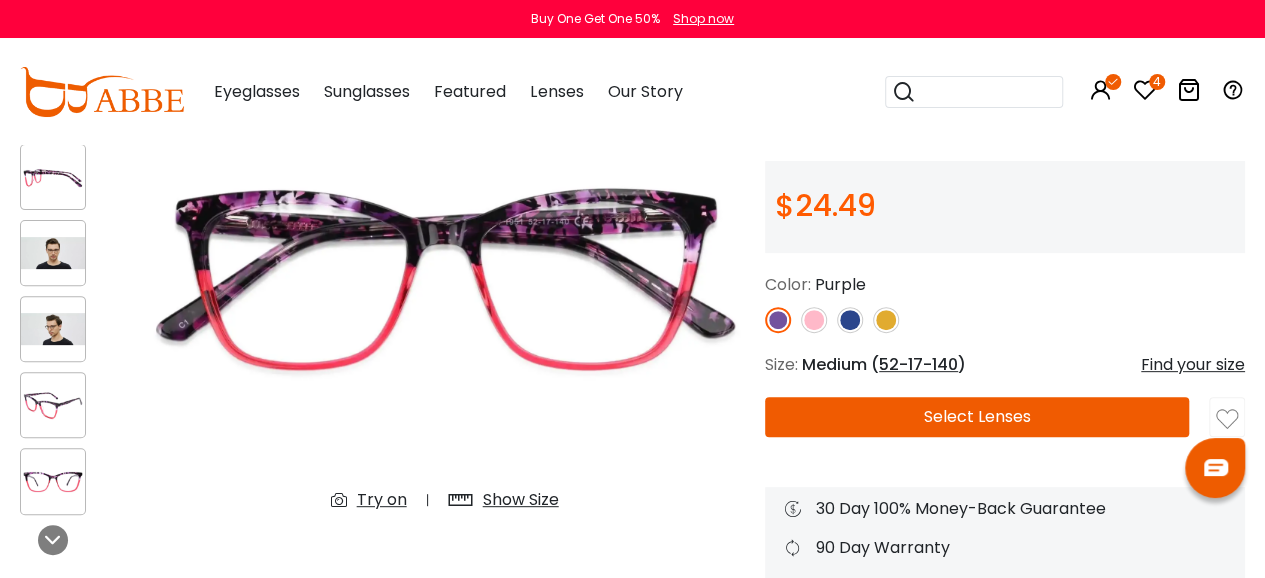 click on "Try on" at bounding box center [382, 500] 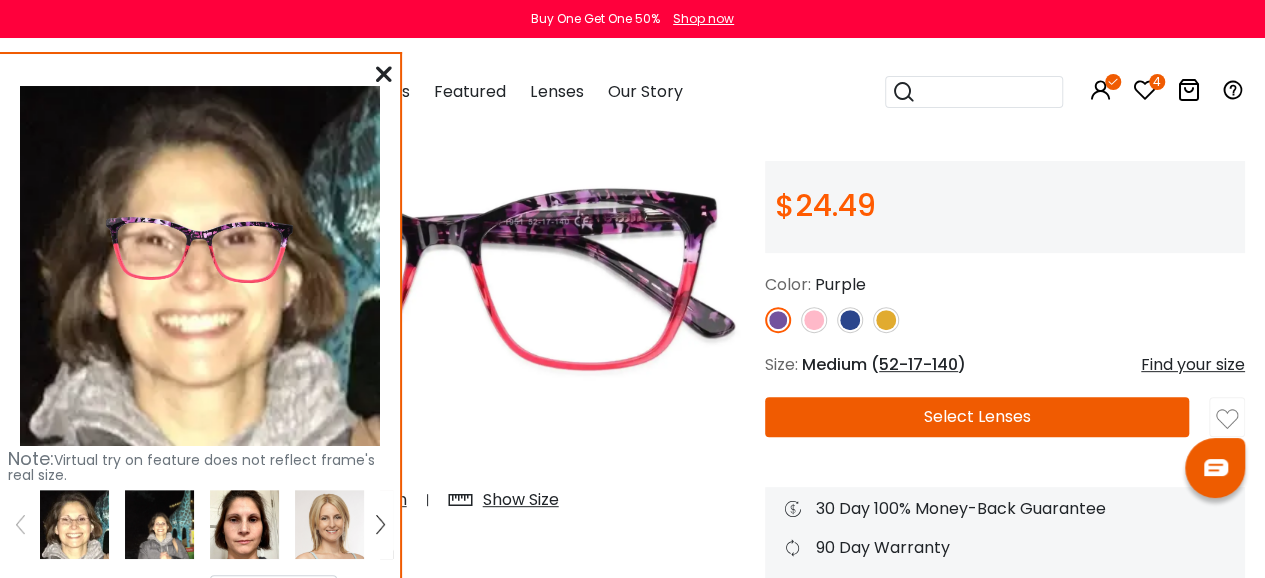 click at bounding box center (244, 524) 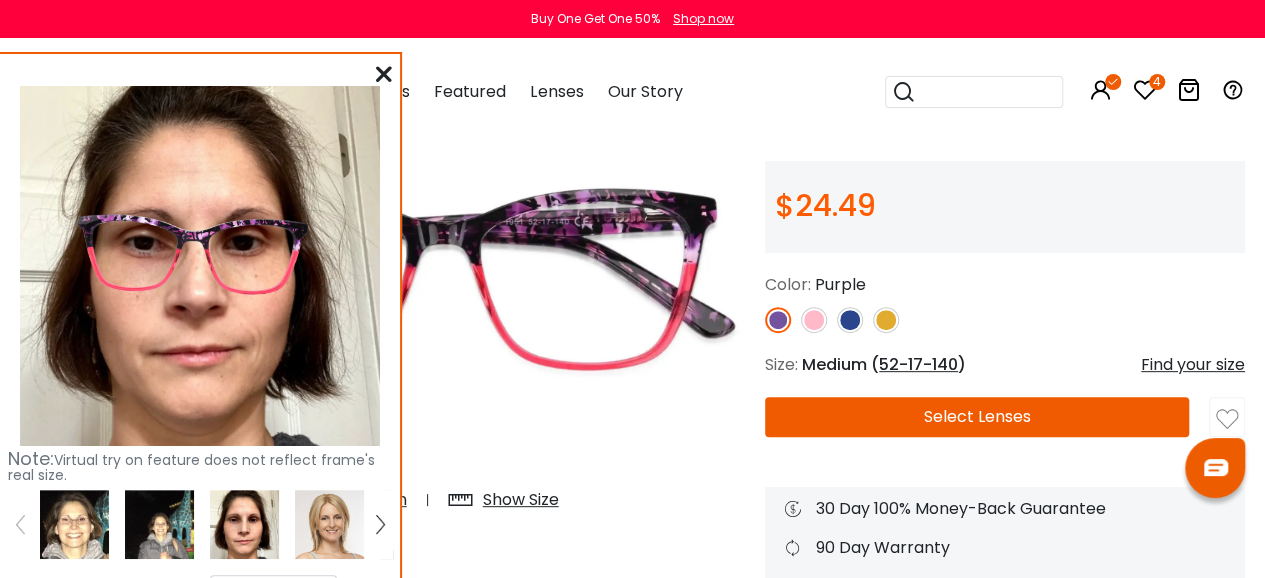 click at bounding box center [384, 74] 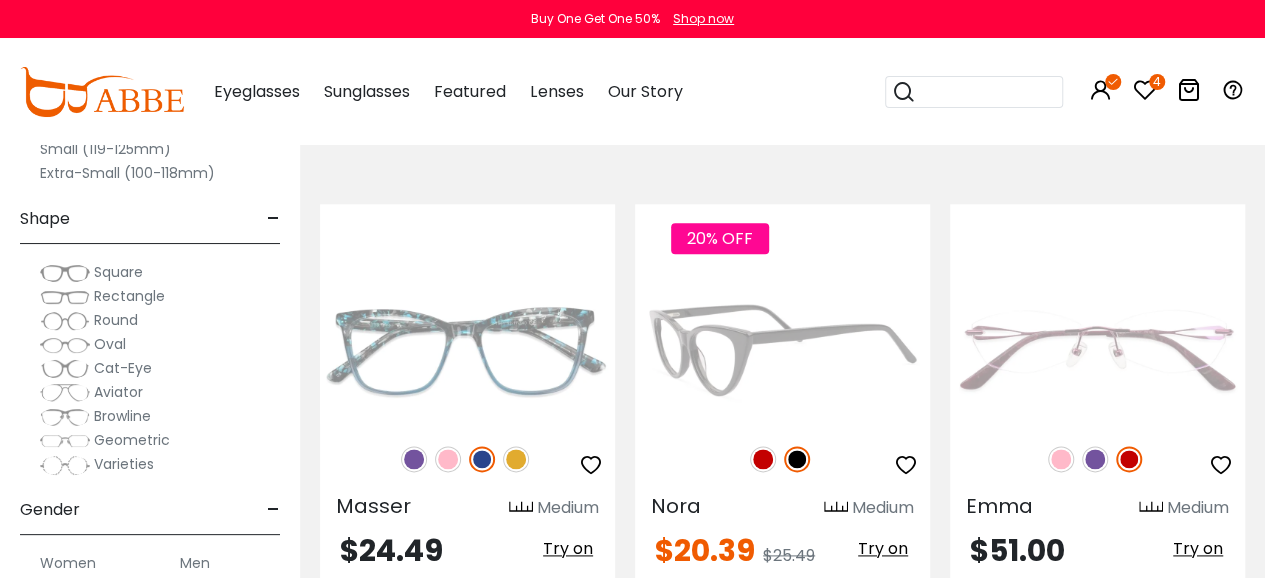 scroll, scrollTop: 4803, scrollLeft: 0, axis: vertical 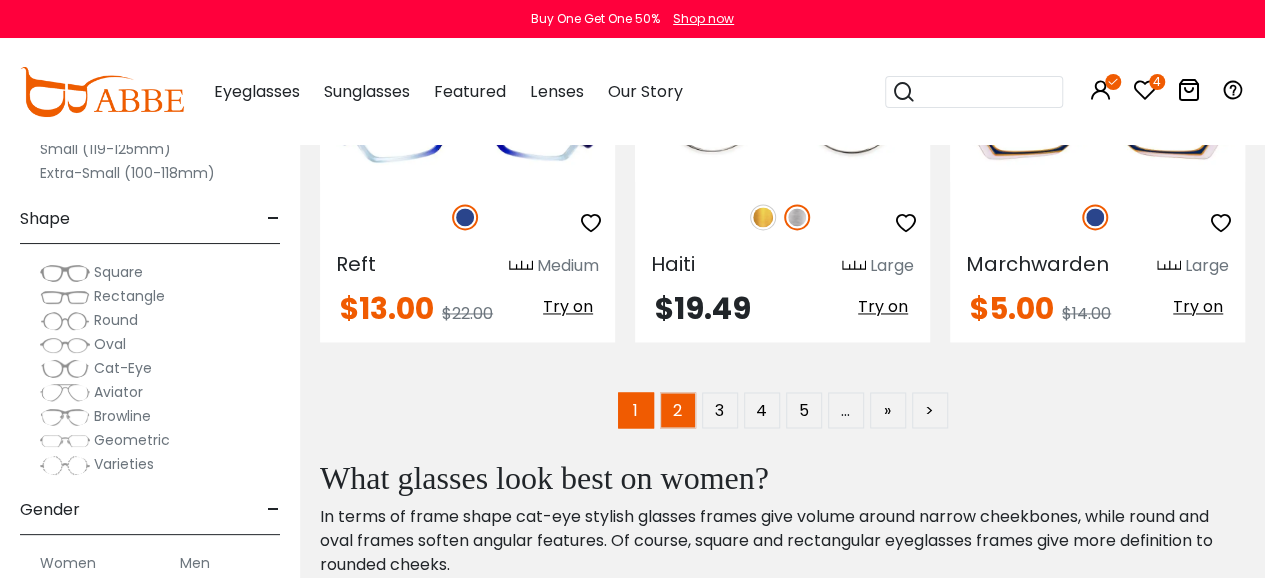 click on "2" at bounding box center (678, 410) 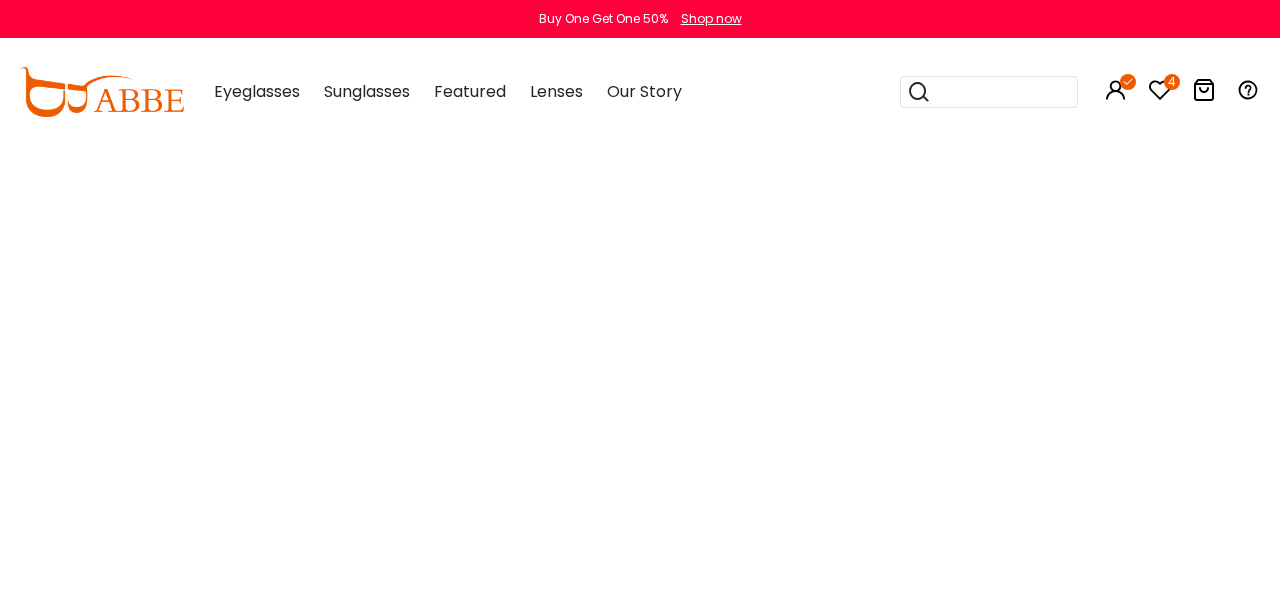 scroll, scrollTop: 0, scrollLeft: 0, axis: both 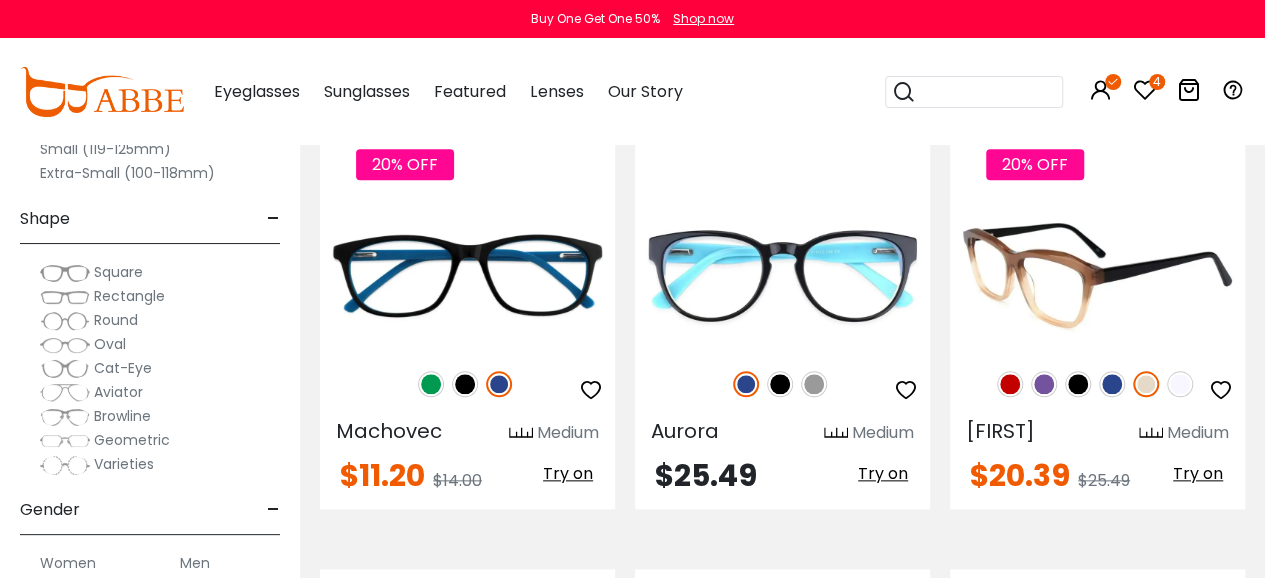 click at bounding box center (1044, 384) 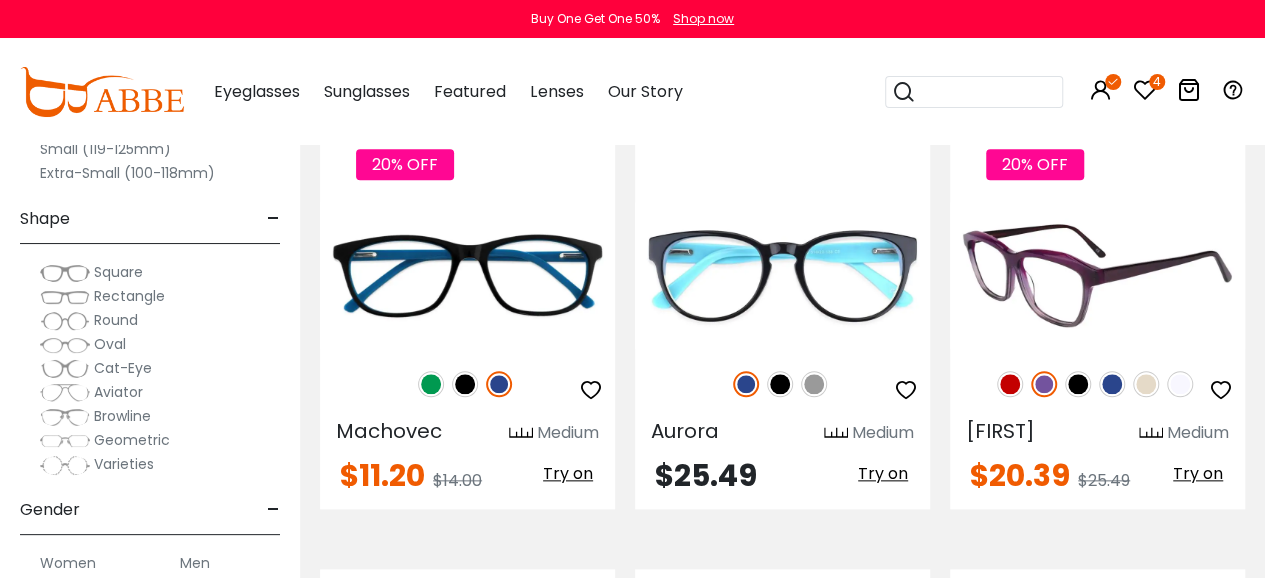 click at bounding box center (1097, 275) 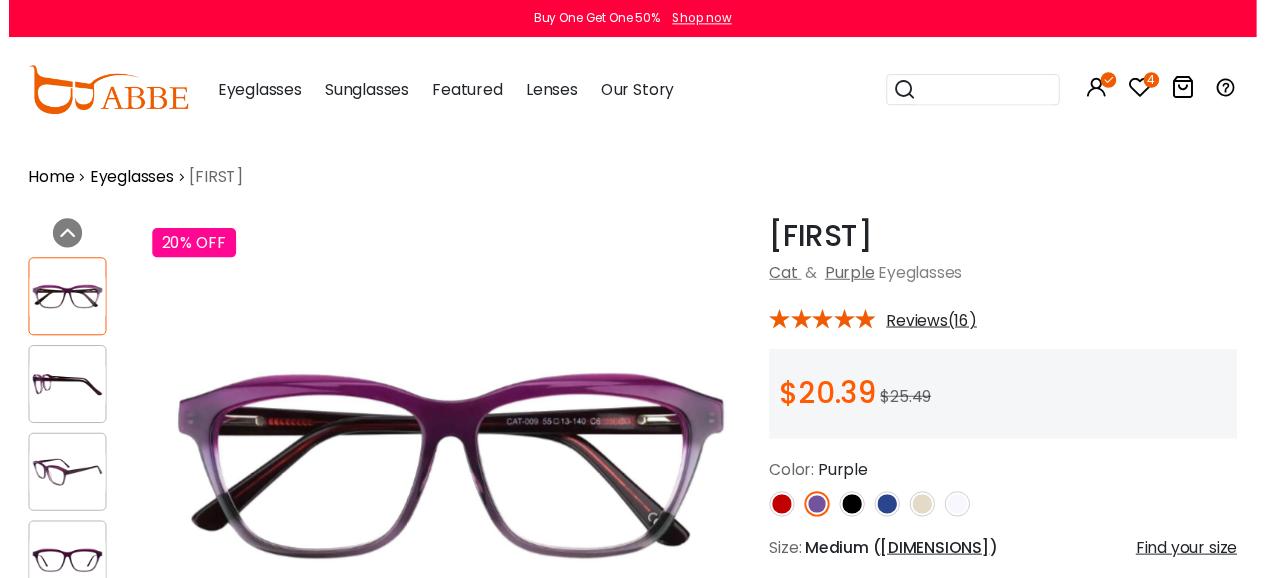 scroll, scrollTop: 0, scrollLeft: 0, axis: both 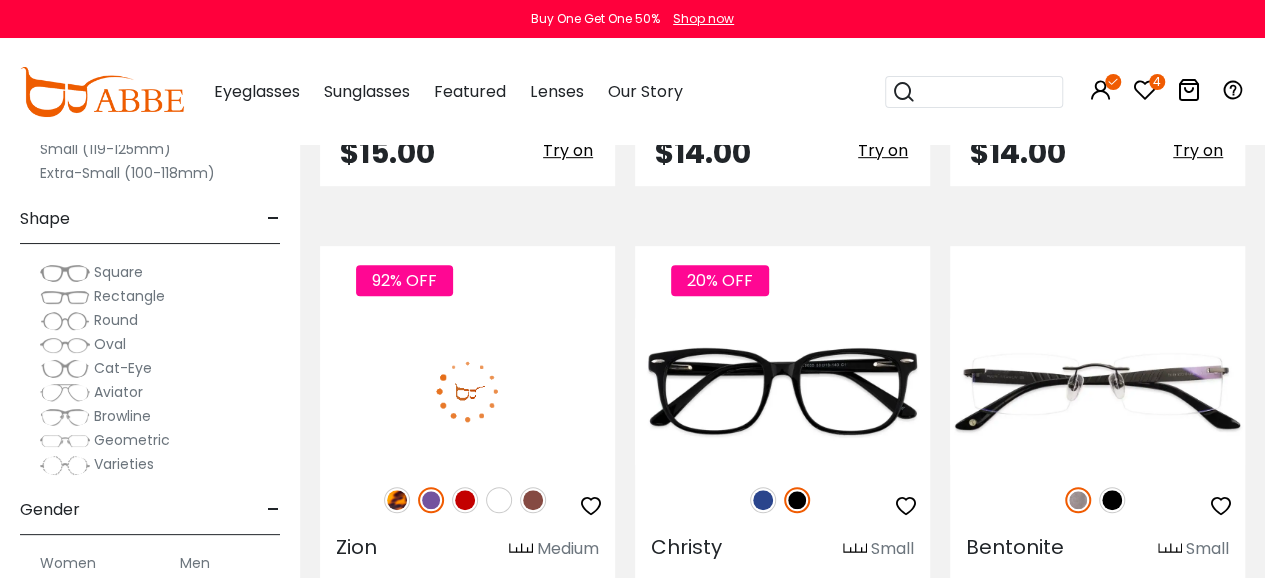 click at bounding box center (465, 500) 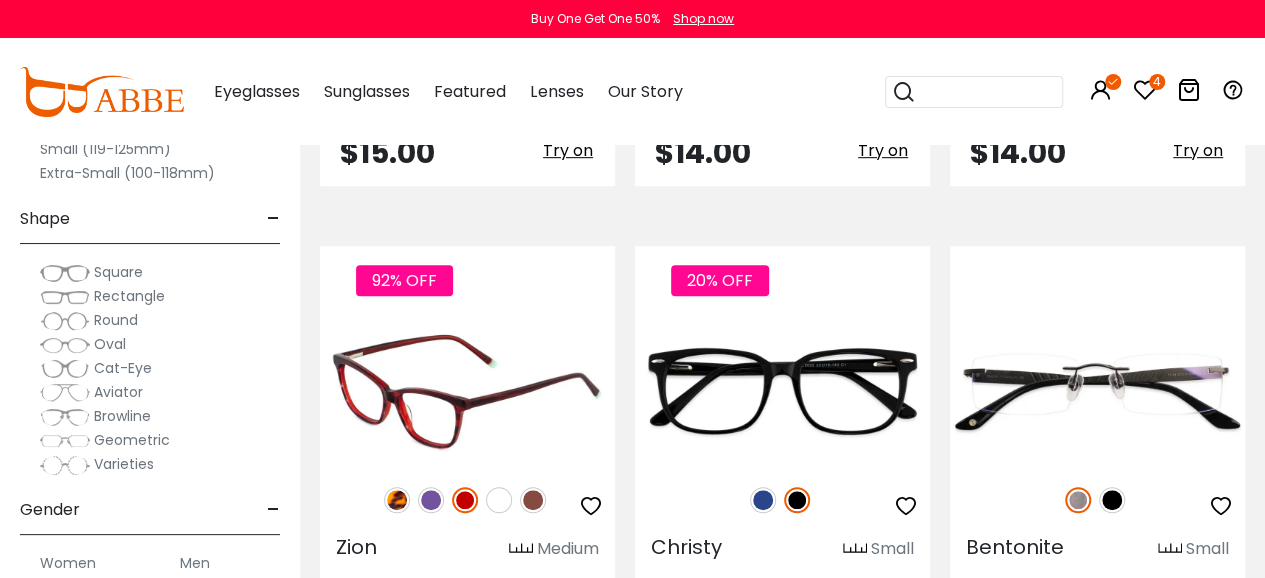 click at bounding box center [467, 391] 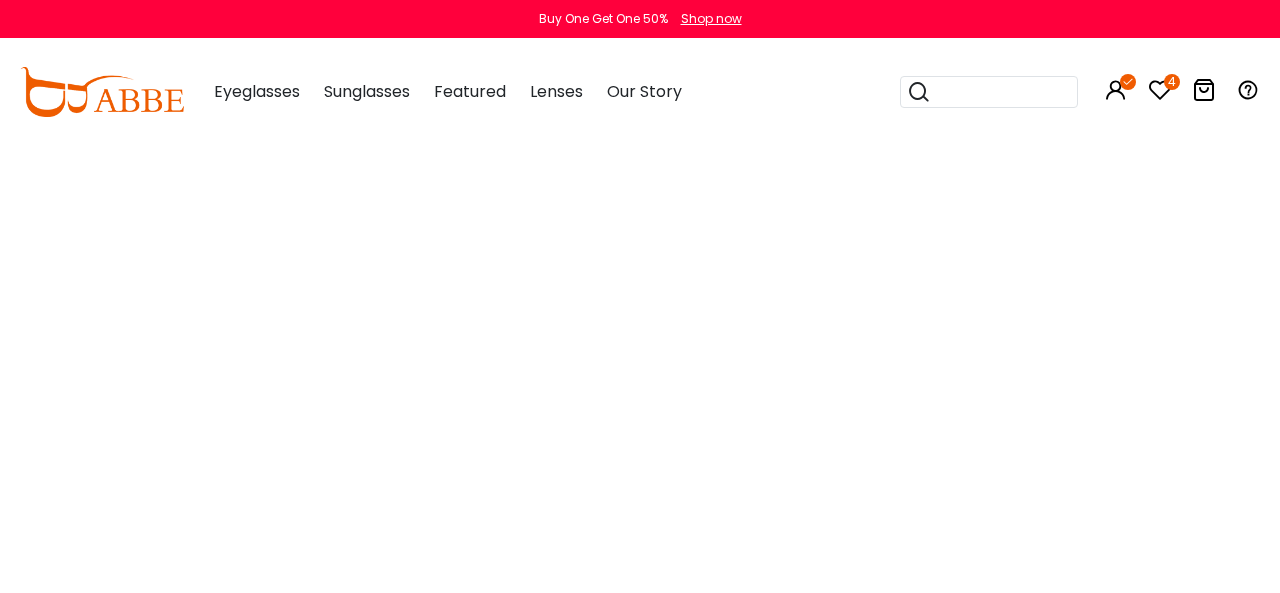 scroll, scrollTop: 0, scrollLeft: 0, axis: both 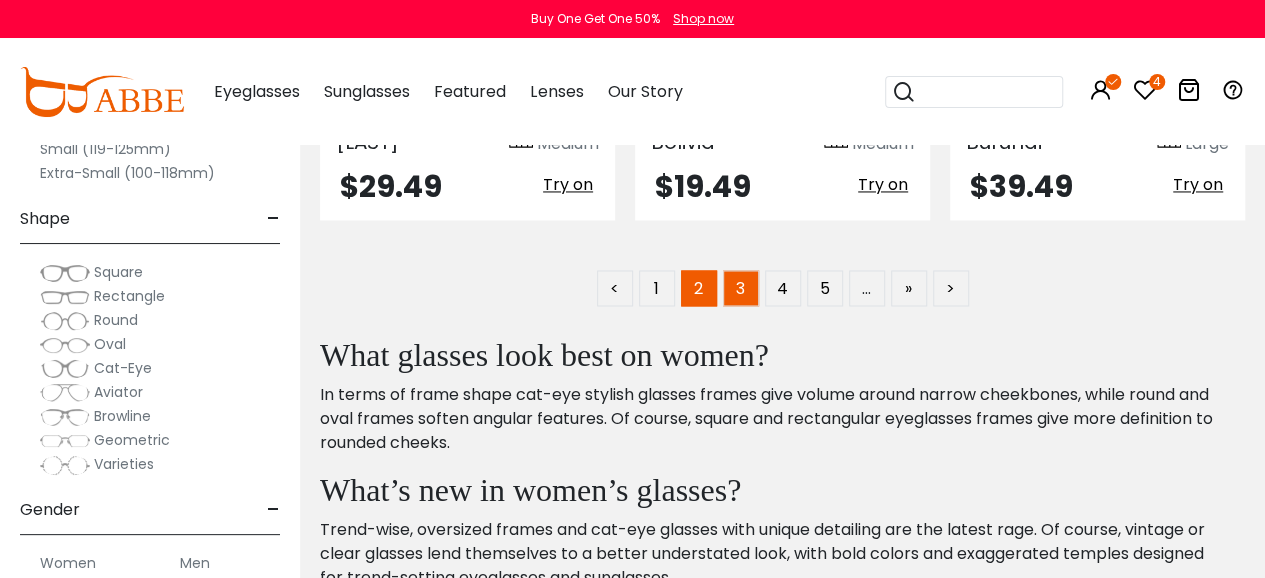 click on "3" at bounding box center [741, 288] 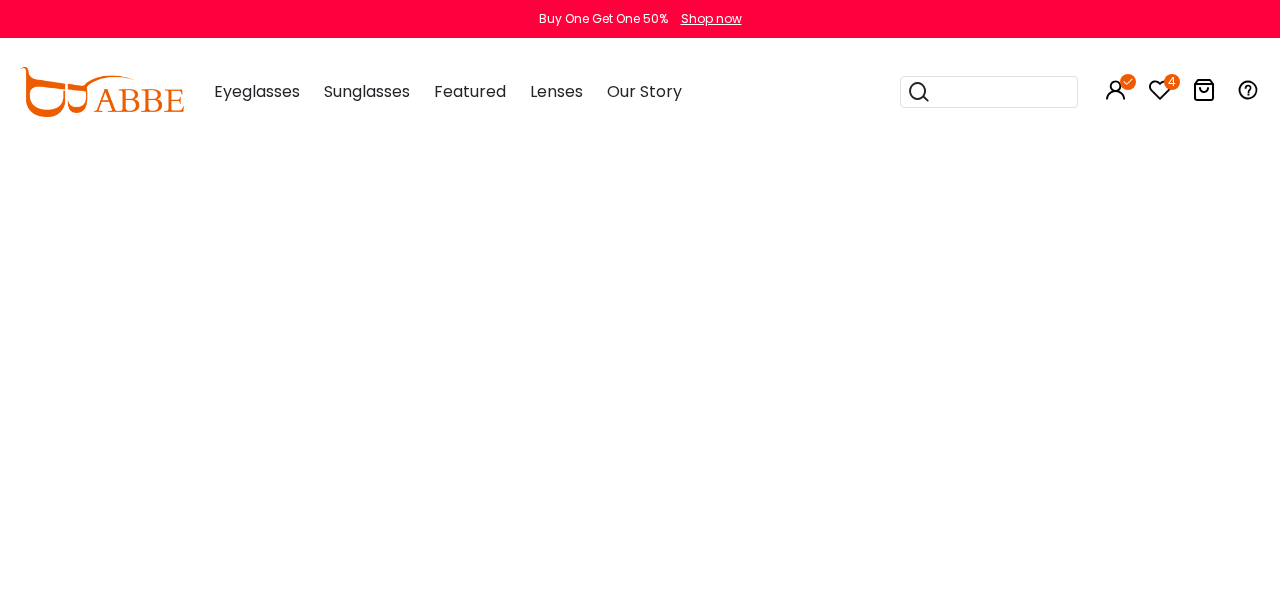 scroll, scrollTop: 0, scrollLeft: 0, axis: both 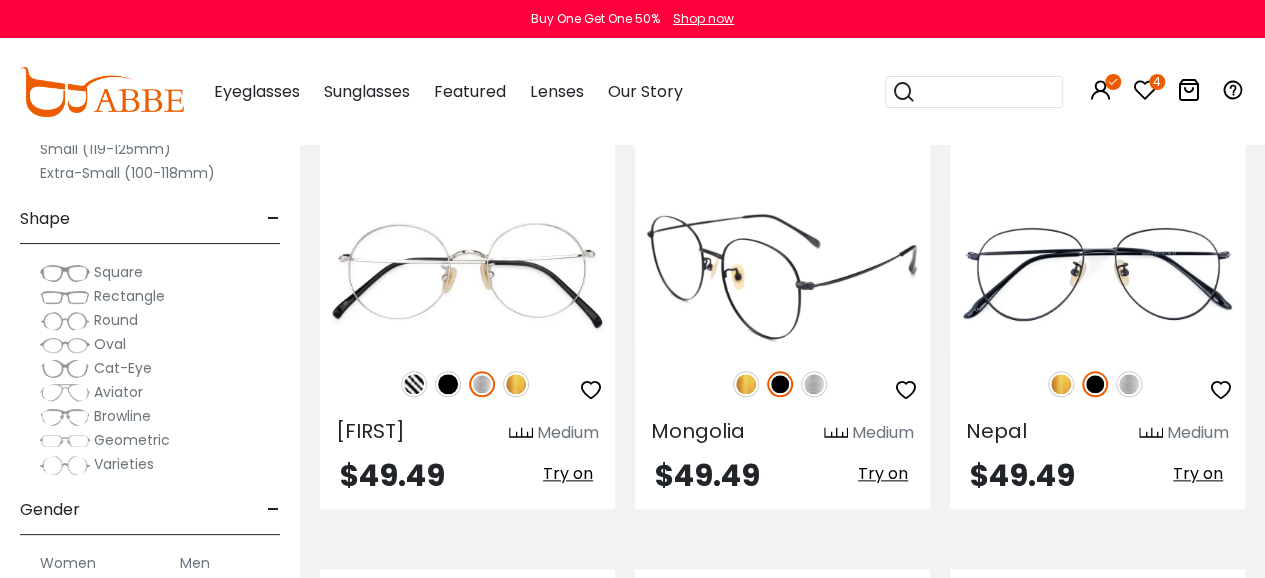 click at bounding box center [782, 275] 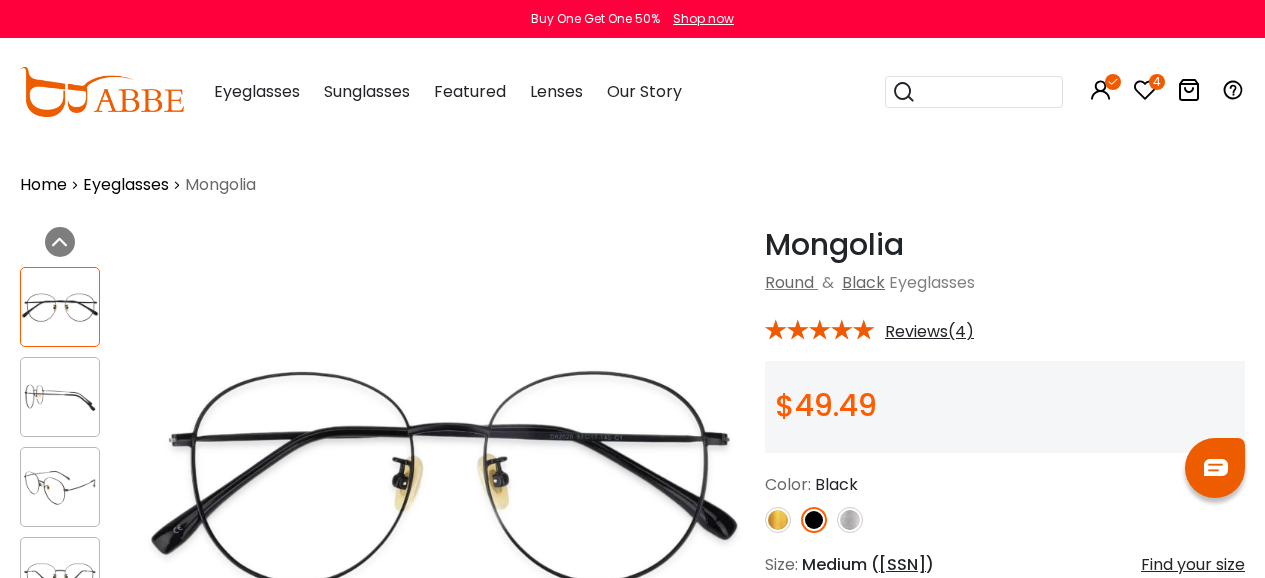scroll, scrollTop: 0, scrollLeft: 0, axis: both 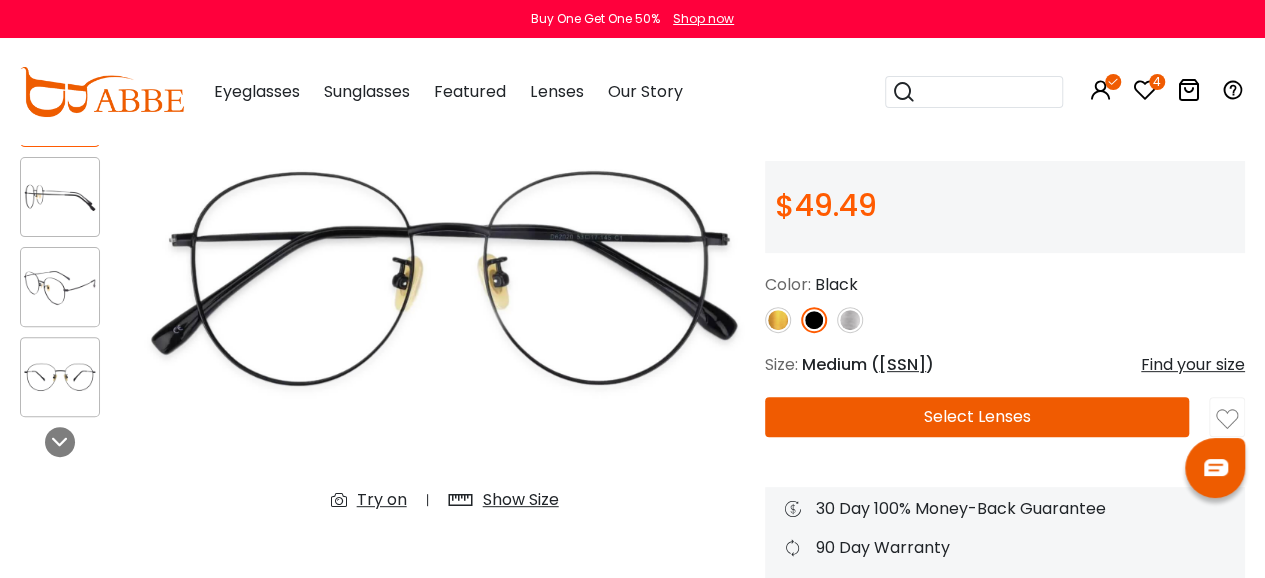 click at bounding box center (60, 377) 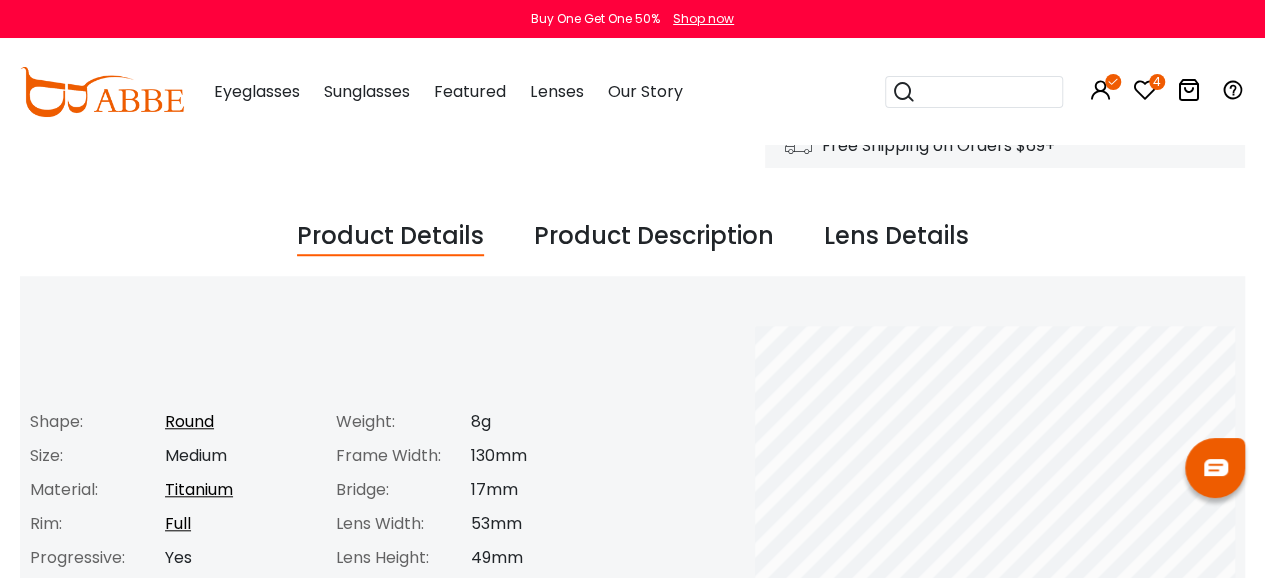 scroll, scrollTop: 300, scrollLeft: 0, axis: vertical 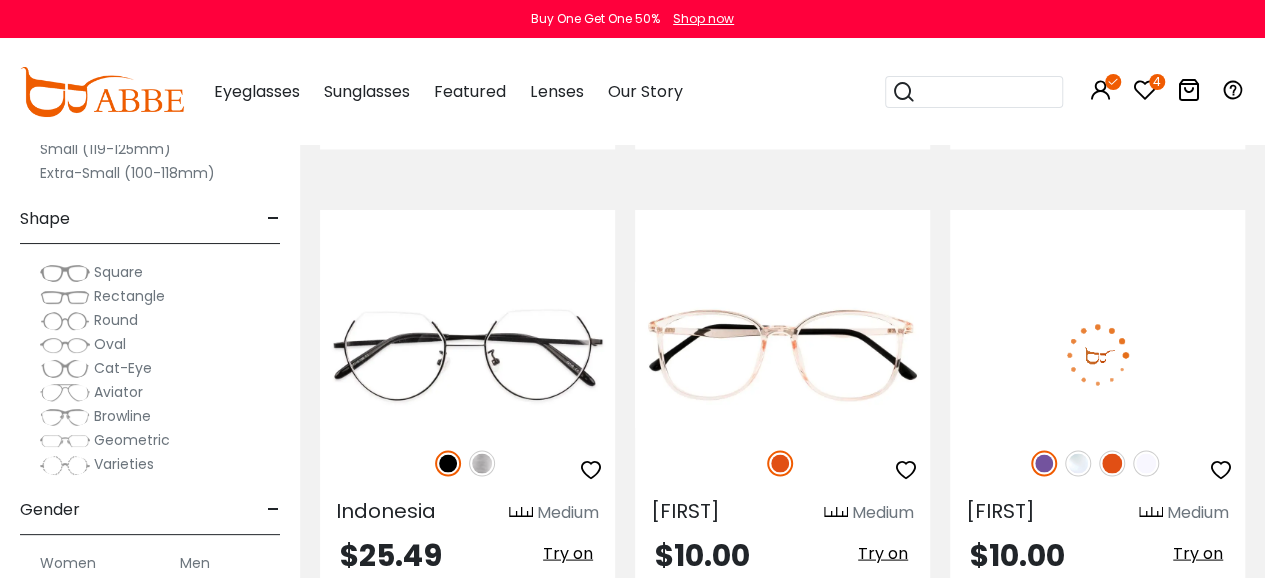 click at bounding box center [1097, 354] 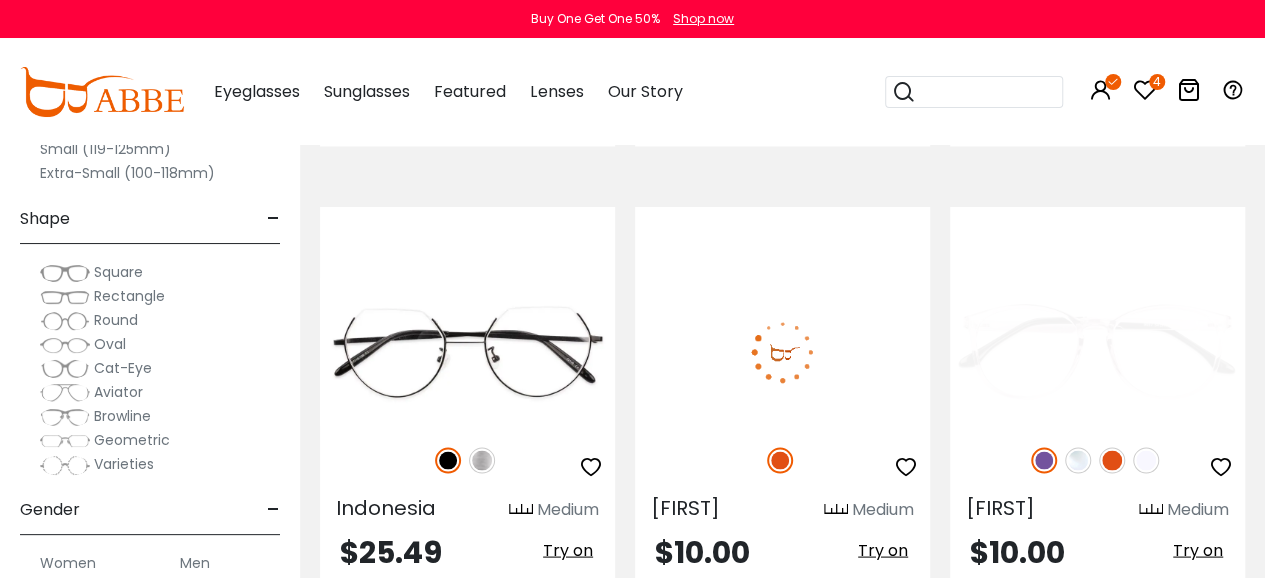 scroll, scrollTop: 0, scrollLeft: 0, axis: both 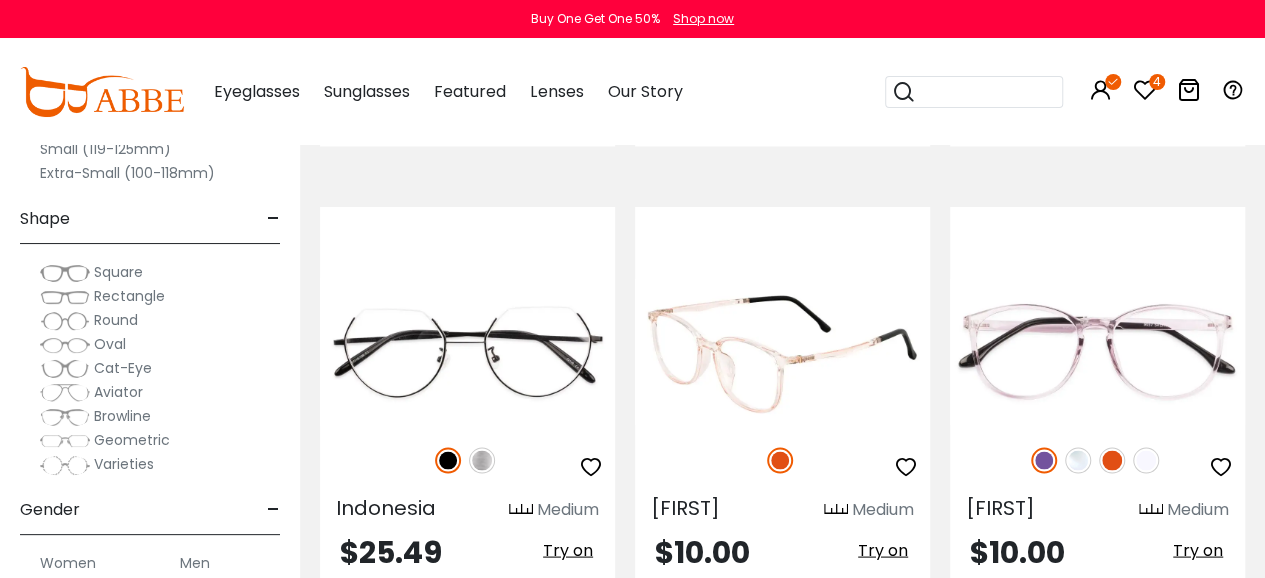 click at bounding box center (782, 351) 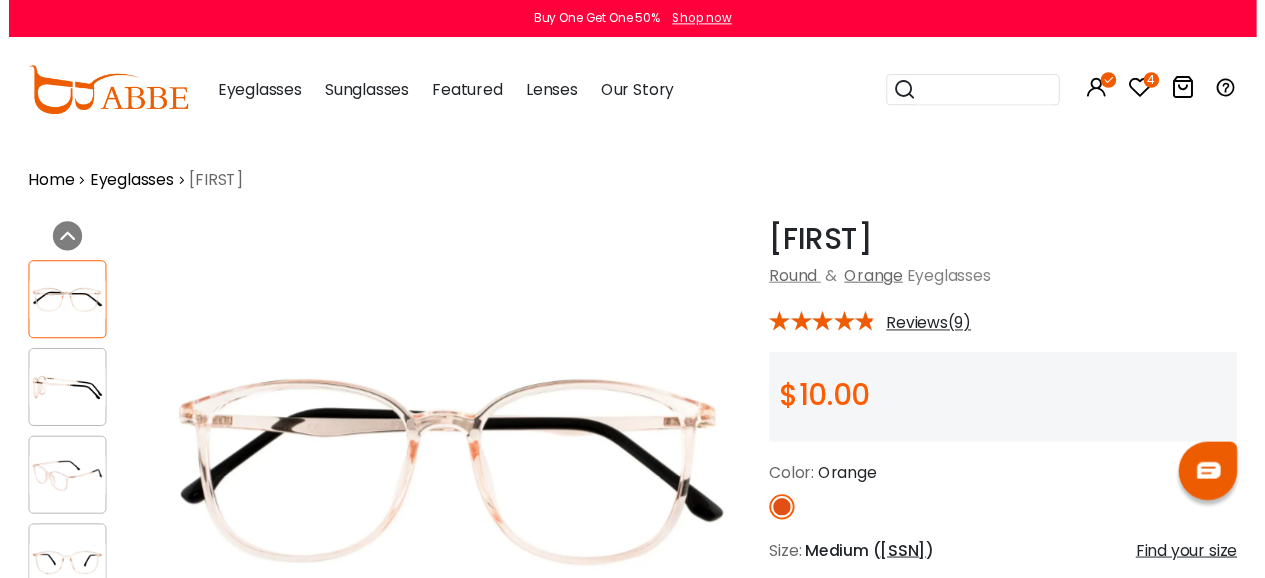 scroll, scrollTop: 0, scrollLeft: 0, axis: both 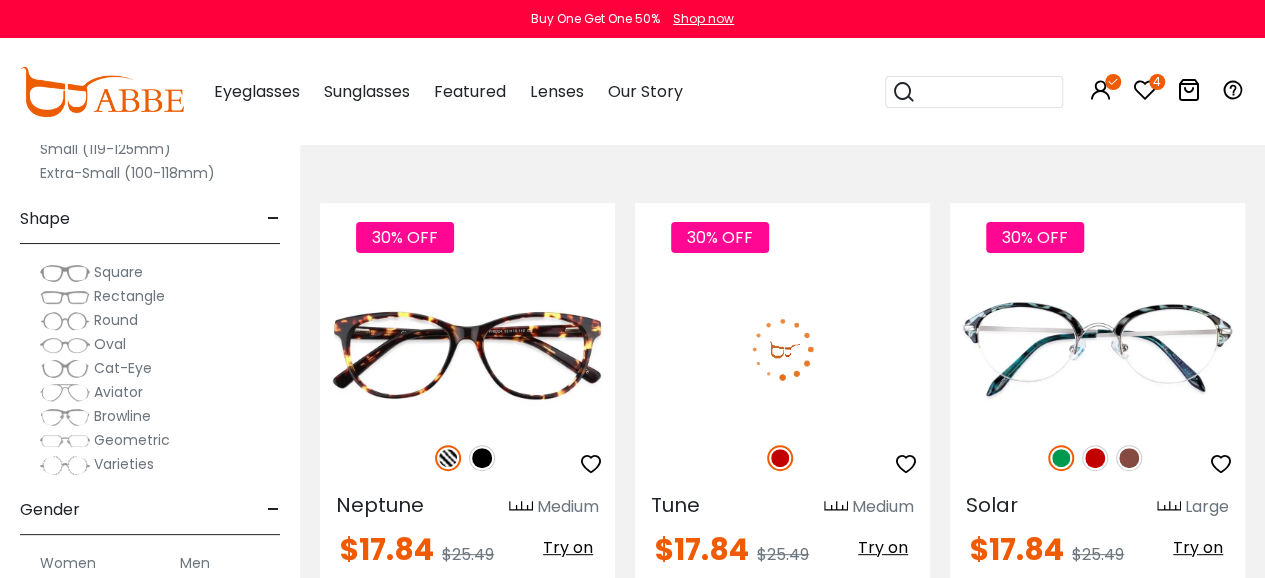 click at bounding box center [782, 348] 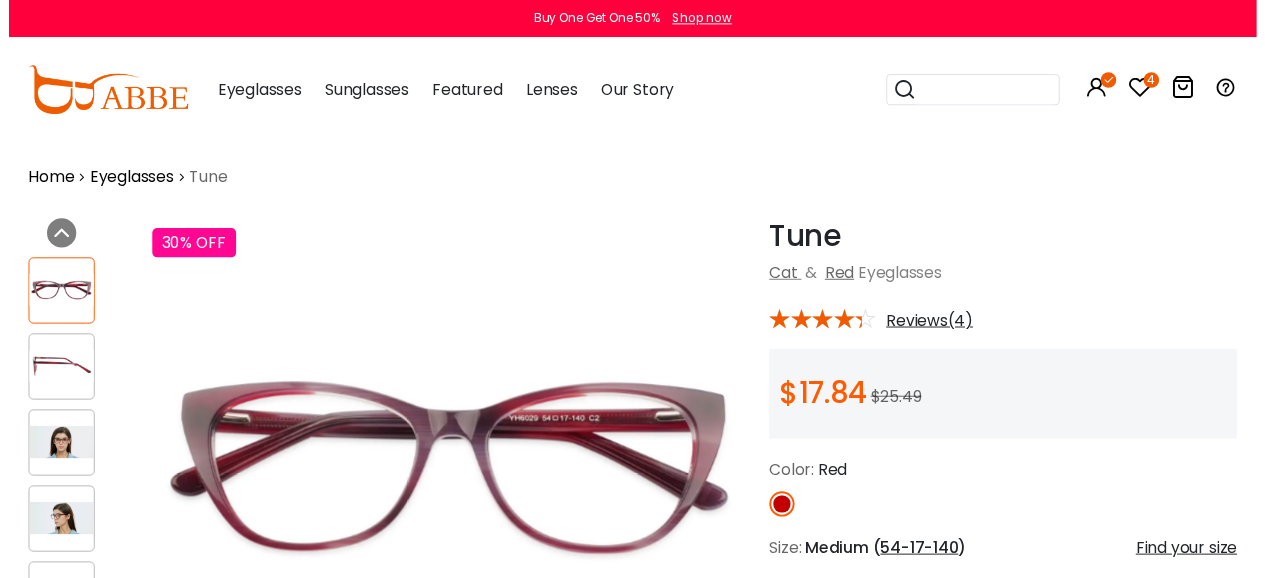 scroll, scrollTop: 0, scrollLeft: 0, axis: both 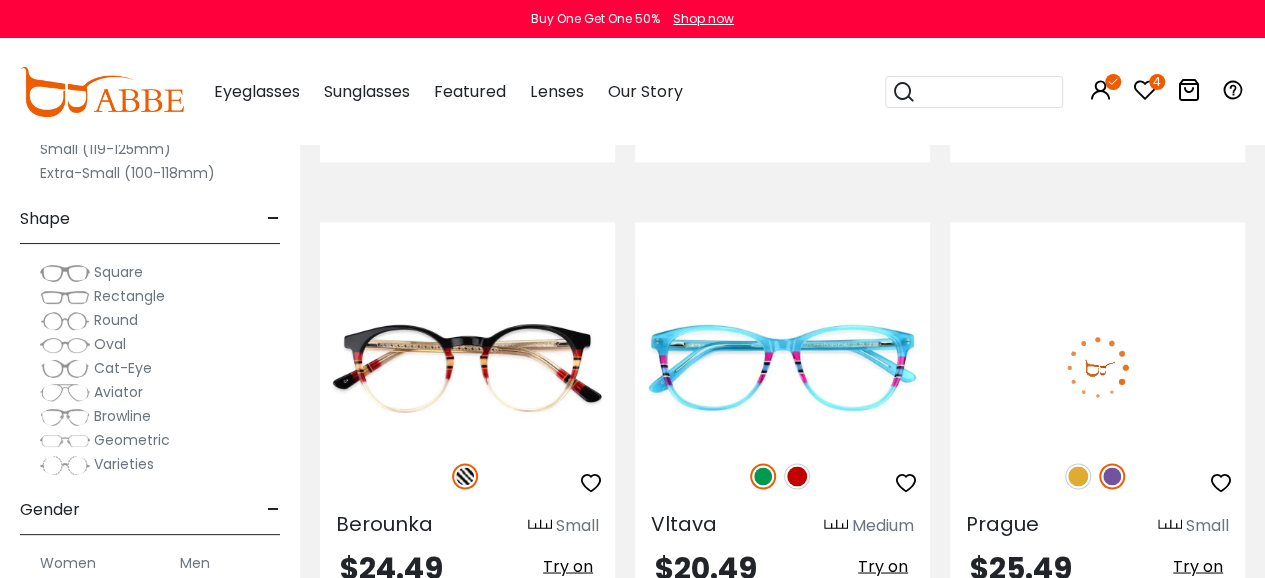 click at bounding box center [1097, 367] 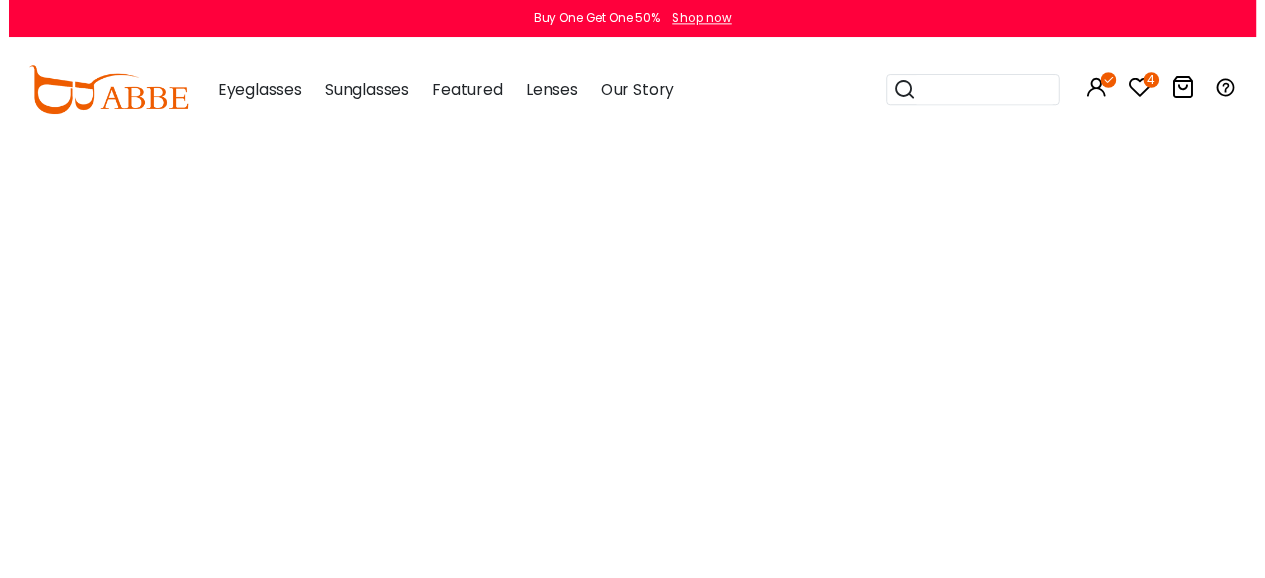scroll, scrollTop: 0, scrollLeft: 0, axis: both 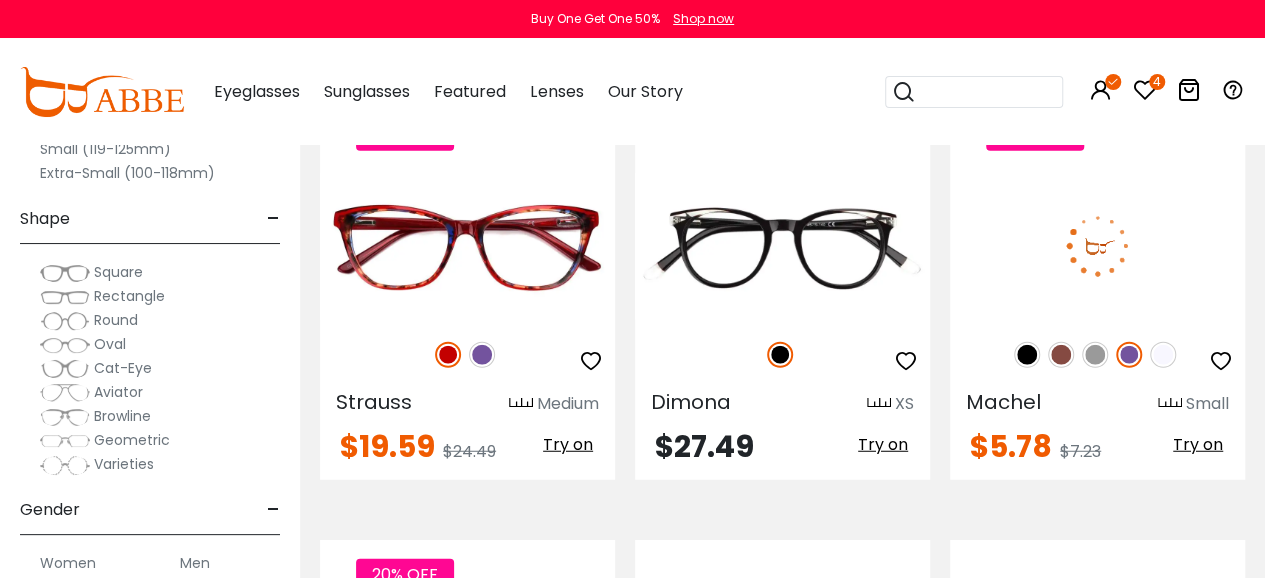 click at bounding box center (1097, 246) 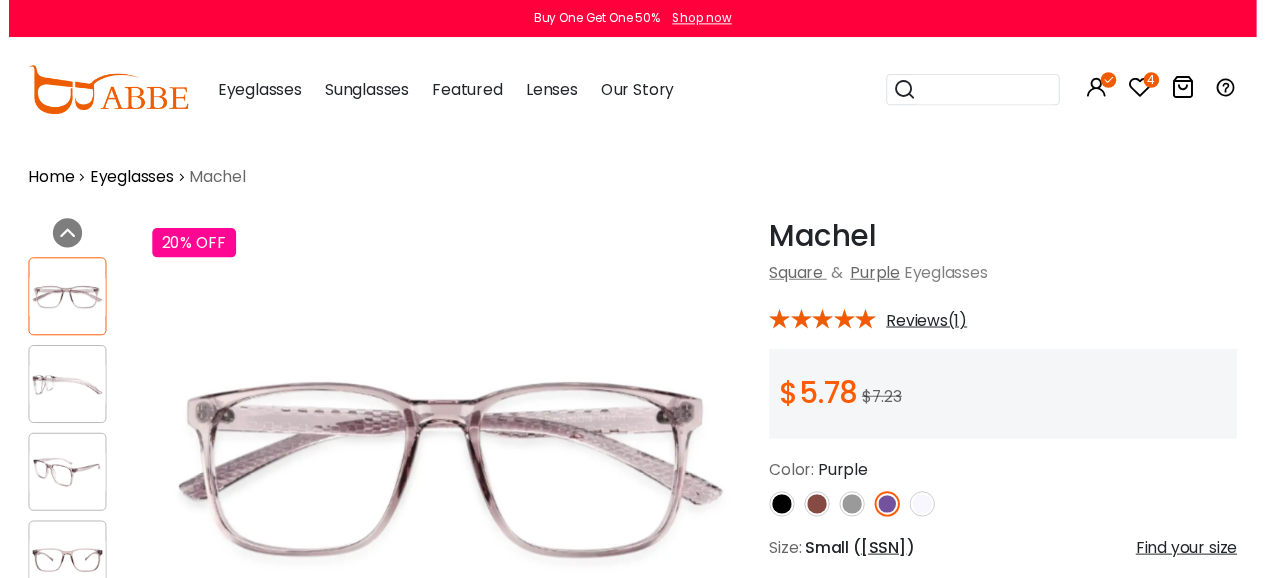 scroll, scrollTop: 0, scrollLeft: 0, axis: both 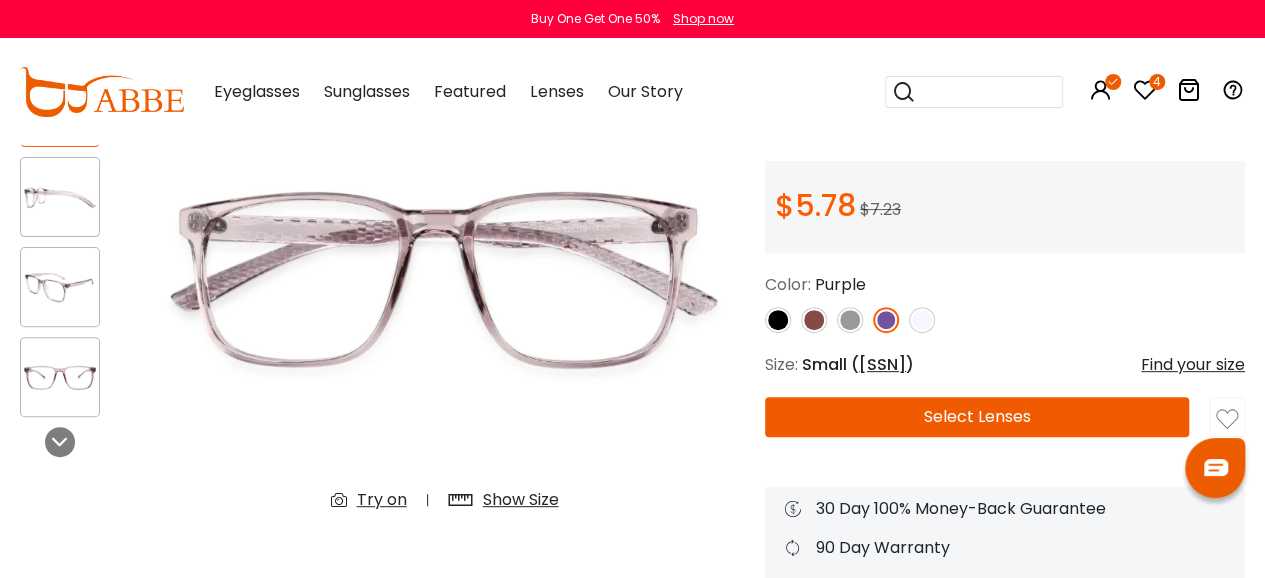 click on "Try on" at bounding box center (382, 500) 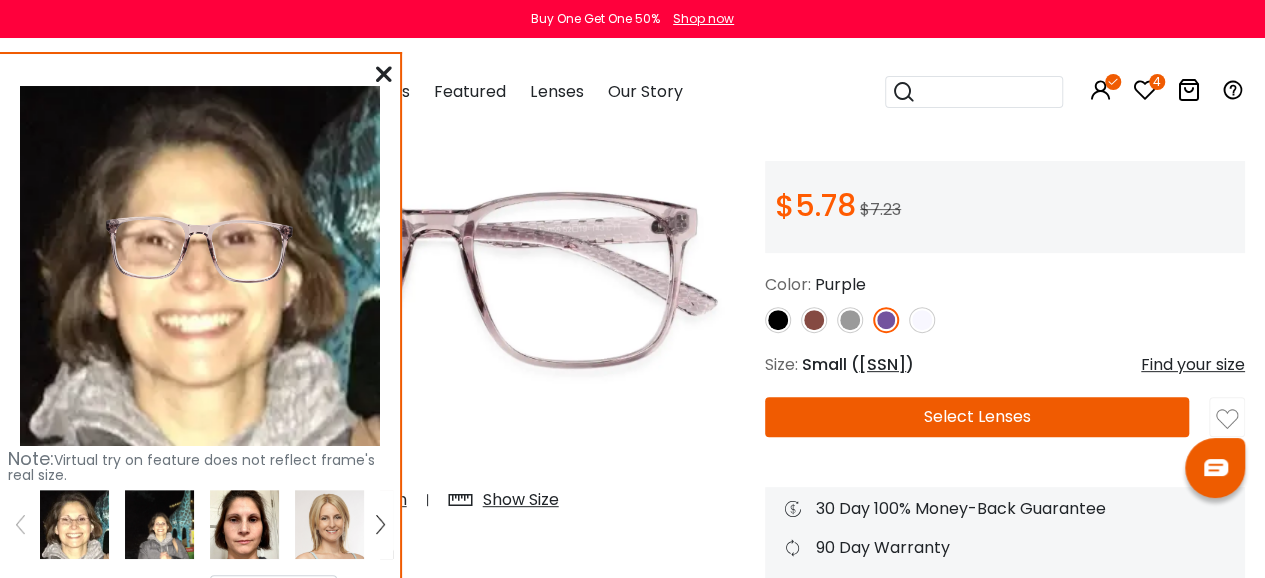 click at bounding box center (244, 524) 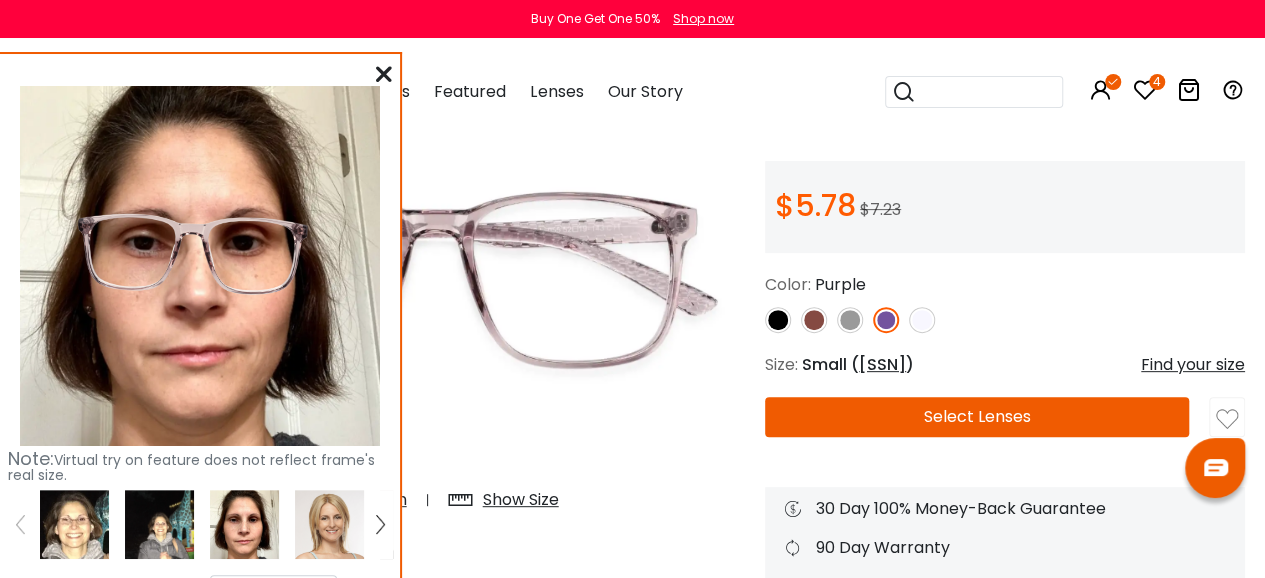click at bounding box center (384, 74) 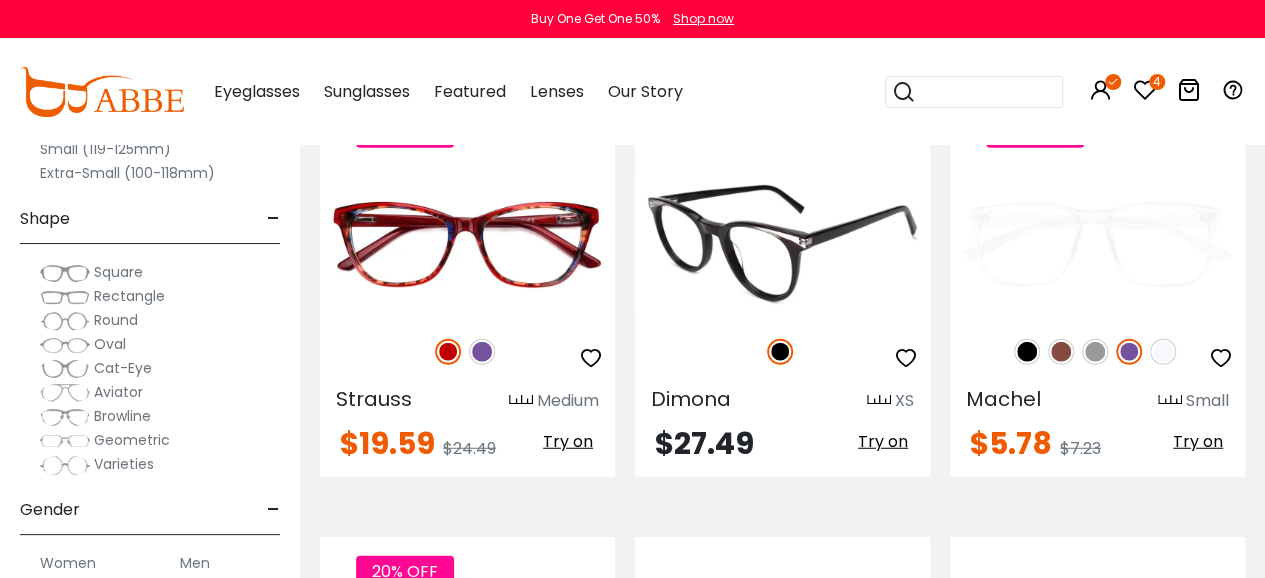 scroll, scrollTop: 0, scrollLeft: 0, axis: both 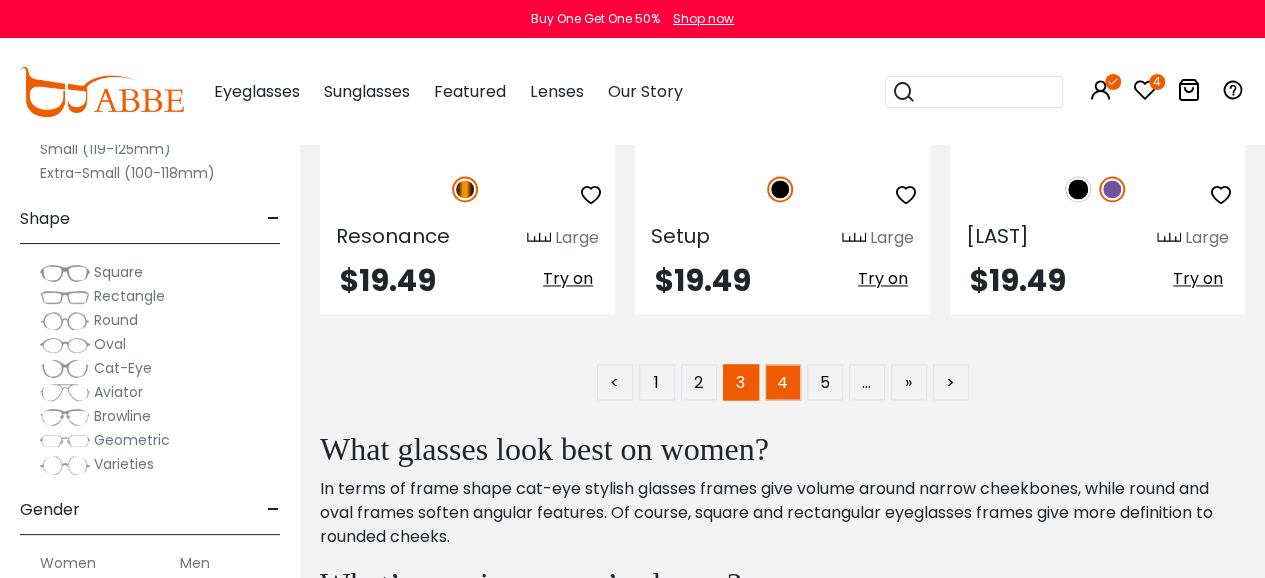 click on "4" at bounding box center (783, 382) 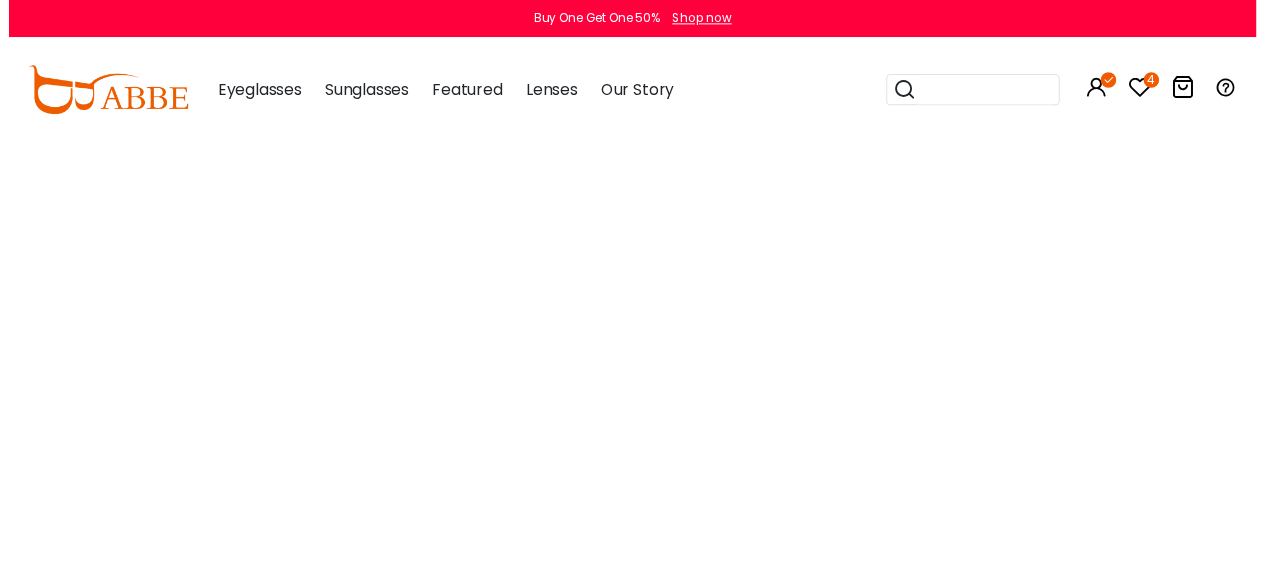 scroll, scrollTop: 0, scrollLeft: 0, axis: both 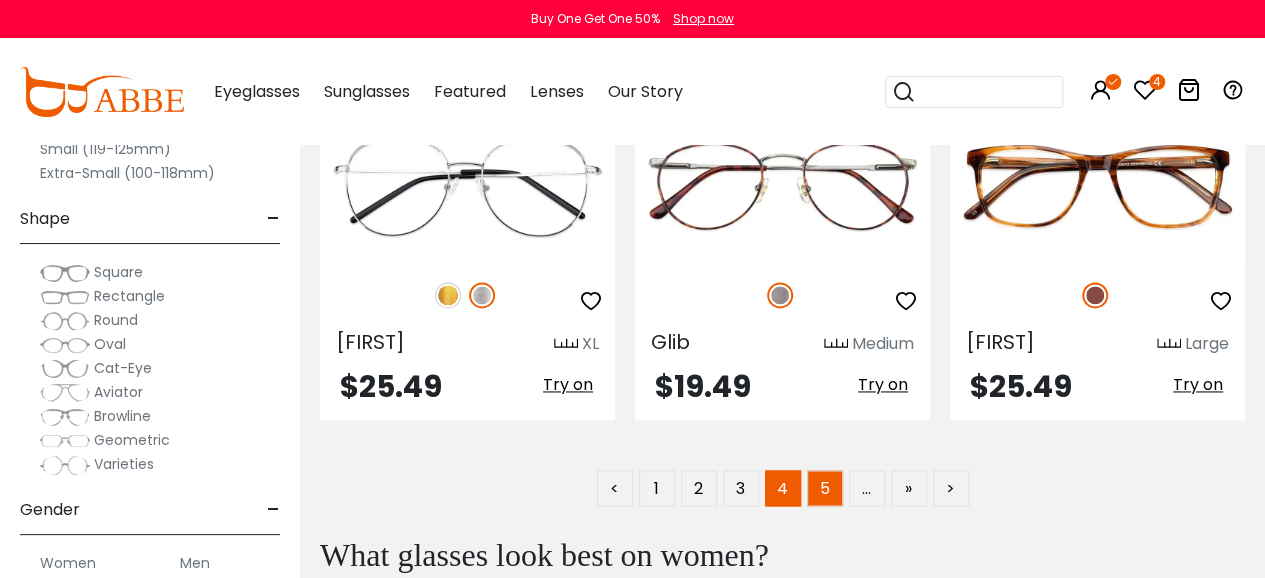 click on "5" at bounding box center (825, 488) 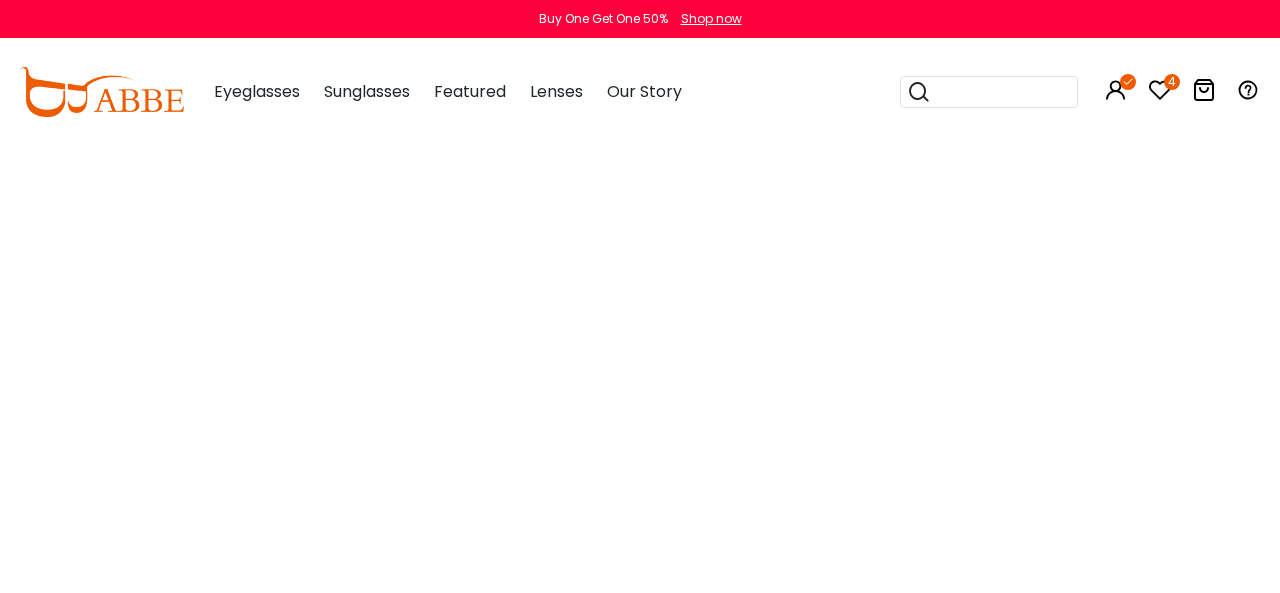 scroll, scrollTop: 0, scrollLeft: 0, axis: both 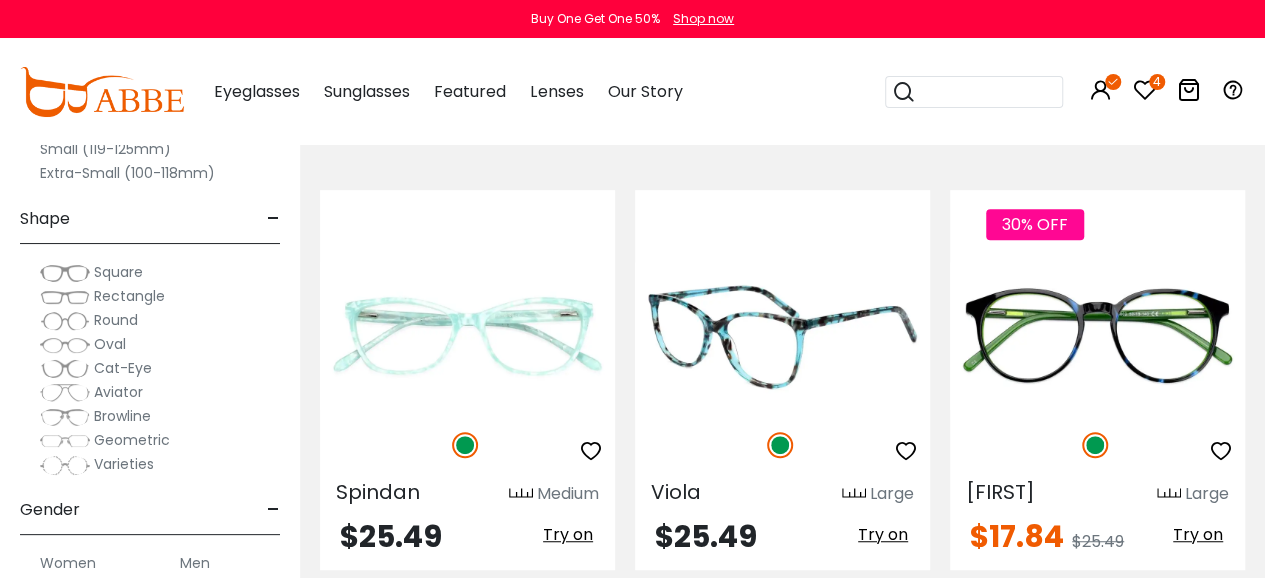 click at bounding box center (782, 335) 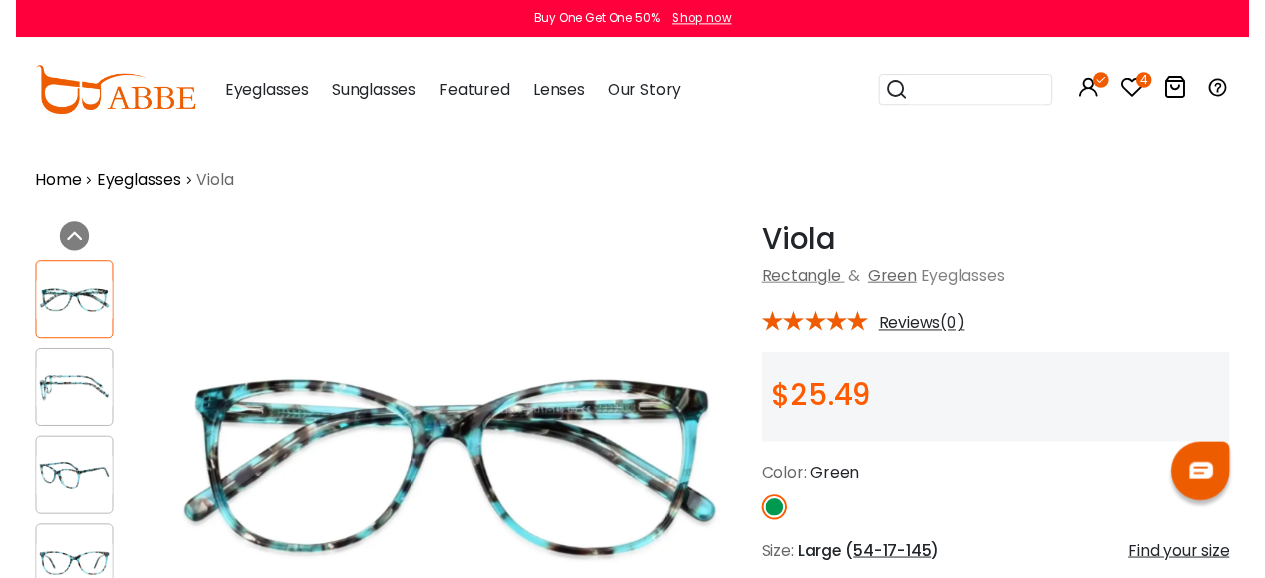 scroll, scrollTop: 0, scrollLeft: 0, axis: both 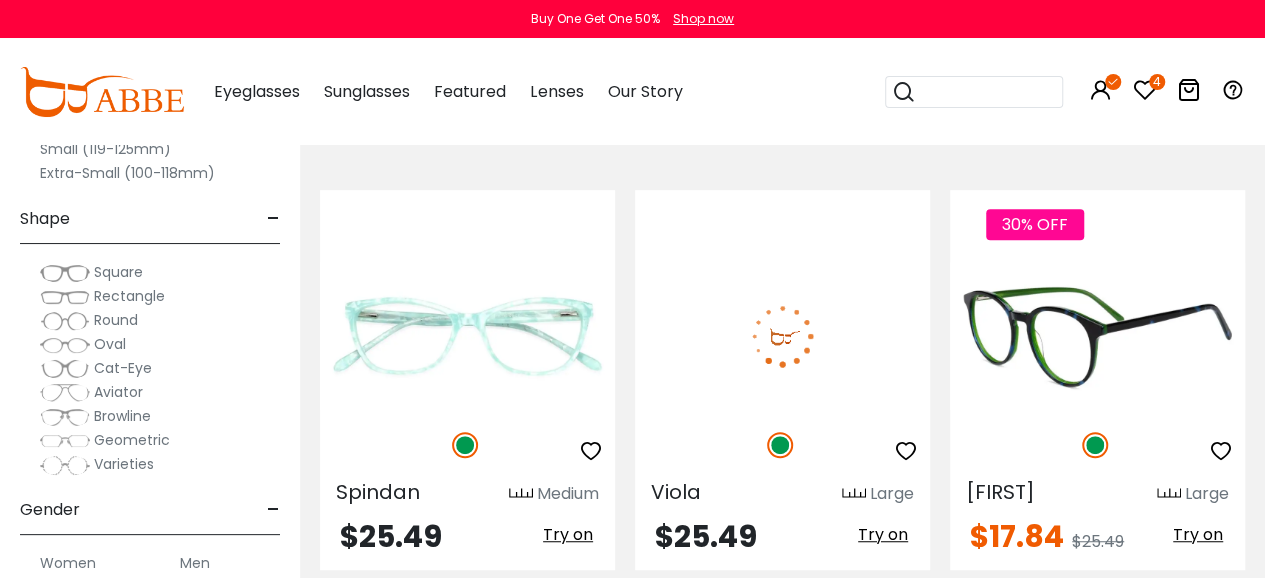 click at bounding box center [1097, 335] 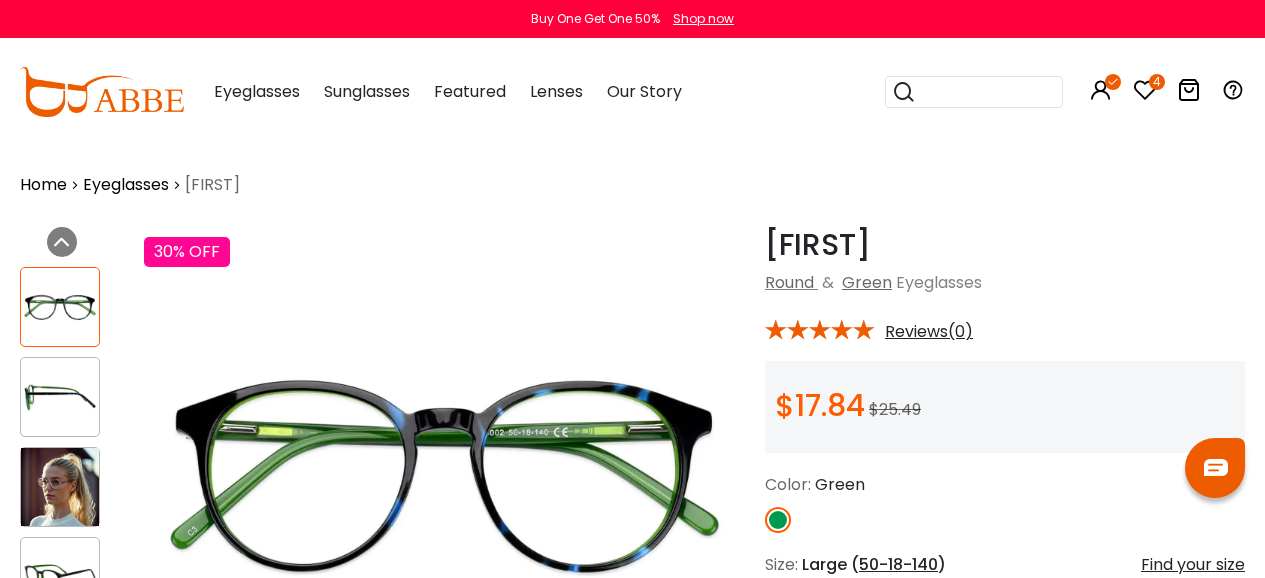scroll, scrollTop: 0, scrollLeft: 0, axis: both 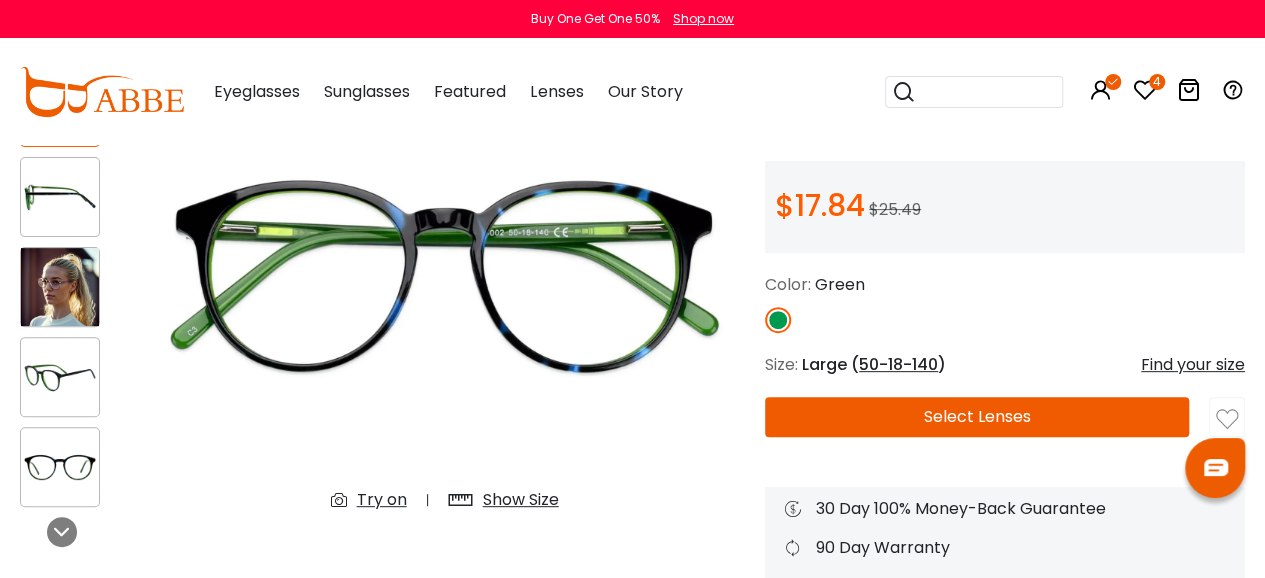 click on "Try on" at bounding box center [382, 500] 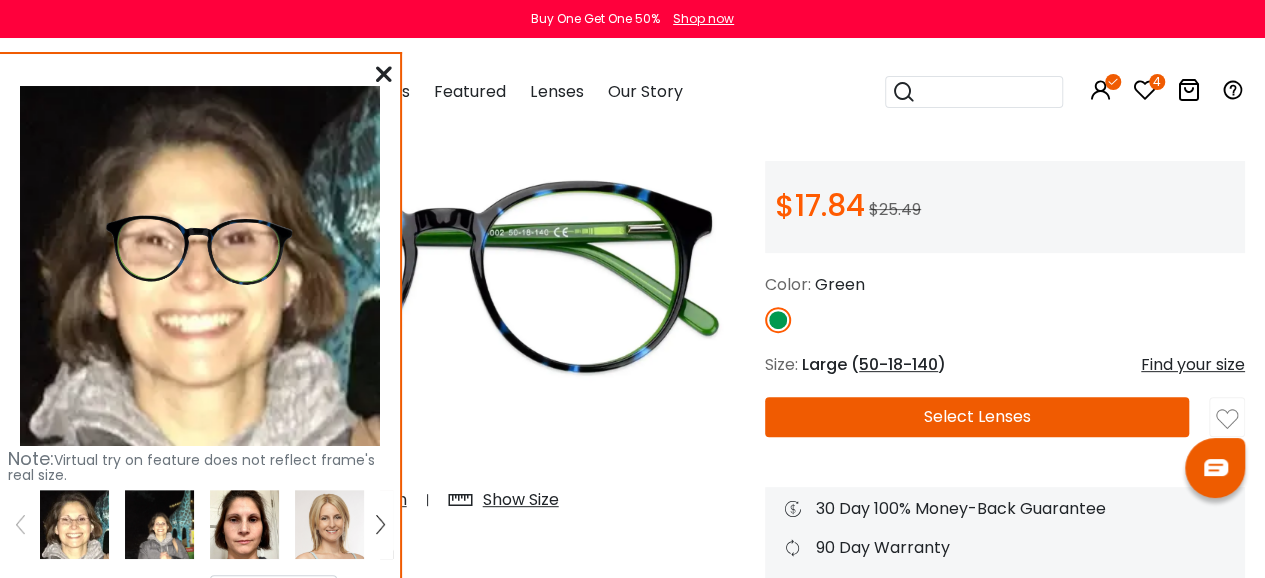 click at bounding box center (244, 524) 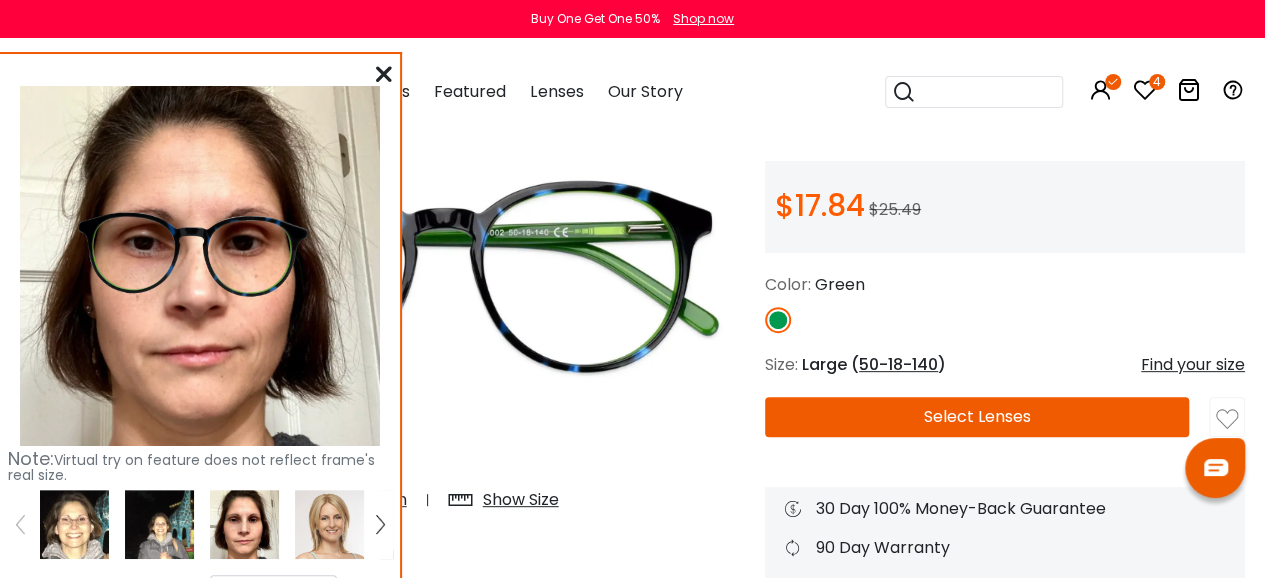 click at bounding box center (384, 74) 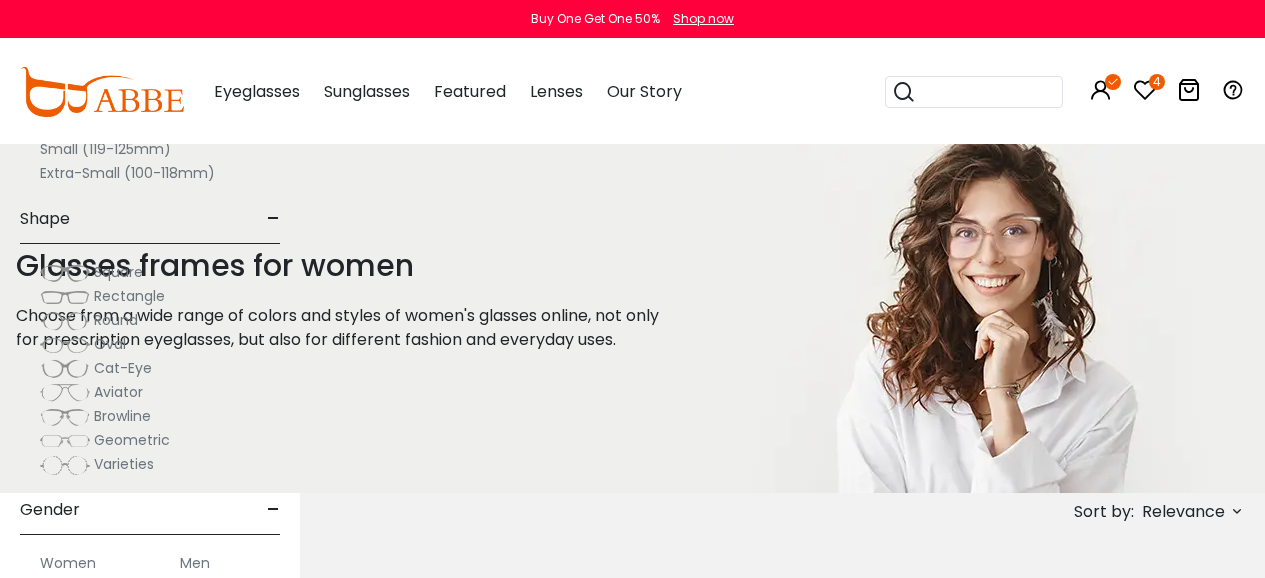 scroll, scrollTop: 400, scrollLeft: 0, axis: vertical 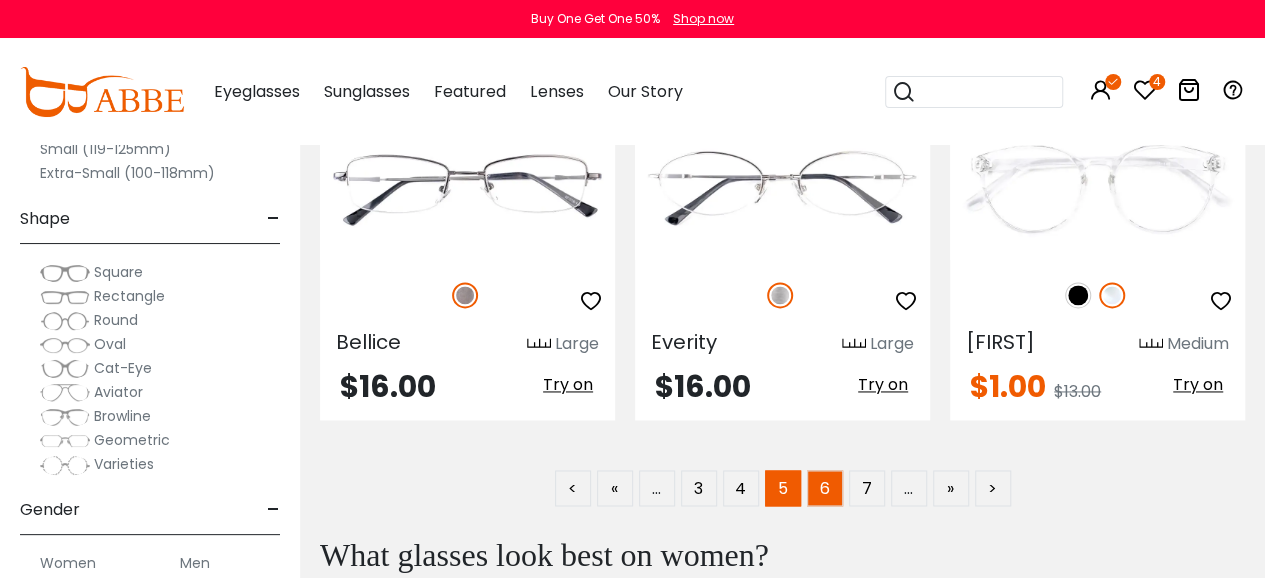 click on "6" at bounding box center [825, 488] 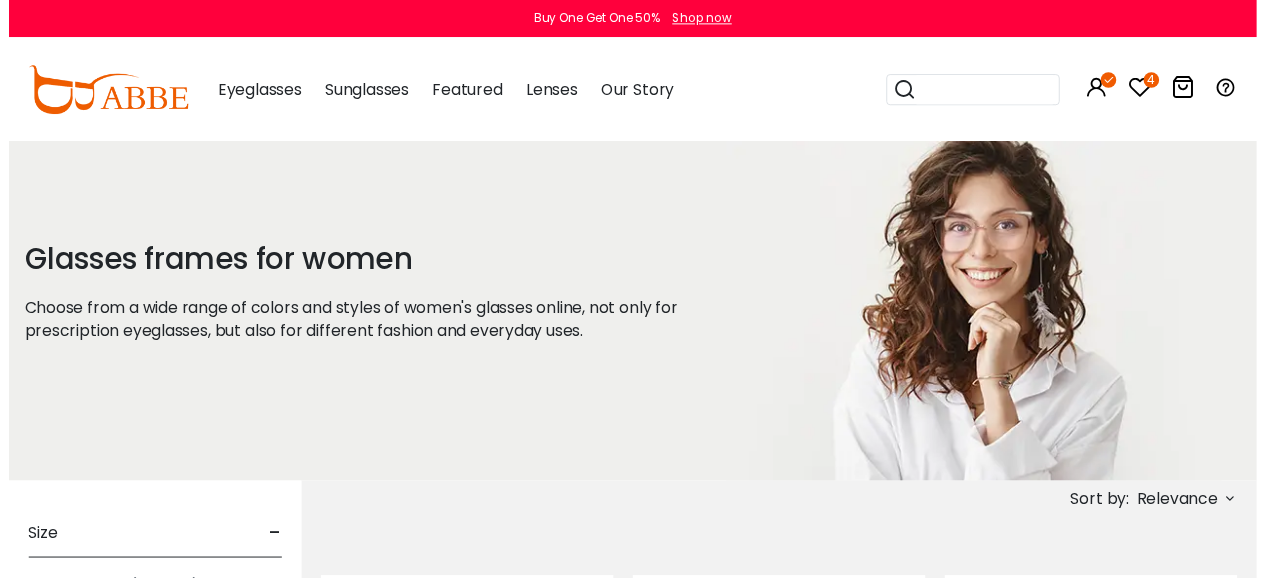 scroll, scrollTop: 0, scrollLeft: 0, axis: both 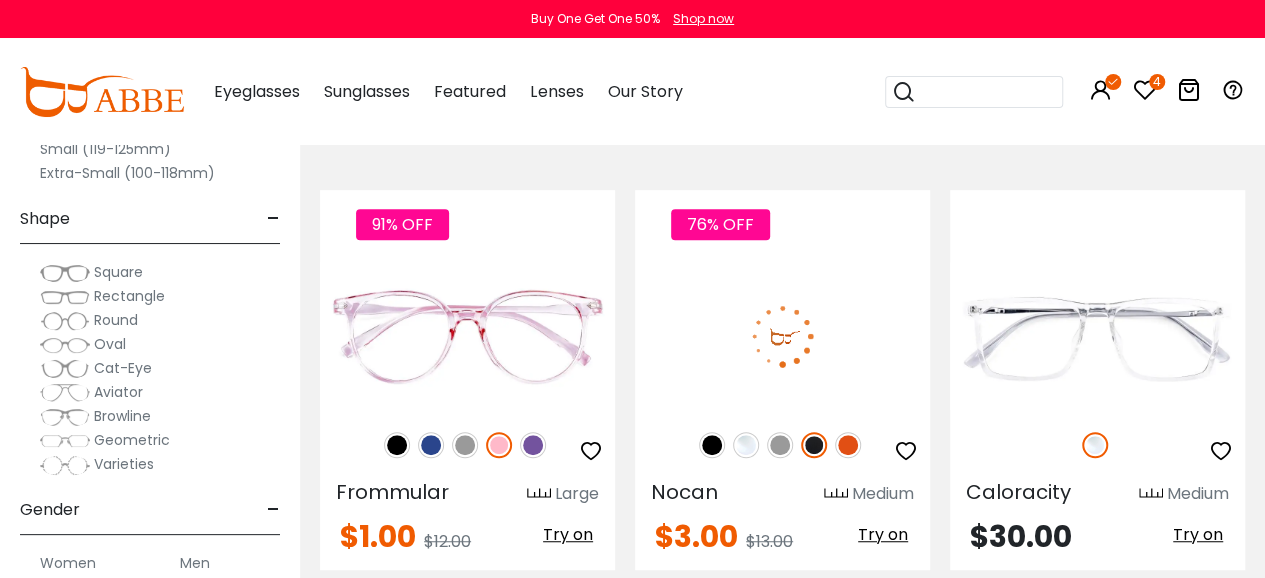 click at bounding box center (848, 445) 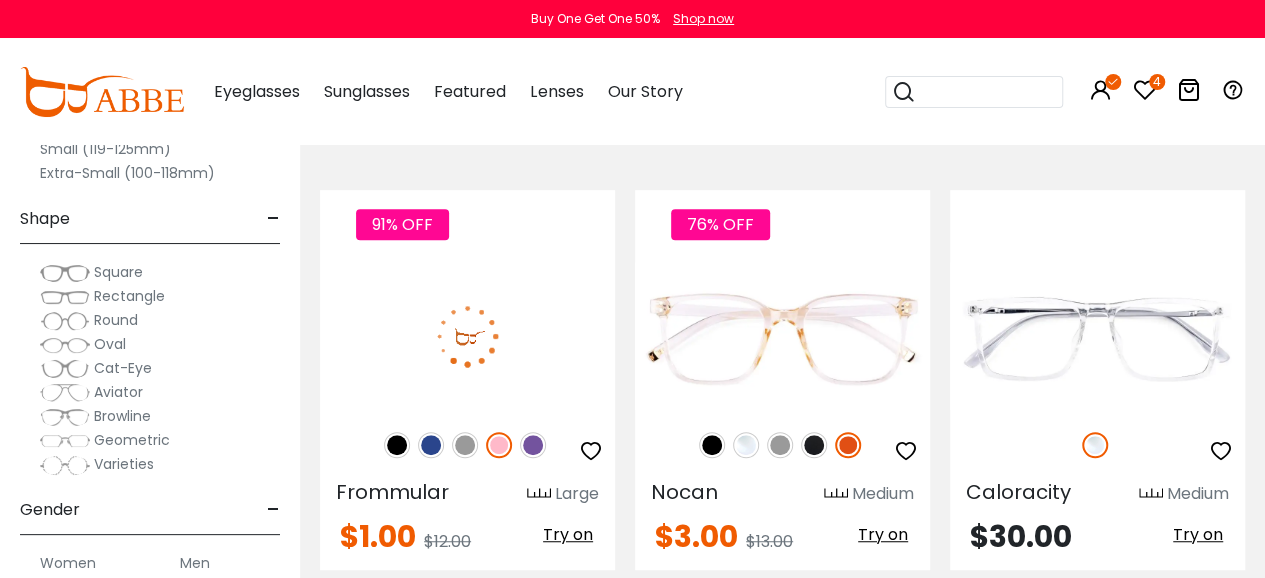 click at bounding box center (533, 445) 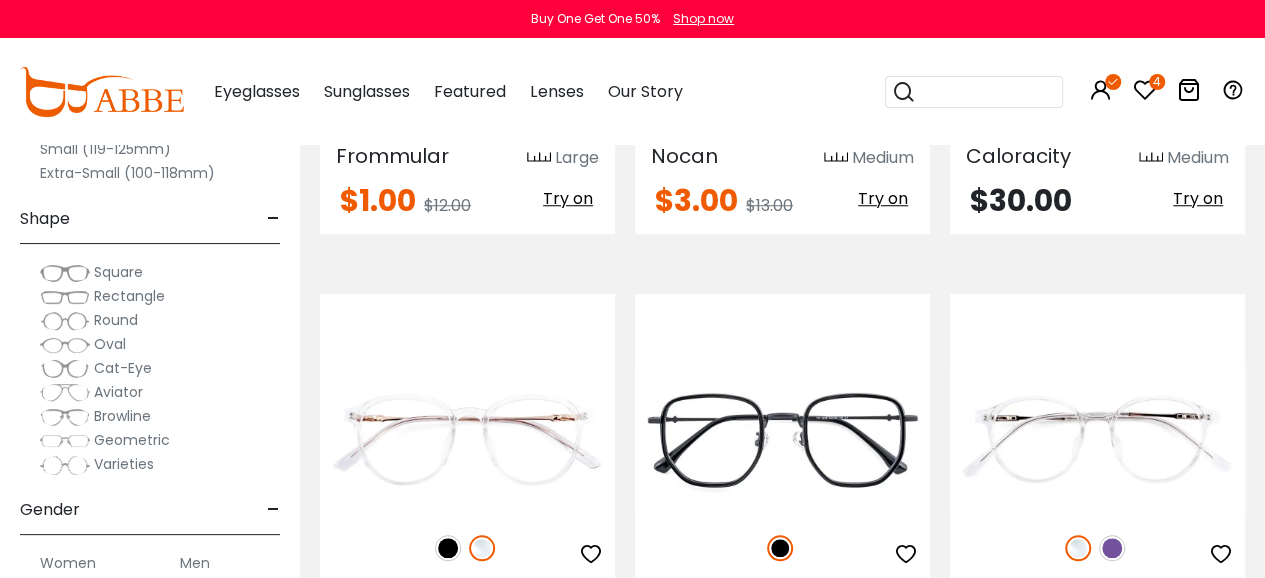 scroll, scrollTop: 800, scrollLeft: 0, axis: vertical 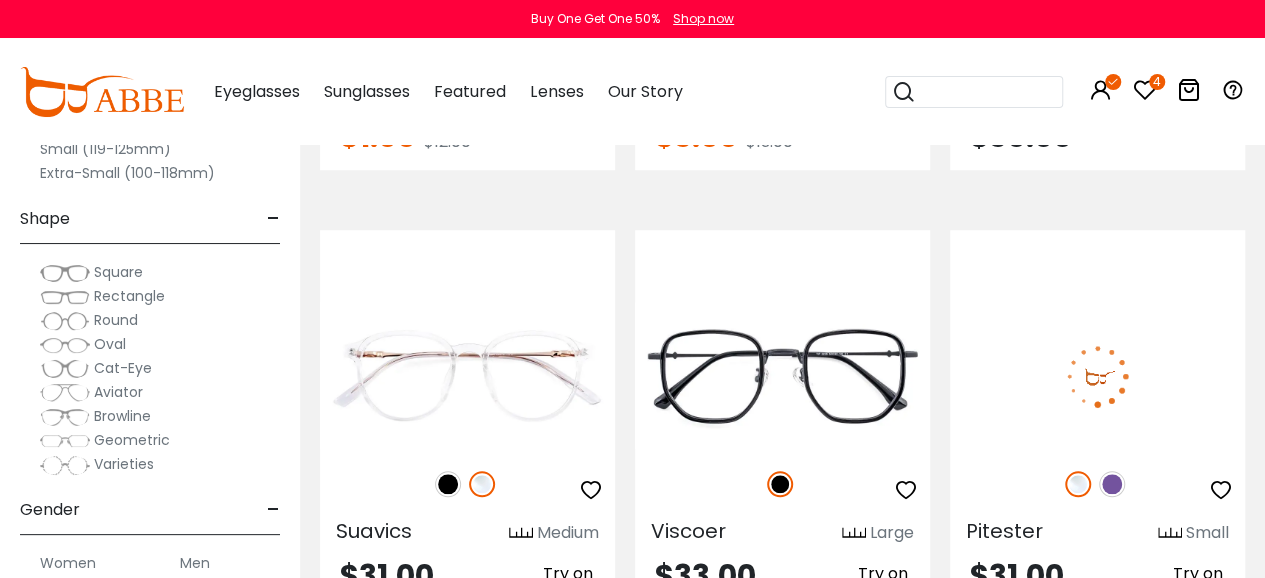 click at bounding box center (1112, 484) 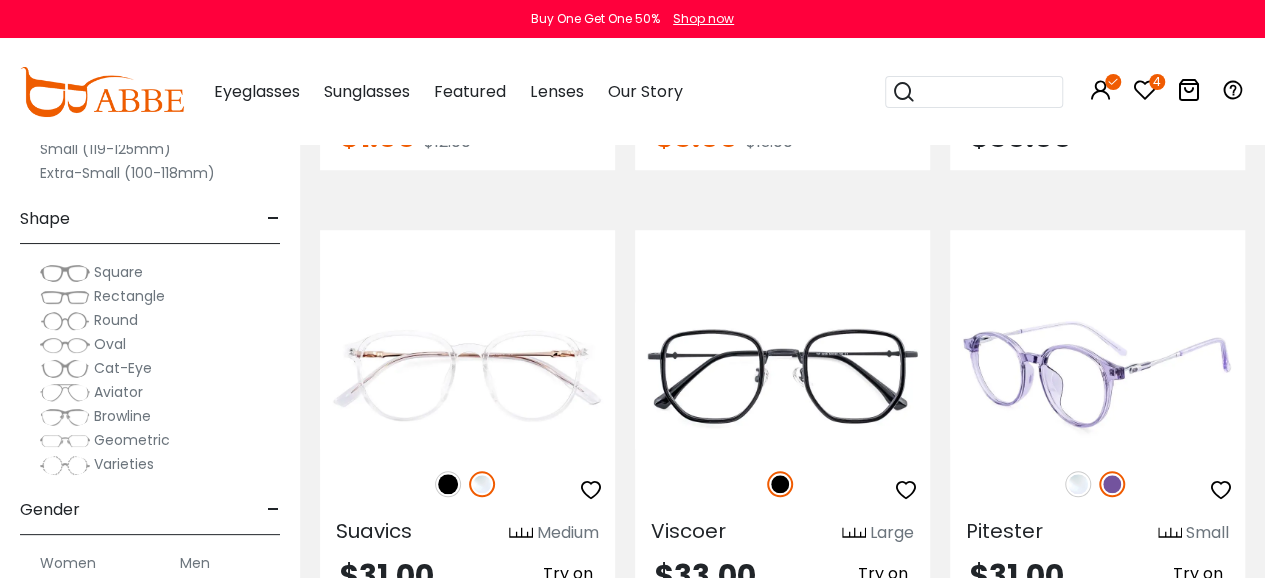 click at bounding box center [1097, 375] 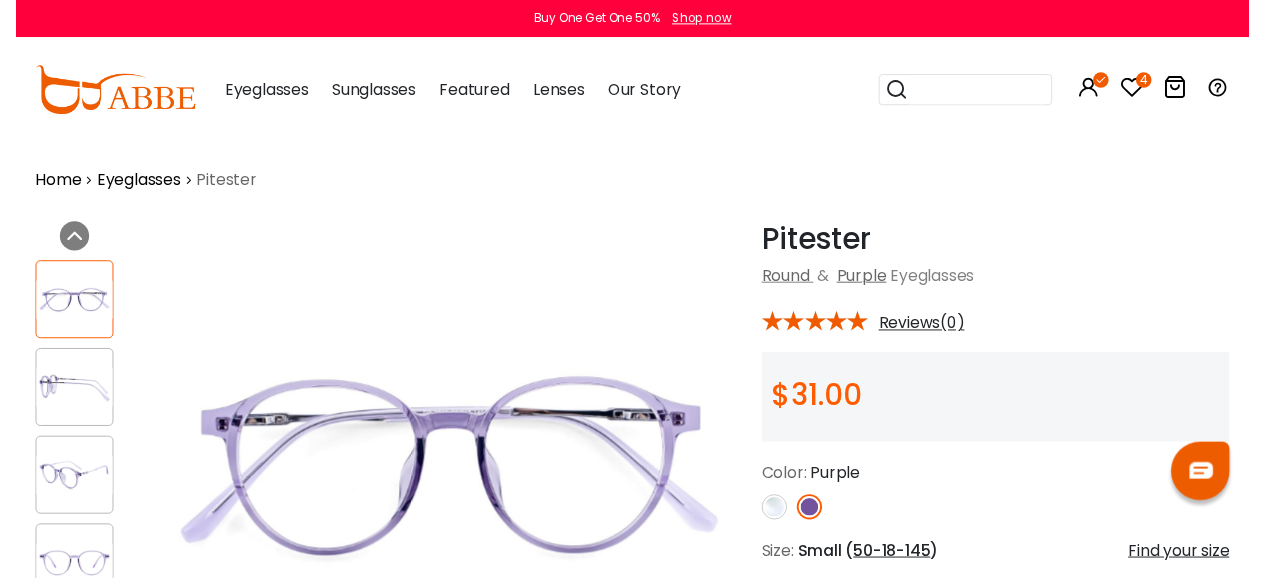 scroll, scrollTop: 0, scrollLeft: 0, axis: both 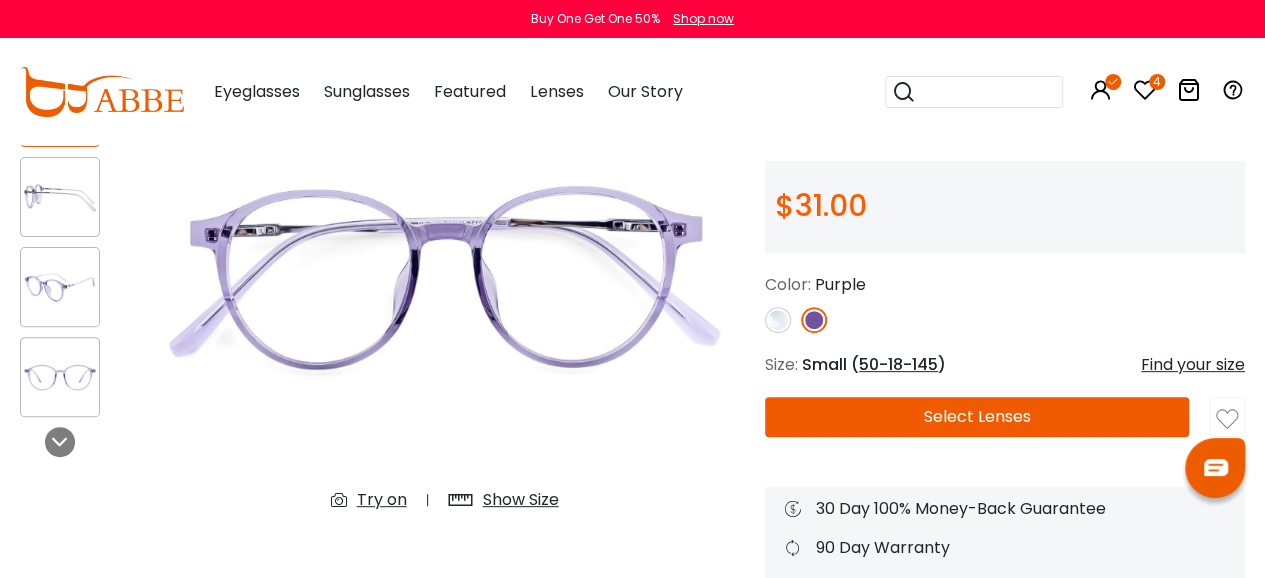 click on "Try on" at bounding box center (382, 500) 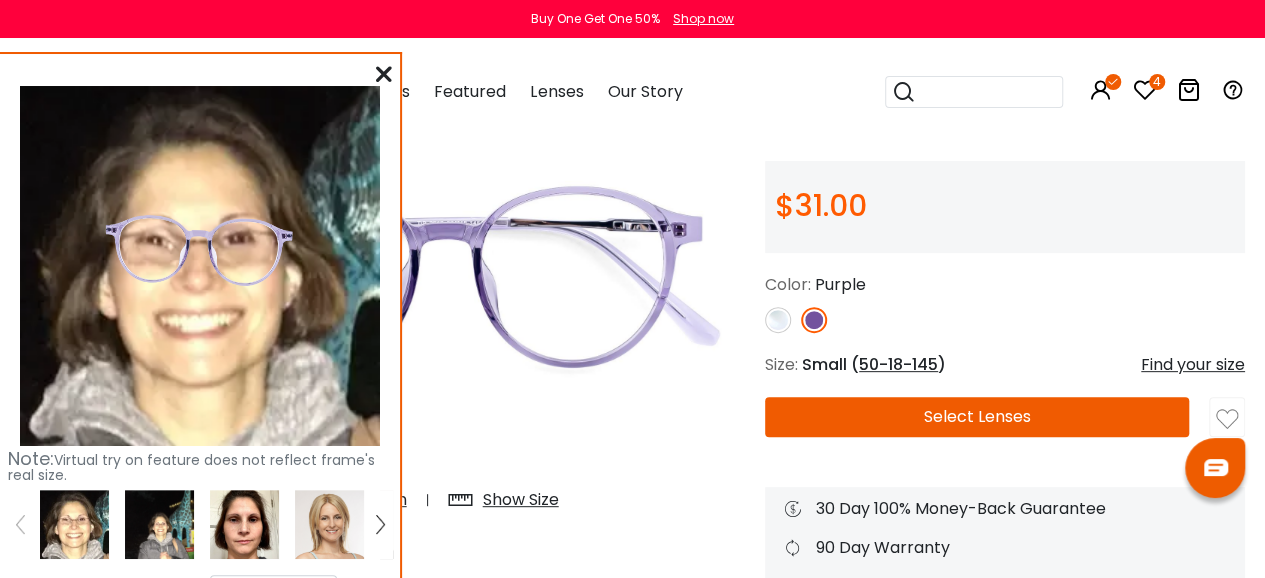 click at bounding box center (244, 524) 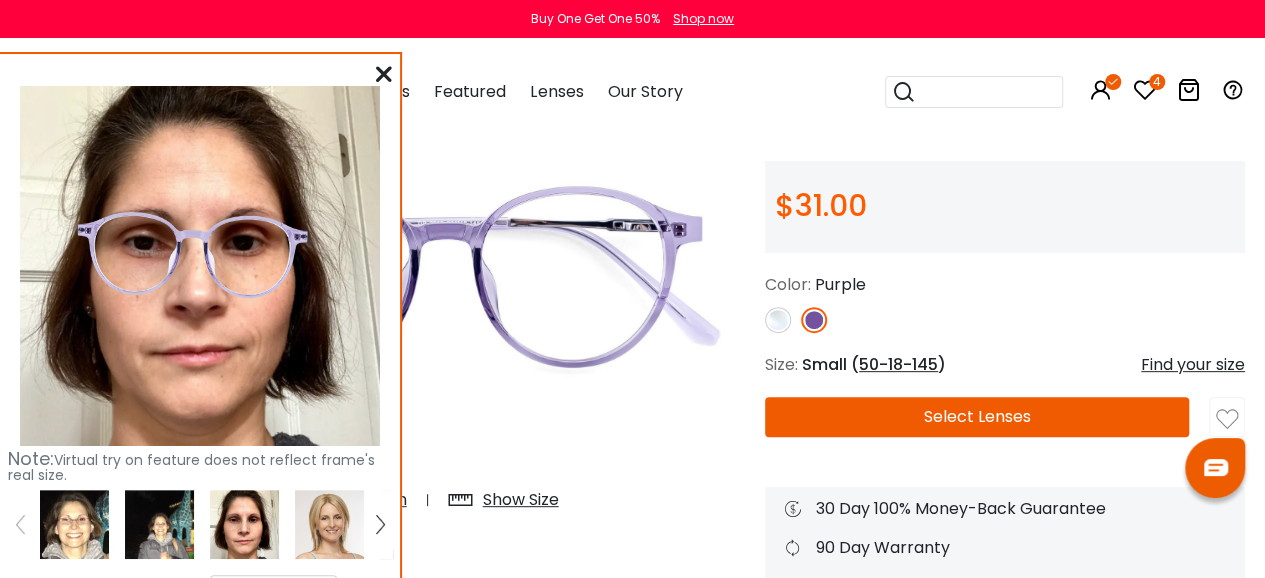 click at bounding box center [384, 74] 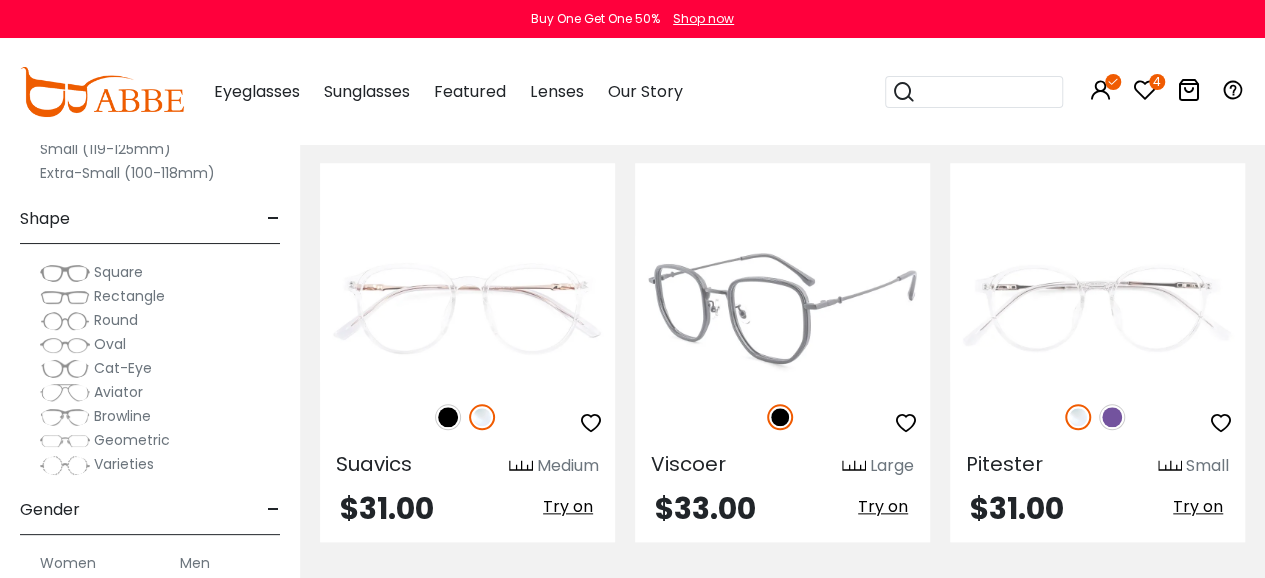scroll, scrollTop: 867, scrollLeft: 0, axis: vertical 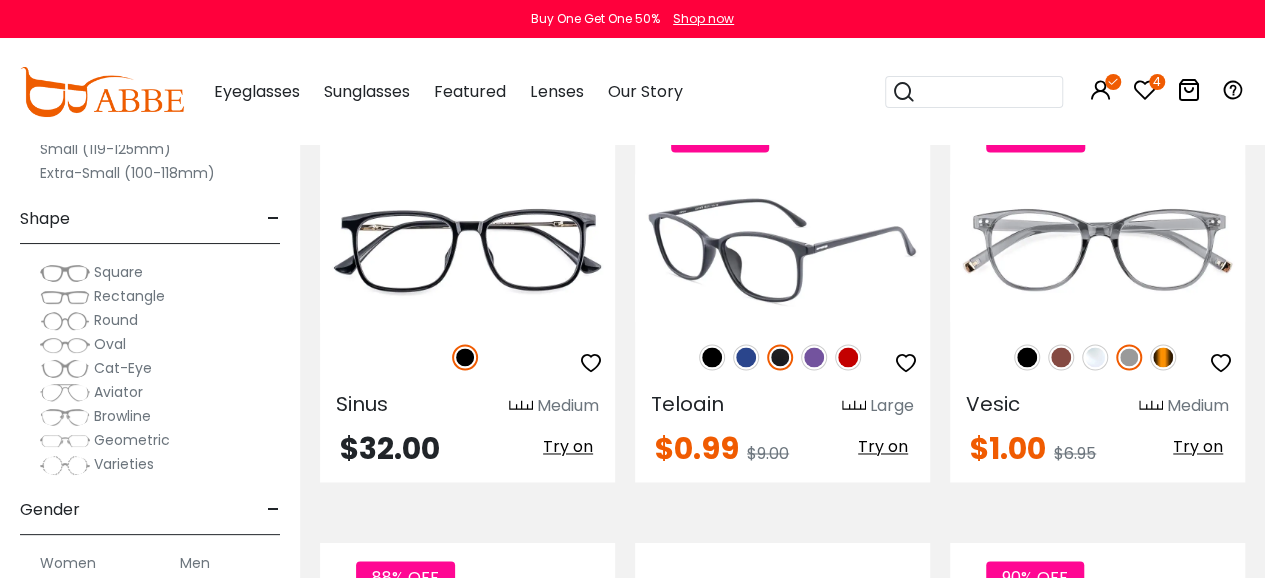 click at bounding box center [848, 357] 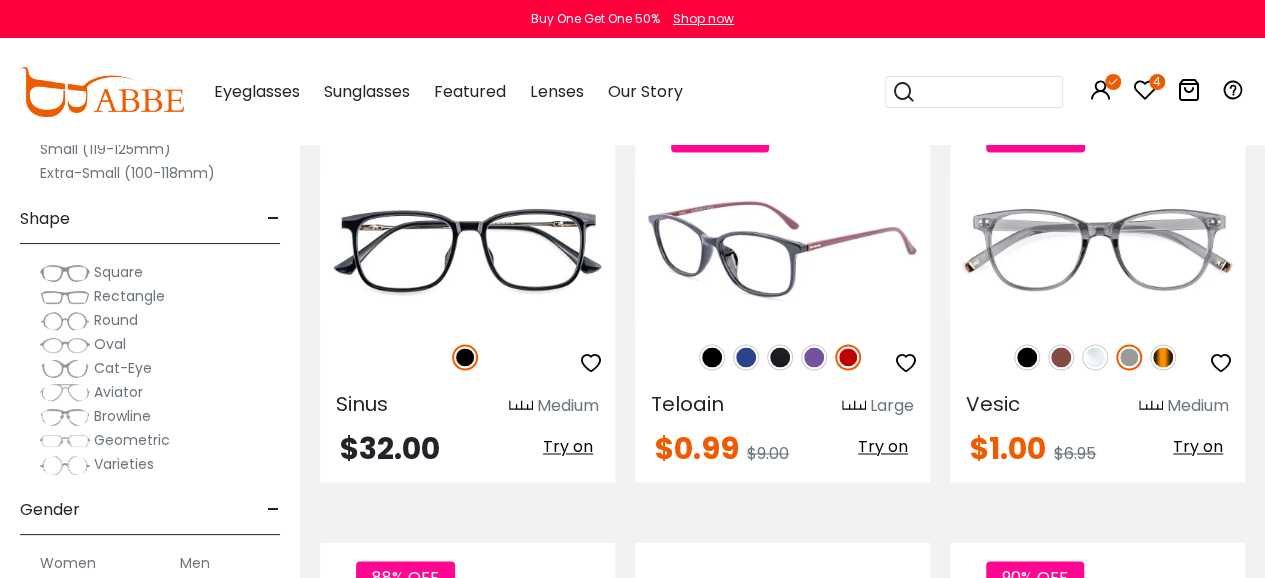 click on "89% OFF" at bounding box center [782, 357] 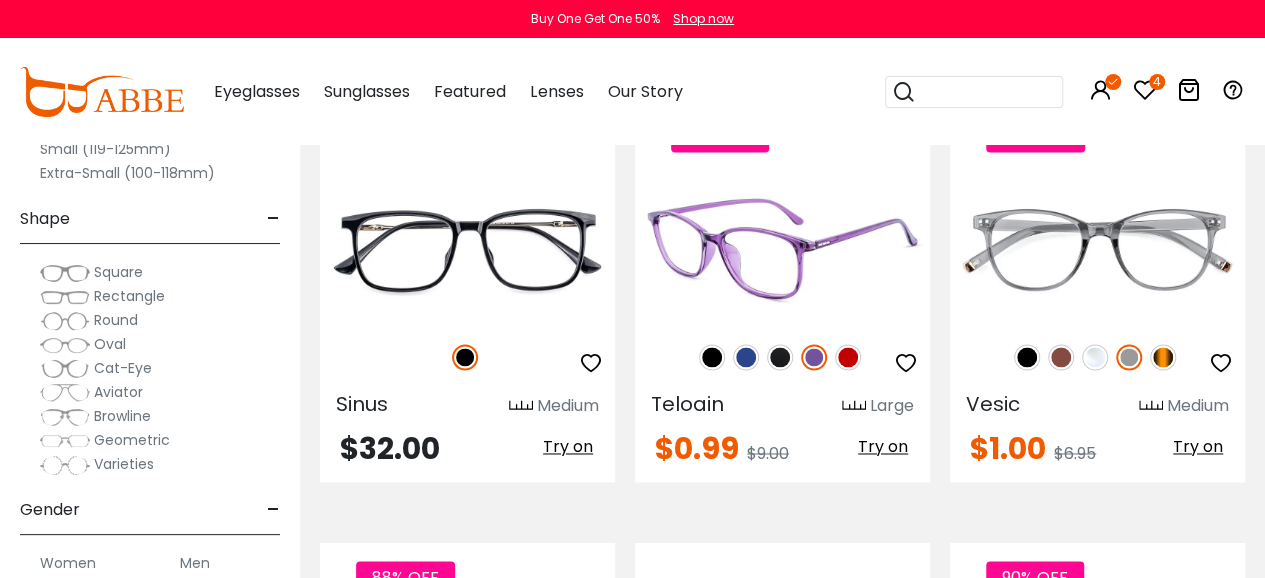 click at bounding box center [782, 247] 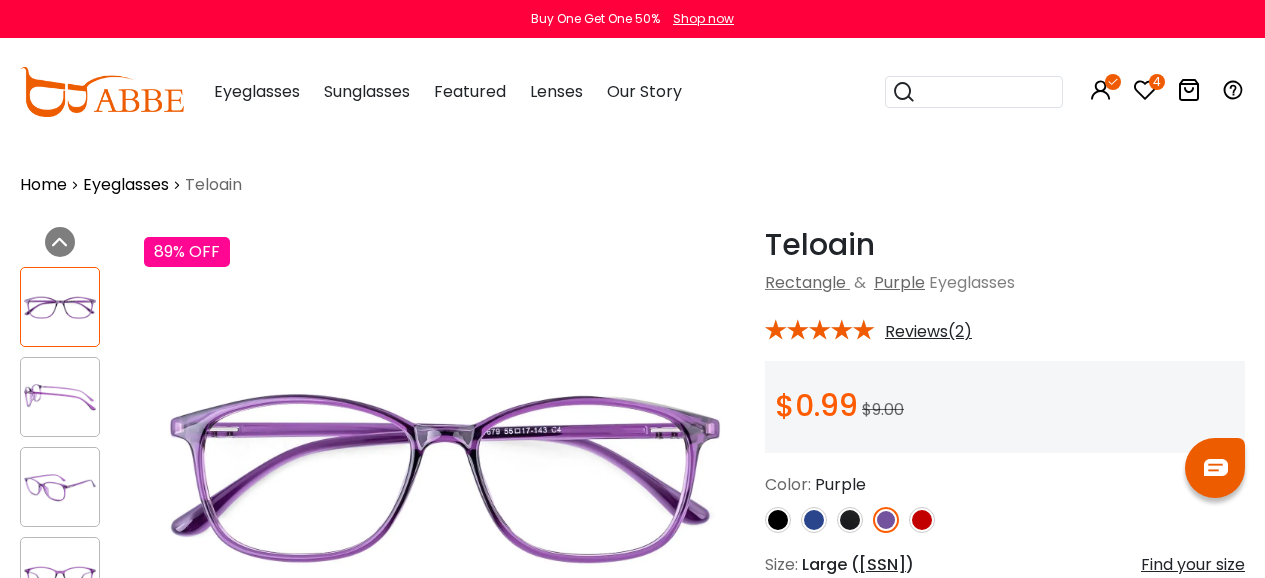 scroll, scrollTop: 0, scrollLeft: 0, axis: both 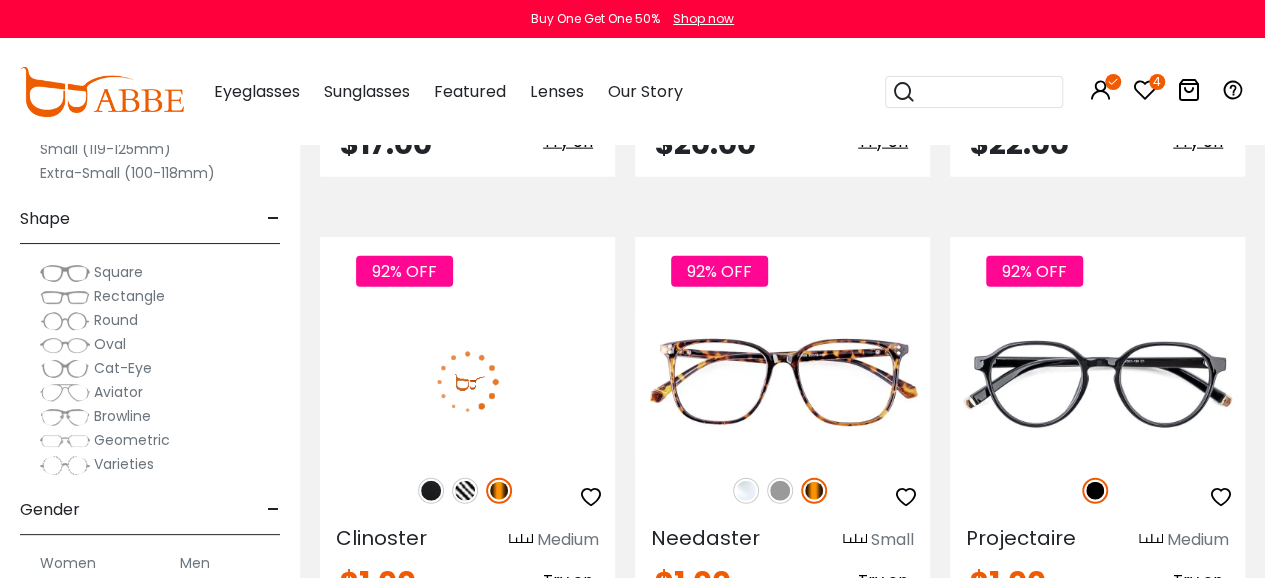 click at bounding box center [465, 491] 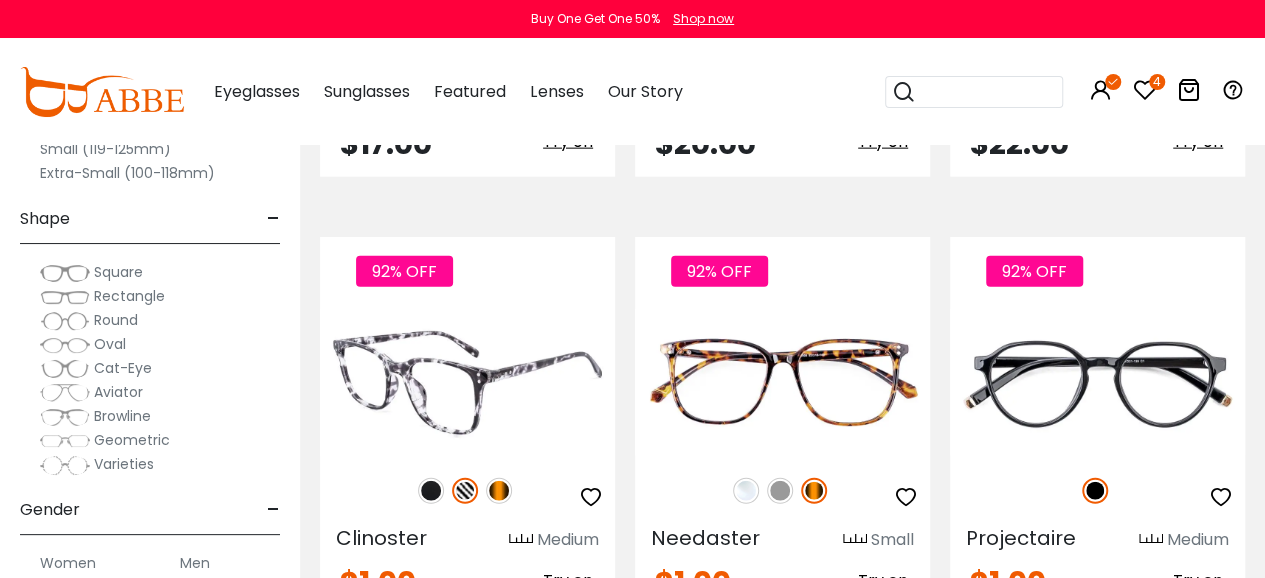click at bounding box center (467, 382) 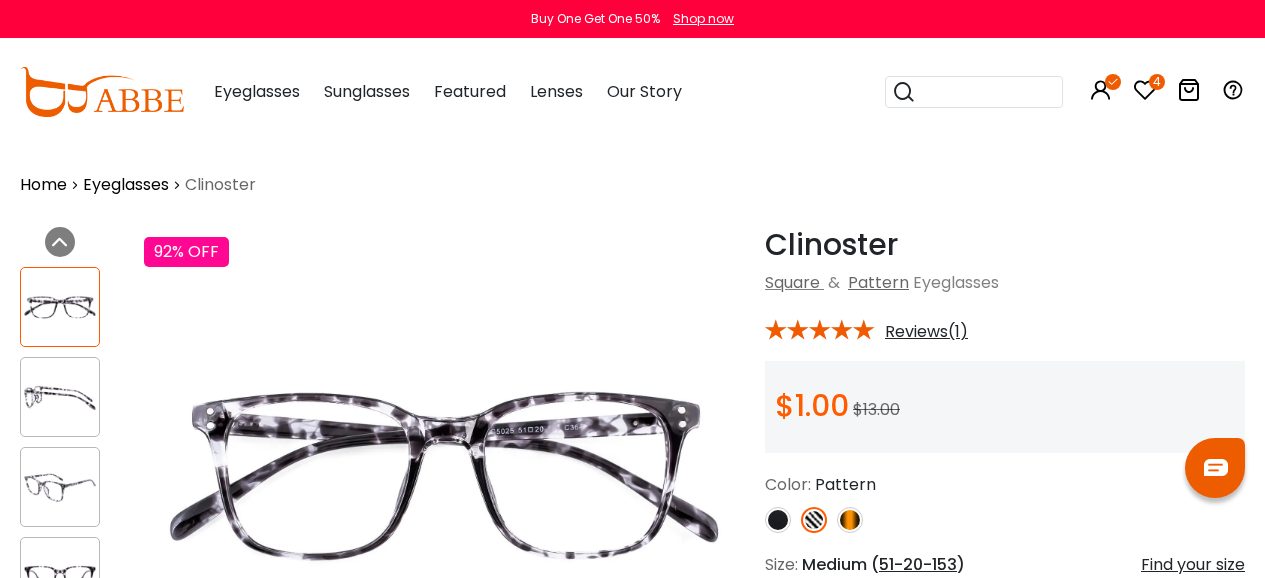 scroll, scrollTop: 0, scrollLeft: 0, axis: both 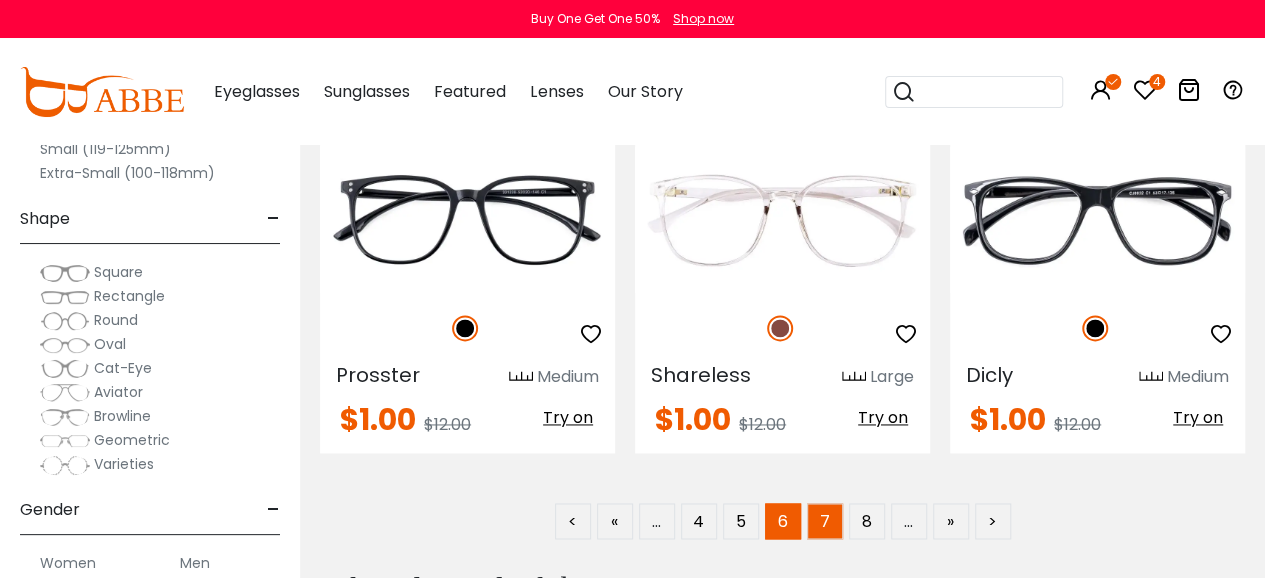 click on "7" at bounding box center [825, 521] 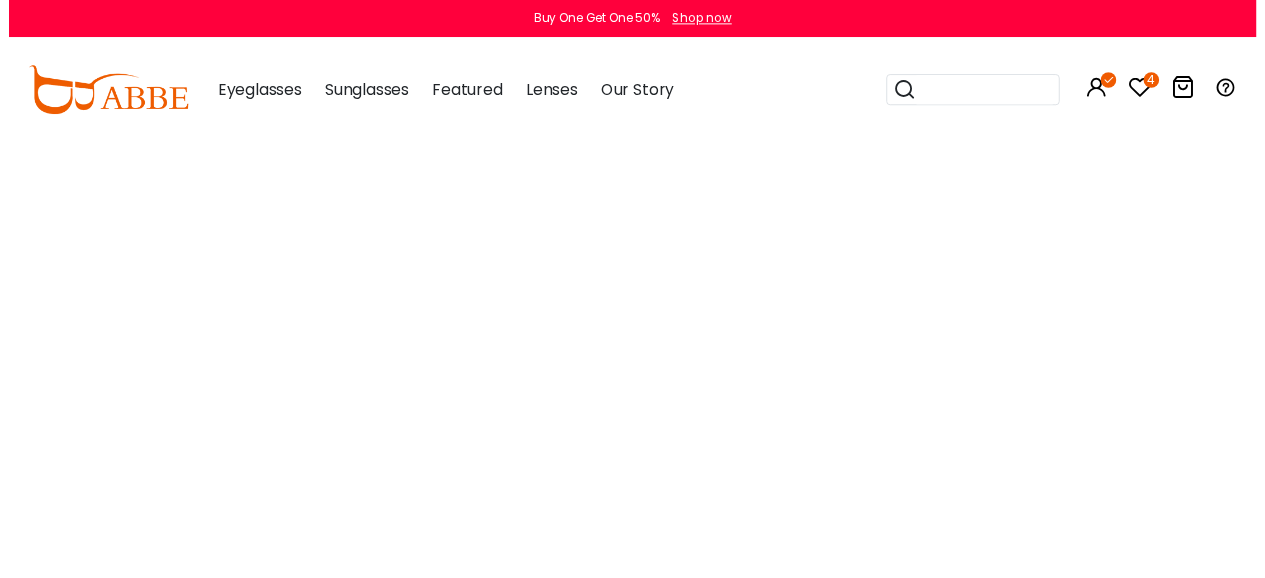 scroll, scrollTop: 0, scrollLeft: 0, axis: both 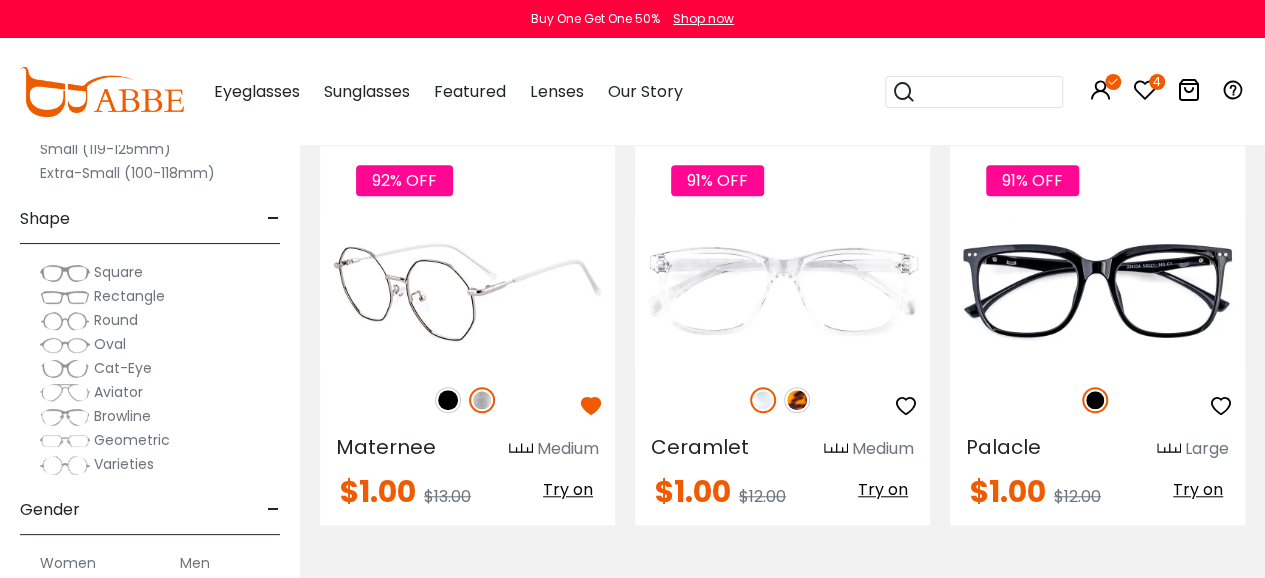 click at bounding box center [467, 291] 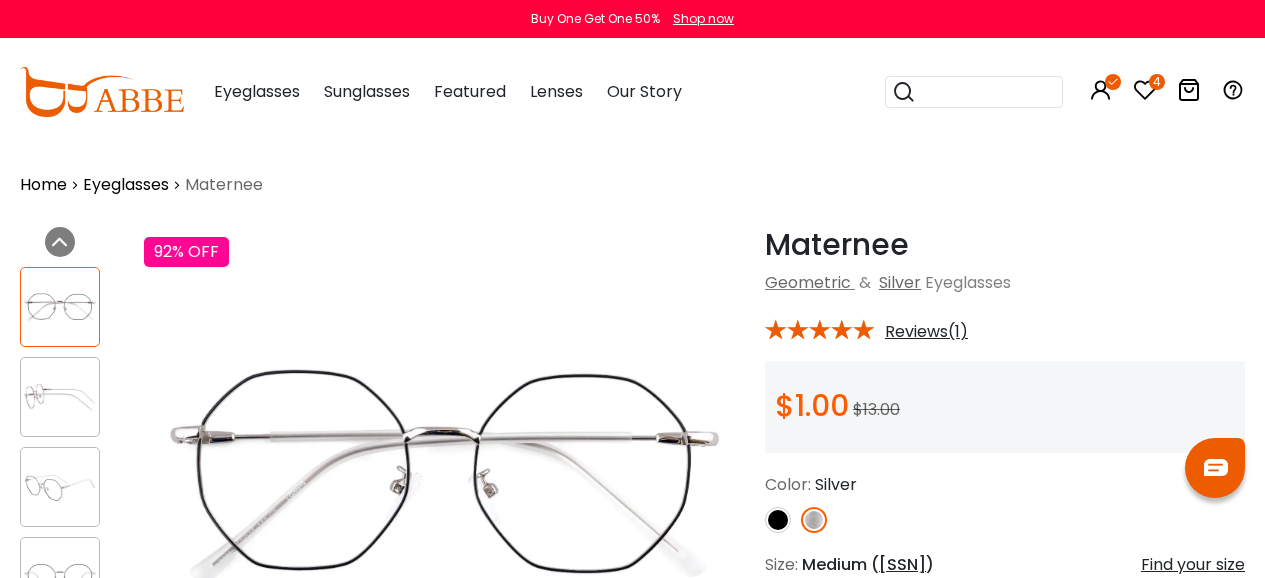 scroll, scrollTop: 0, scrollLeft: 0, axis: both 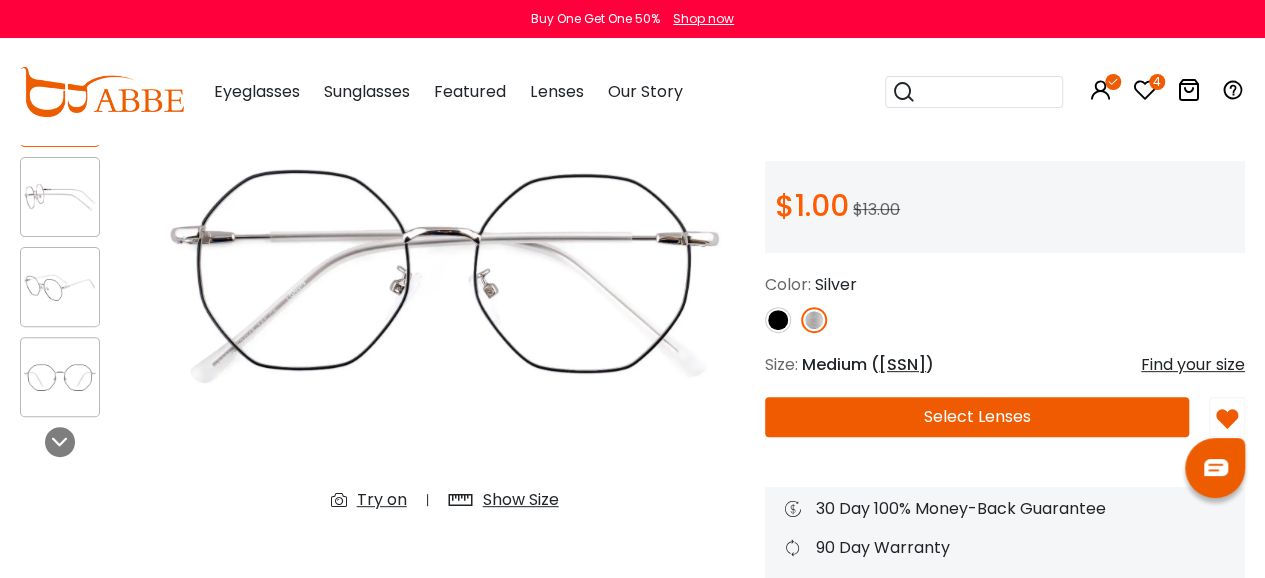 click on "Try on" at bounding box center [382, 500] 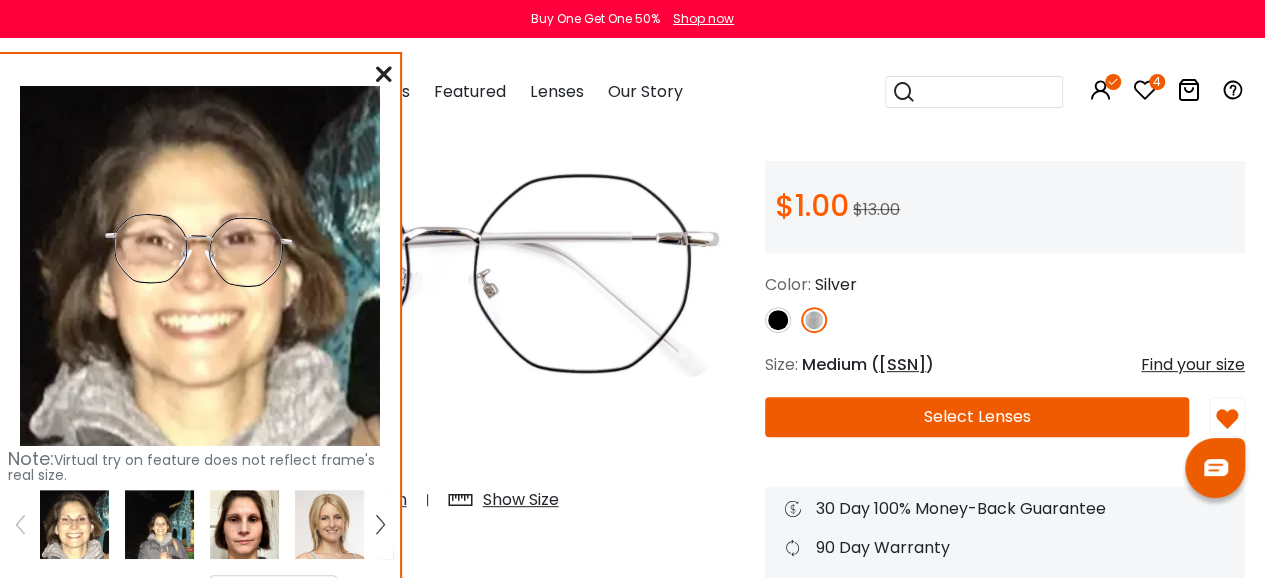 click at bounding box center (244, 524) 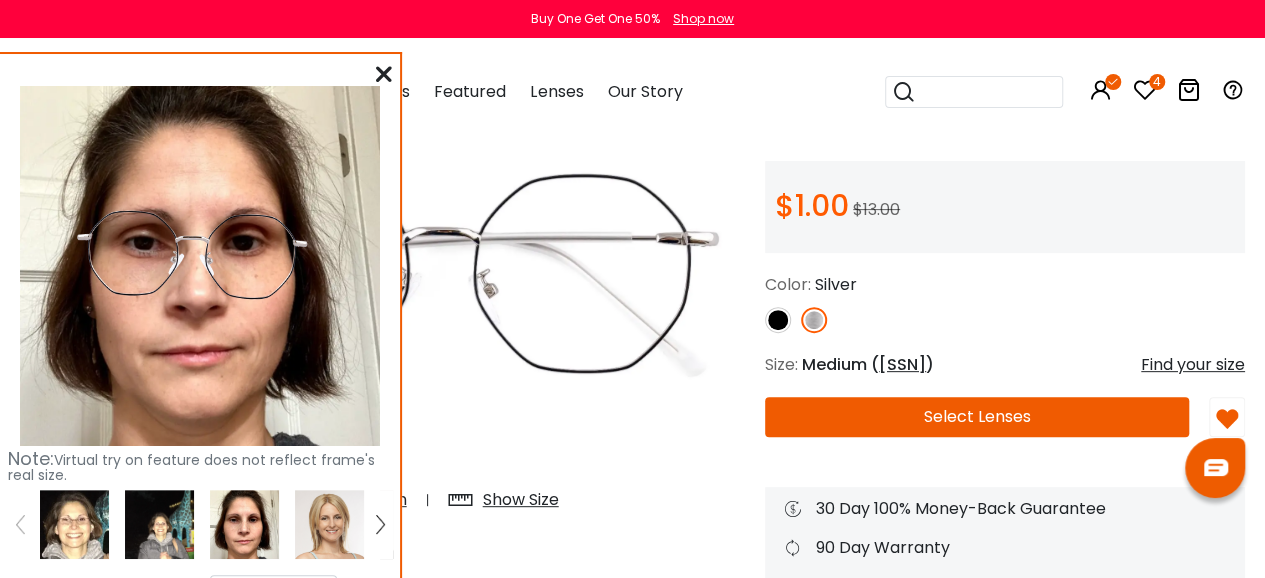 click at bounding box center [384, 74] 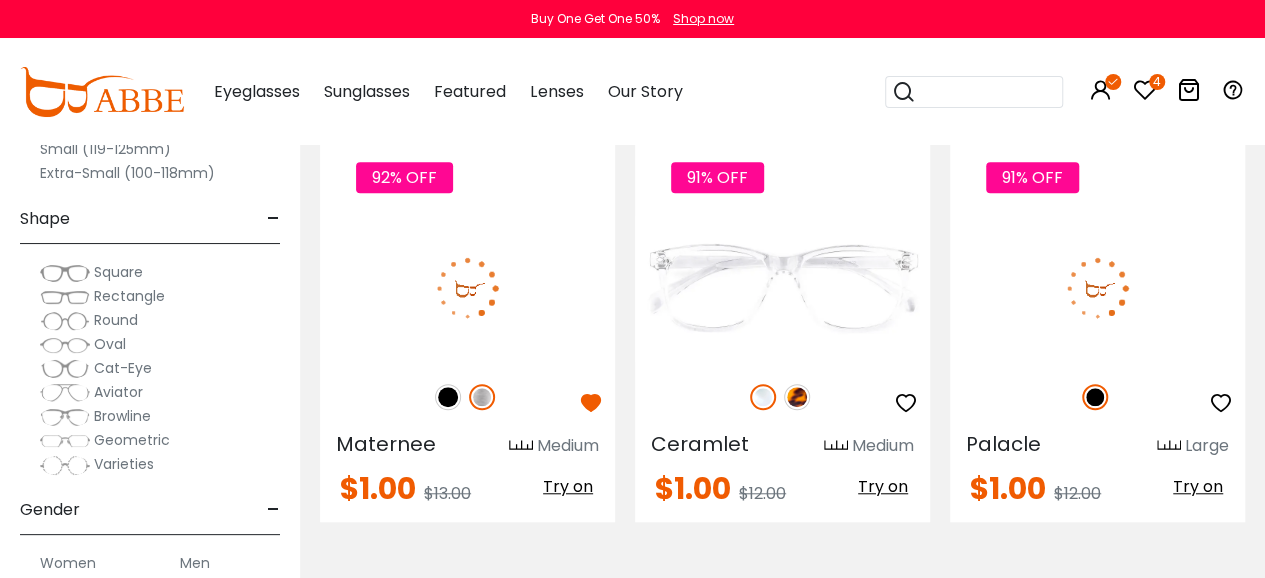 scroll, scrollTop: 4403, scrollLeft: 0, axis: vertical 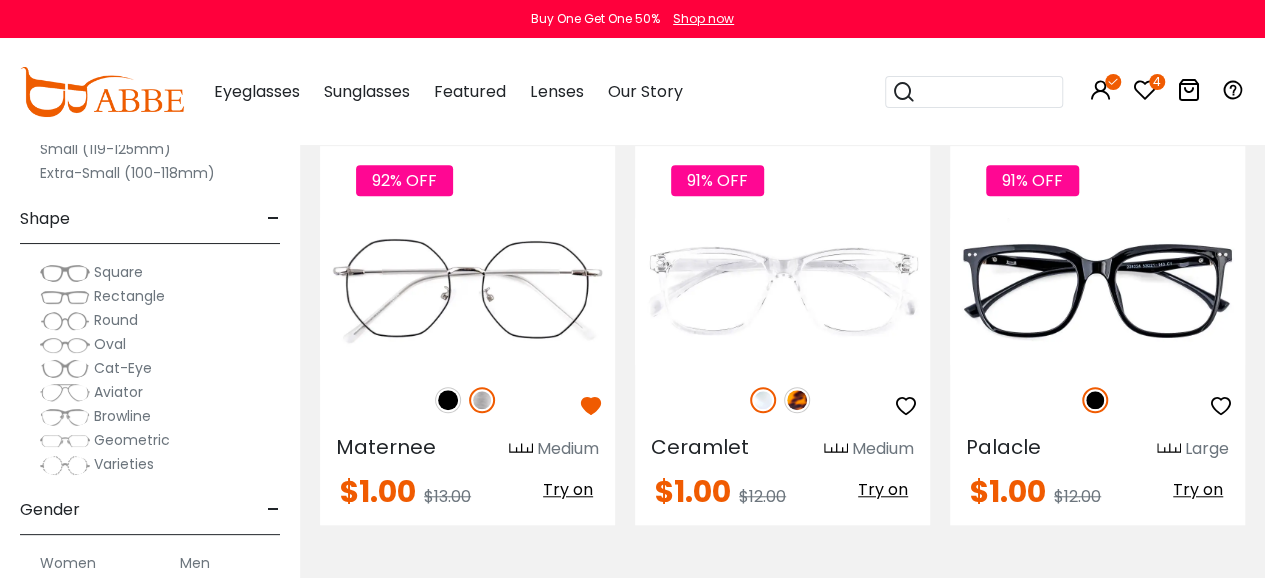 drag, startPoint x: 1143, startPoint y: 90, endPoint x: 1118, endPoint y: 320, distance: 231.3547 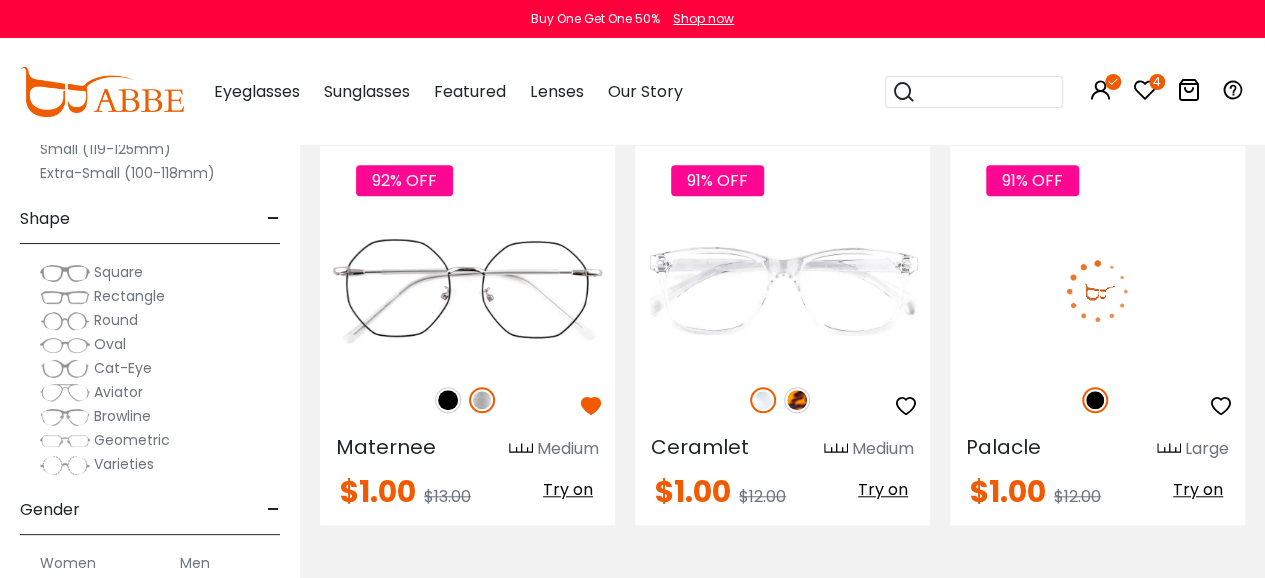 click at bounding box center [1145, 90] 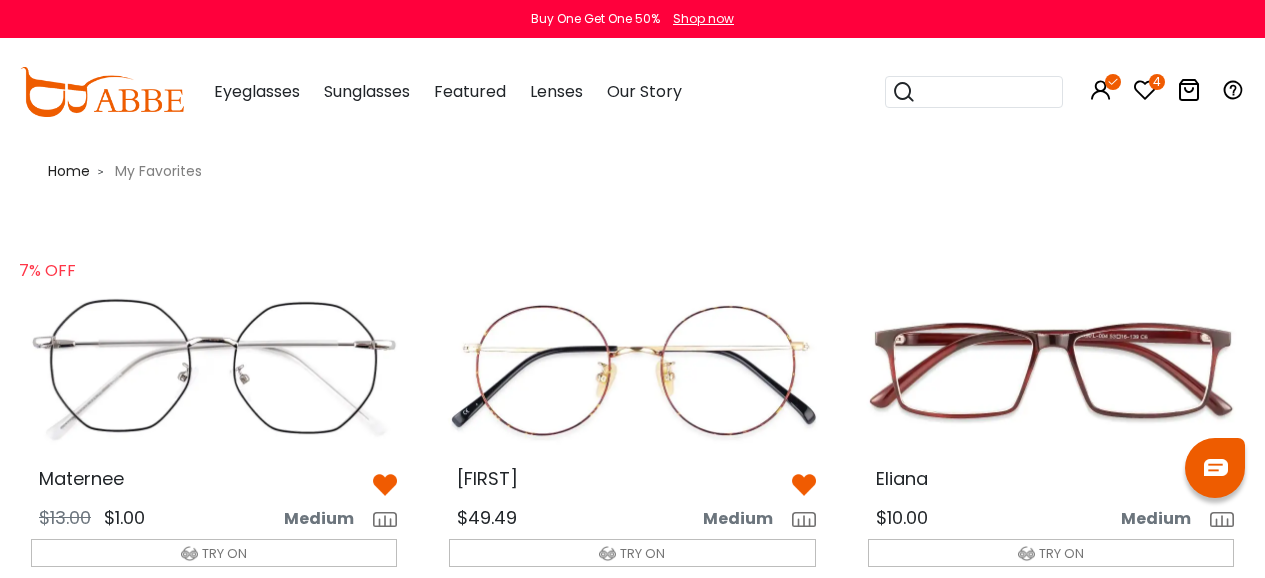 scroll, scrollTop: 0, scrollLeft: 0, axis: both 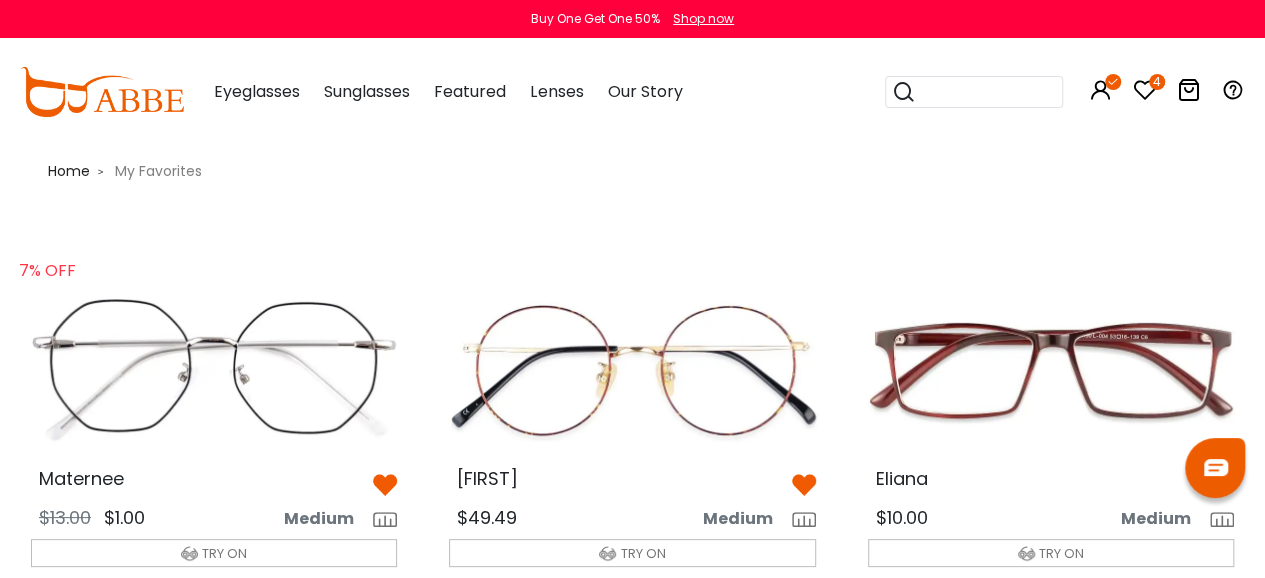 click at bounding box center (1189, 90) 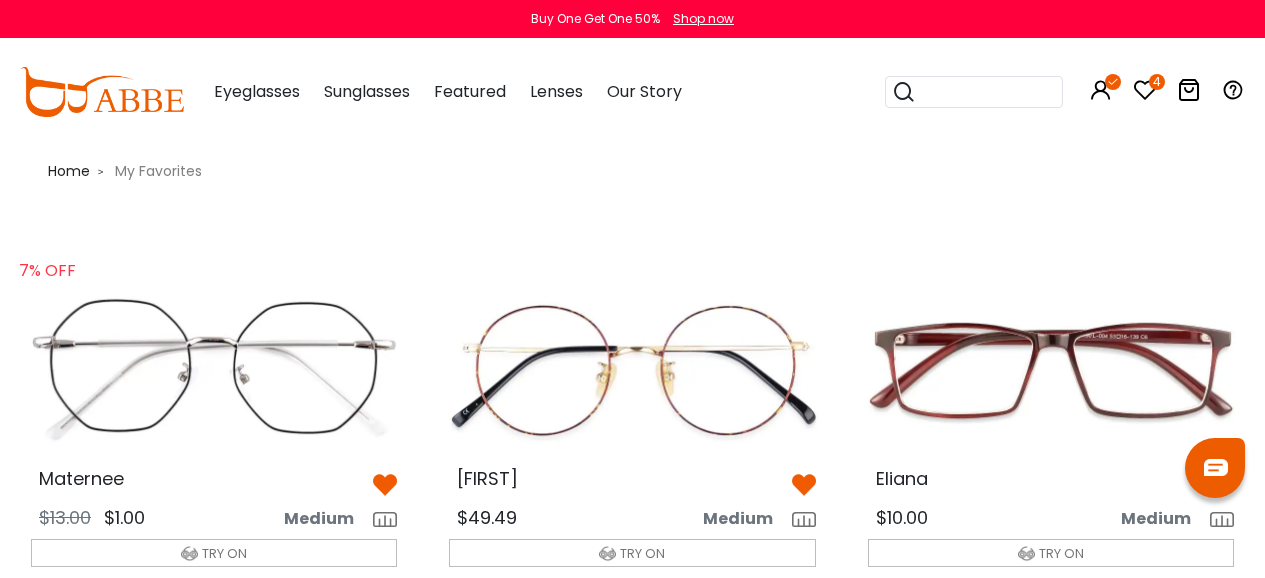 scroll, scrollTop: 0, scrollLeft: 0, axis: both 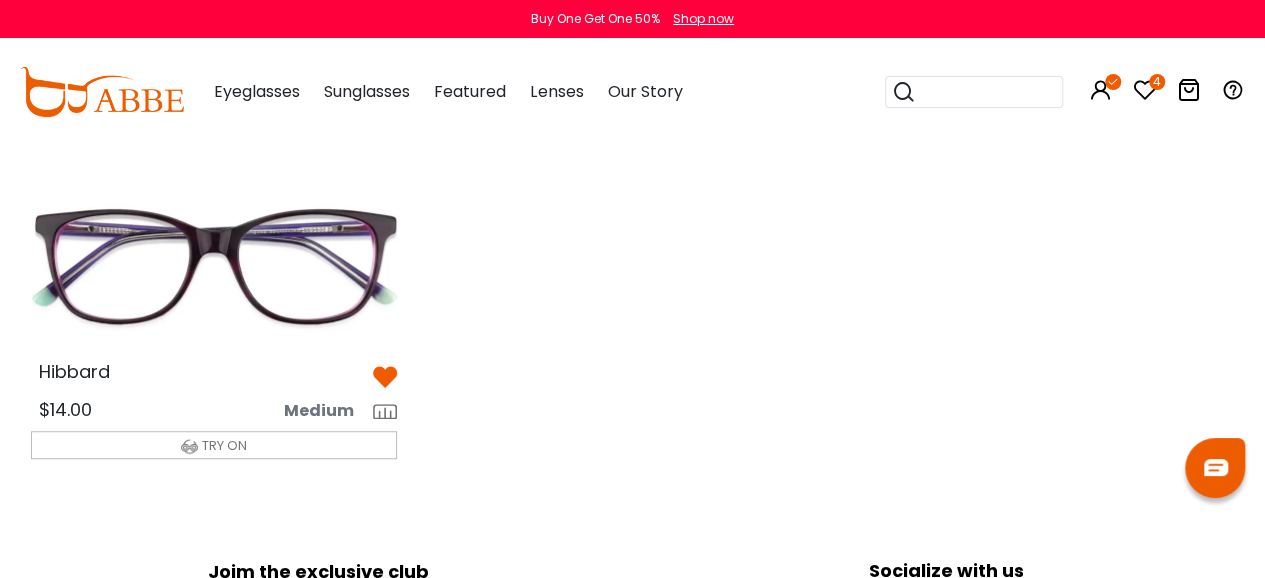 click at bounding box center [214, 262] 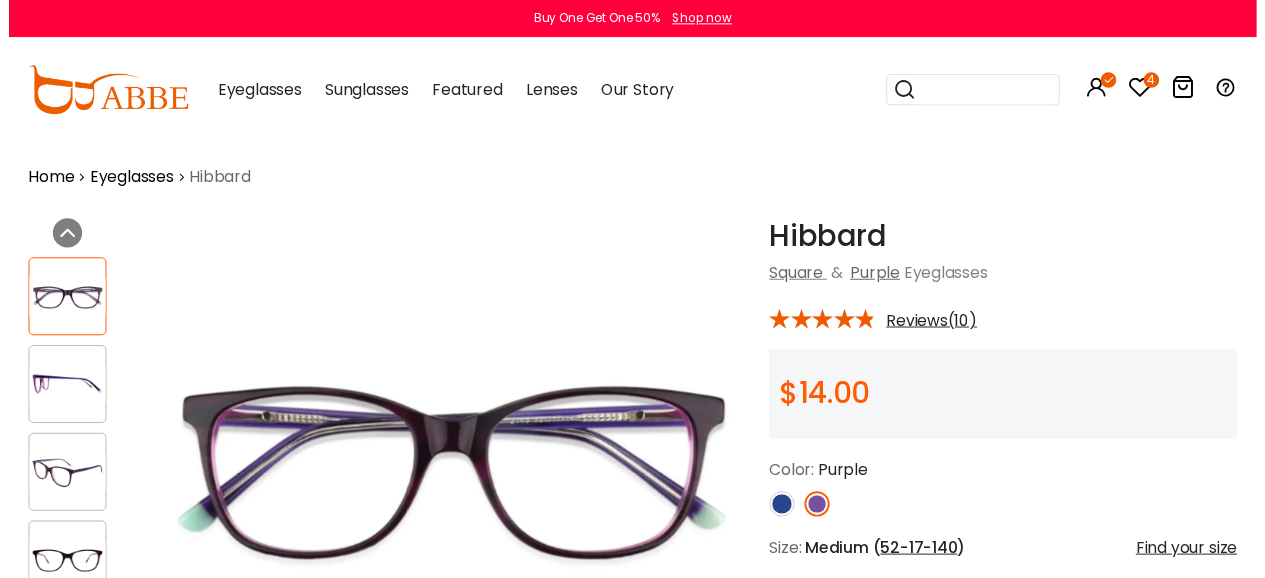 scroll, scrollTop: 0, scrollLeft: 0, axis: both 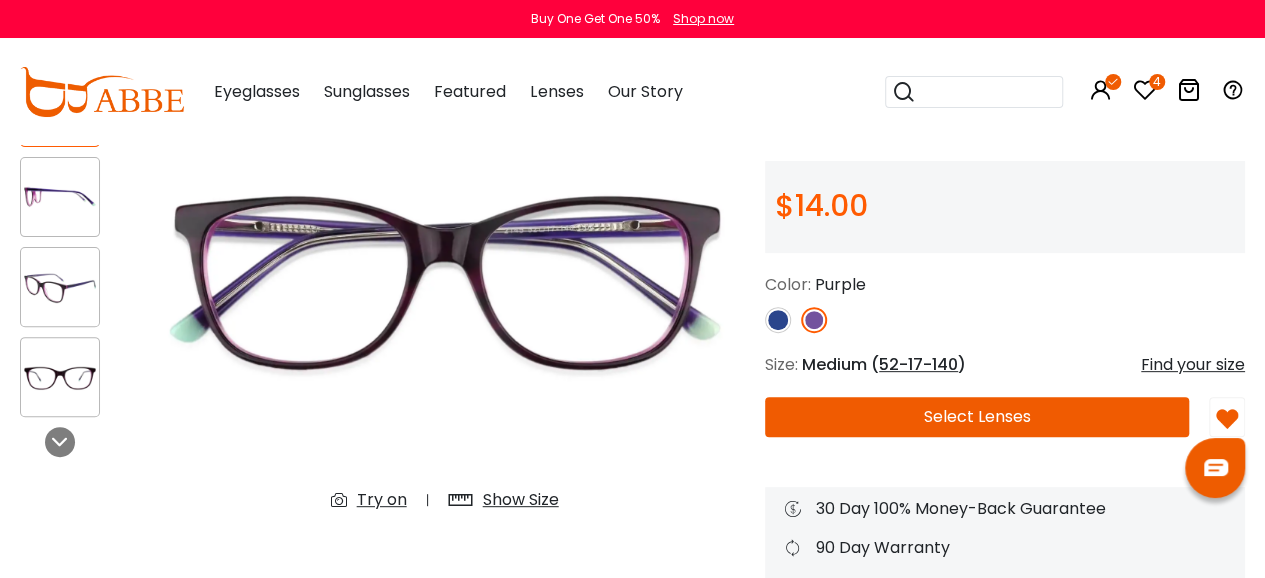 click on "Try on" at bounding box center [382, 500] 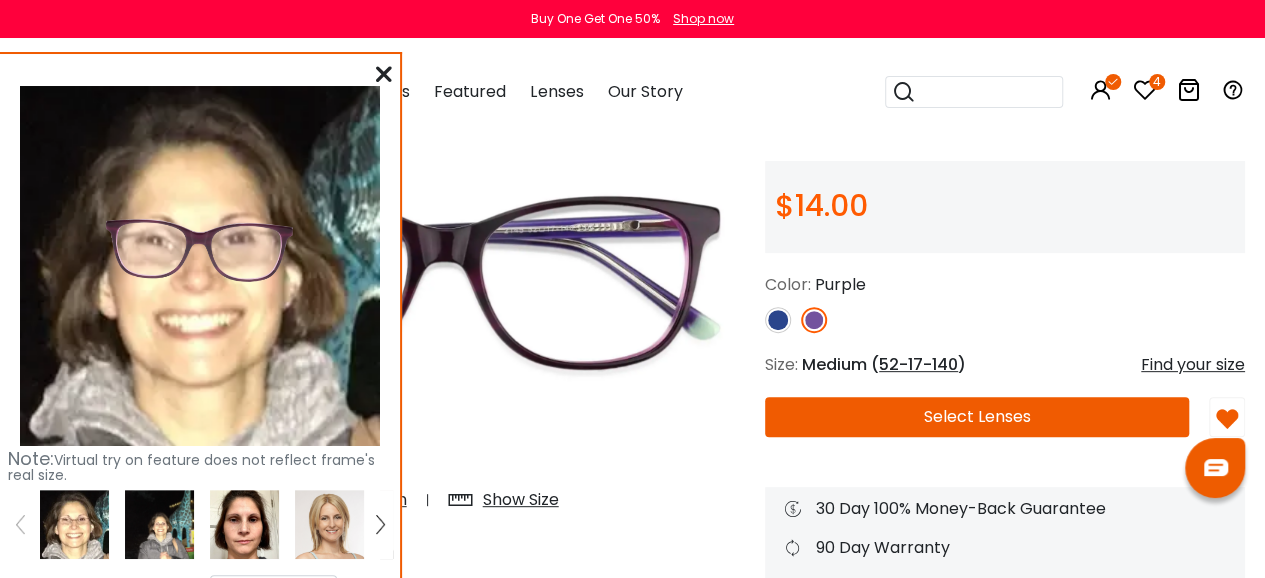 click at bounding box center [244, 524] 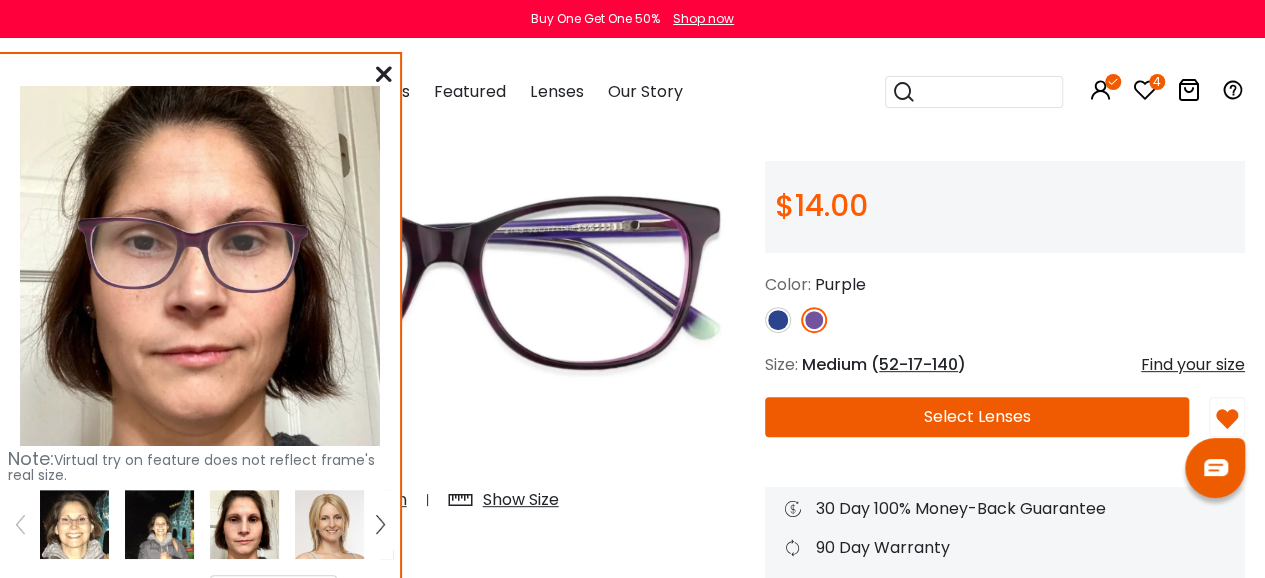 click at bounding box center [384, 74] 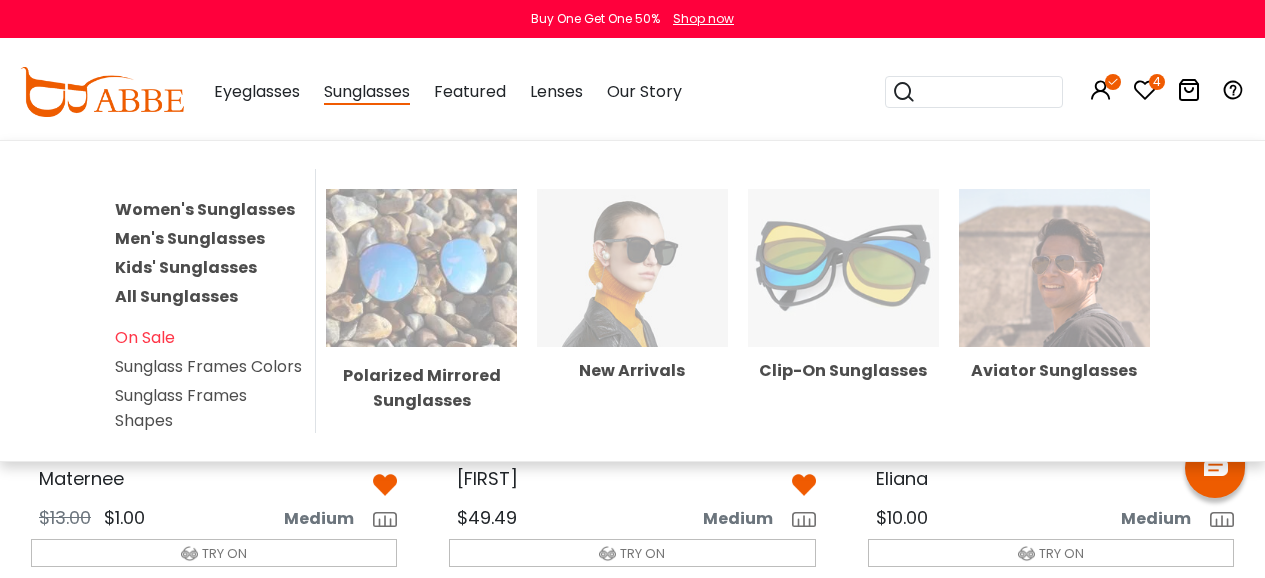 scroll, scrollTop: 500, scrollLeft: 0, axis: vertical 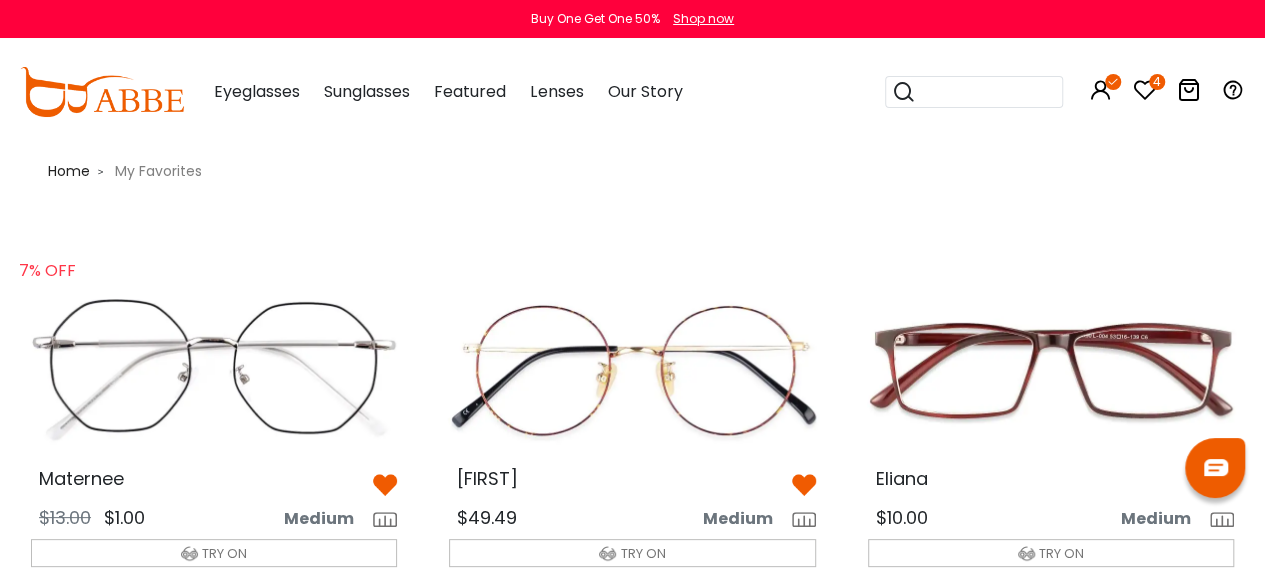 click at bounding box center [214, 370] 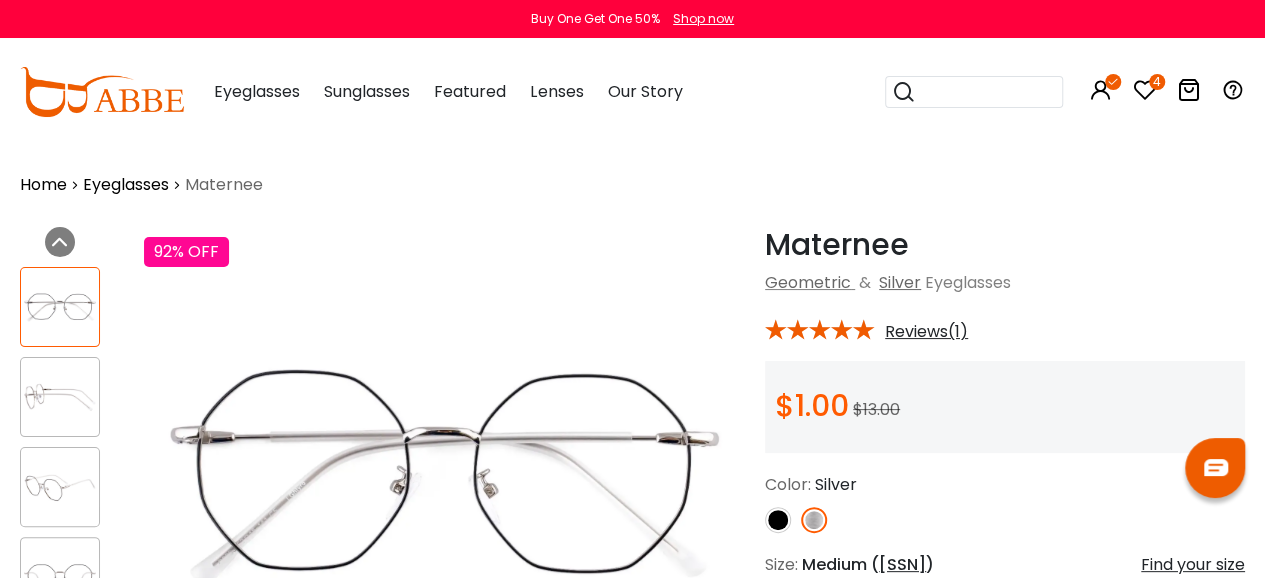 scroll, scrollTop: 0, scrollLeft: 0, axis: both 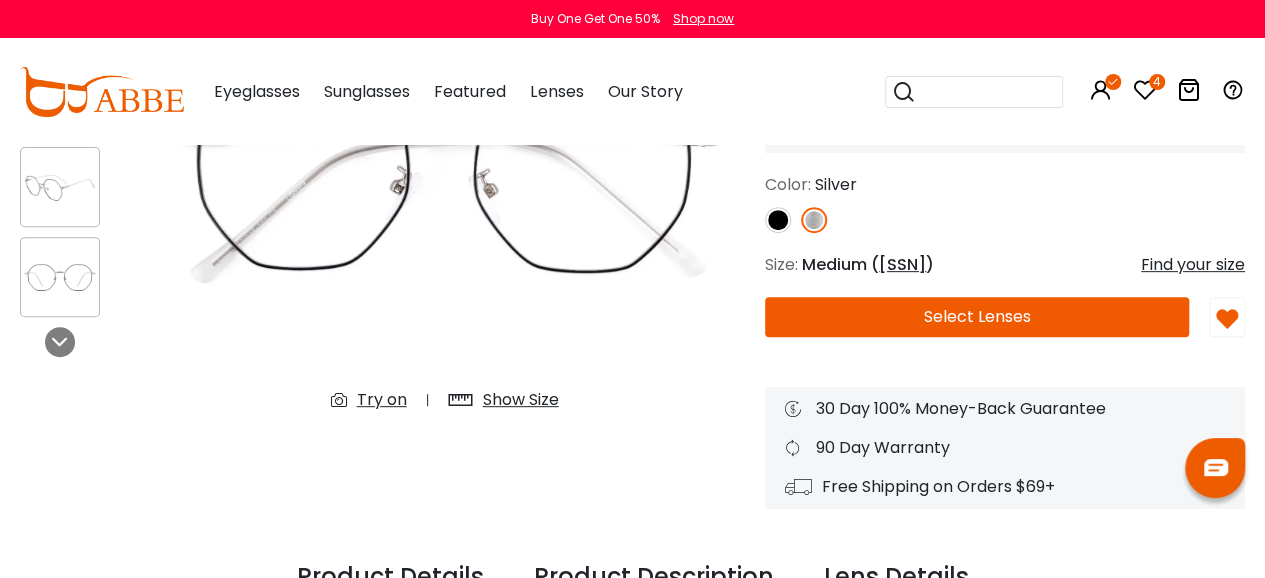 click on "Try on" at bounding box center (382, 400) 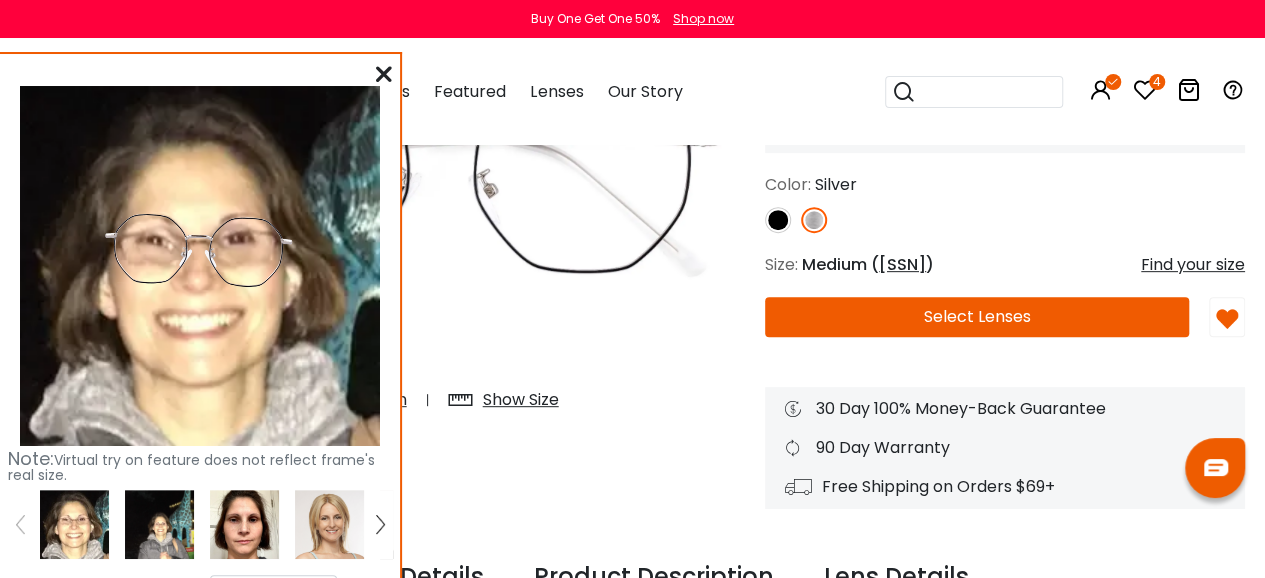 click at bounding box center [244, 524] 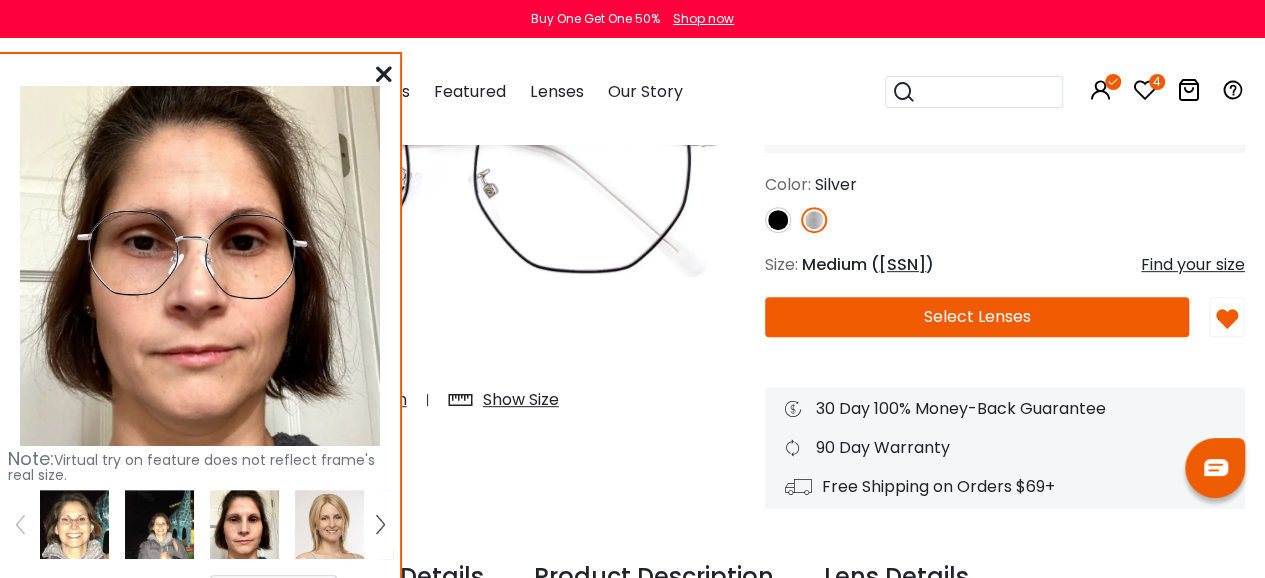 click at bounding box center [329, 524] 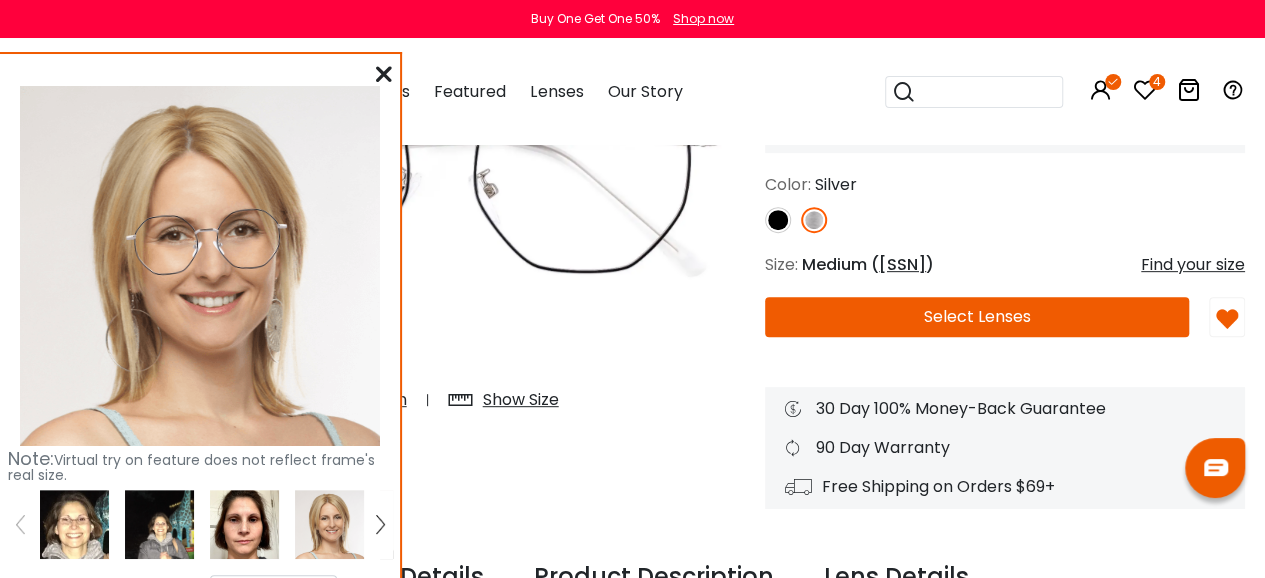 click at bounding box center (159, 524) 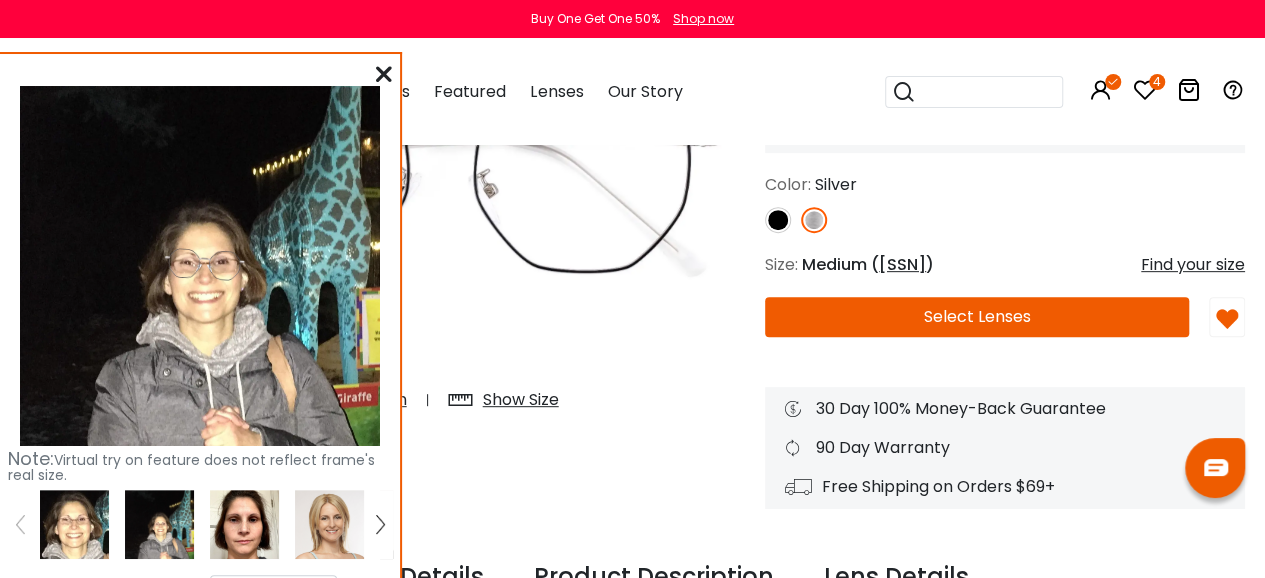 click at bounding box center [74, 524] 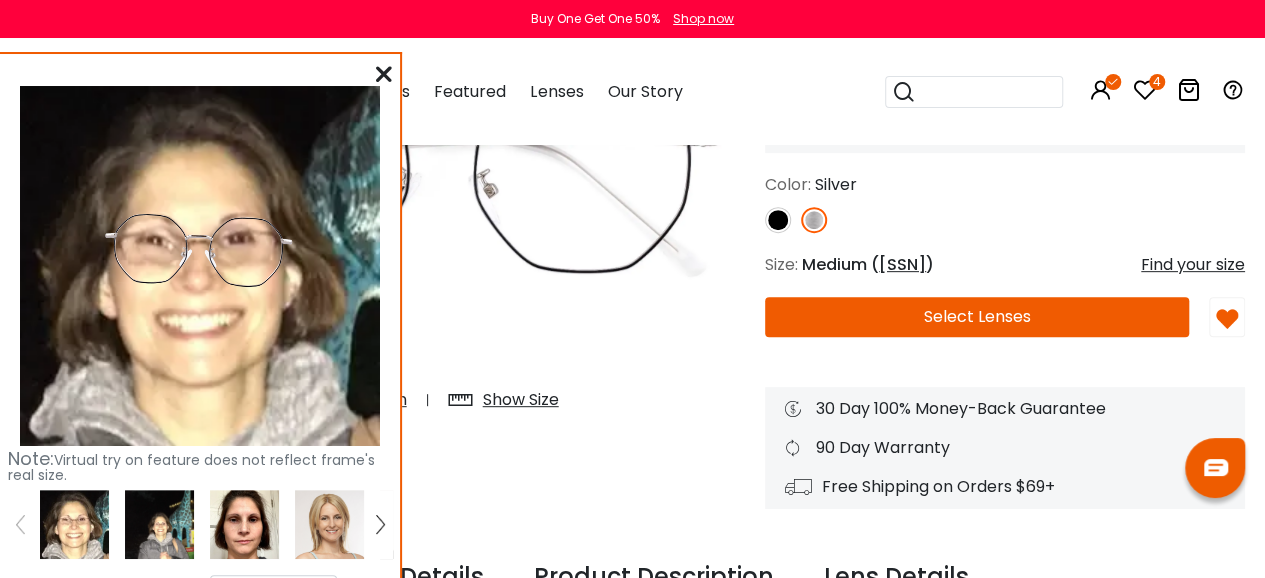 click at bounding box center (384, 74) 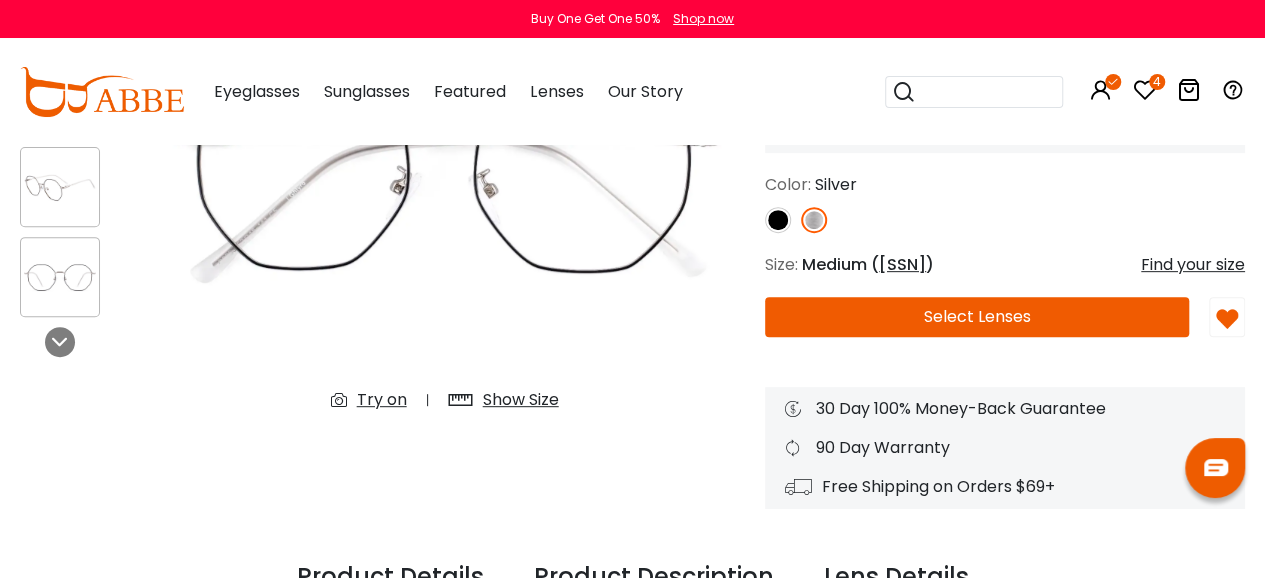 scroll, scrollTop: 0, scrollLeft: 0, axis: both 